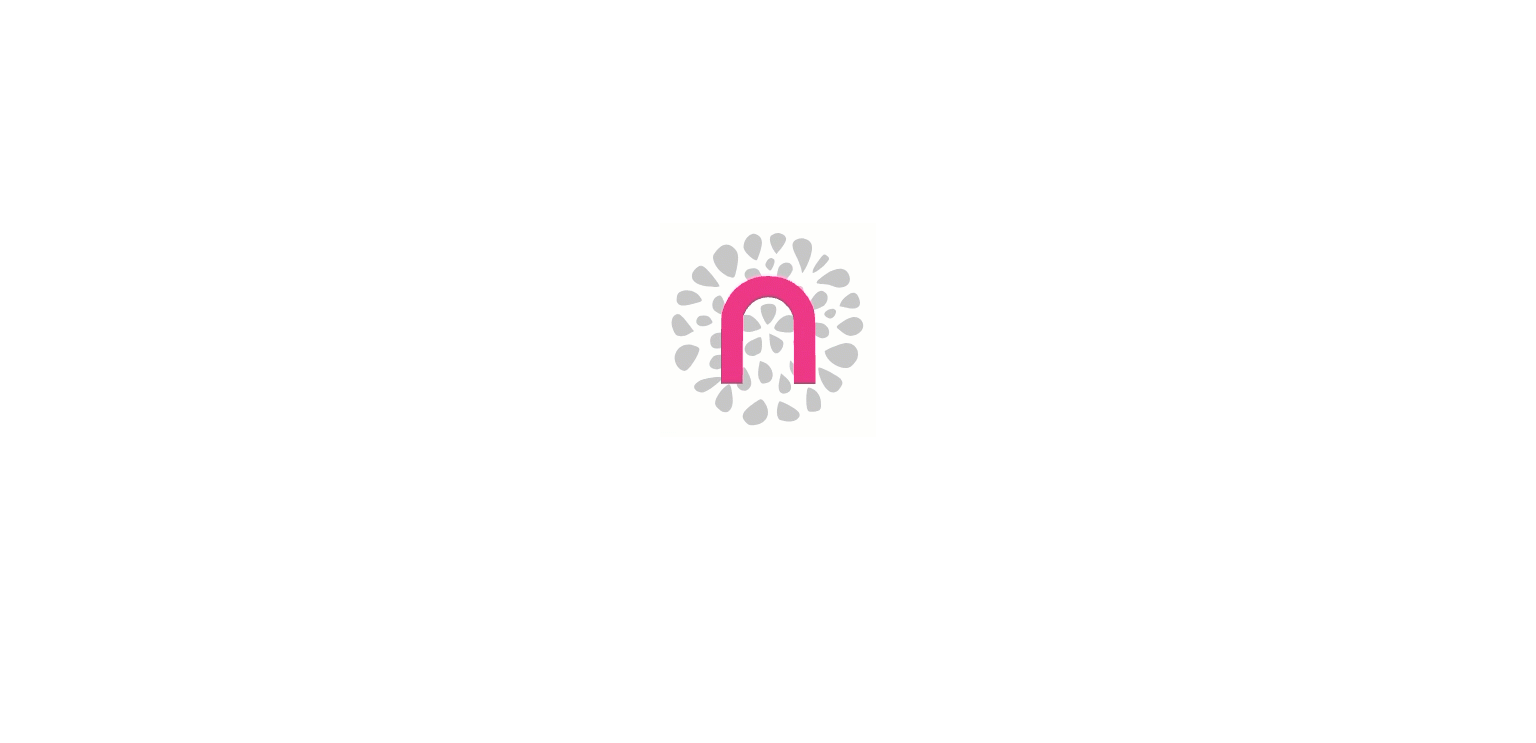 scroll, scrollTop: 0, scrollLeft: 0, axis: both 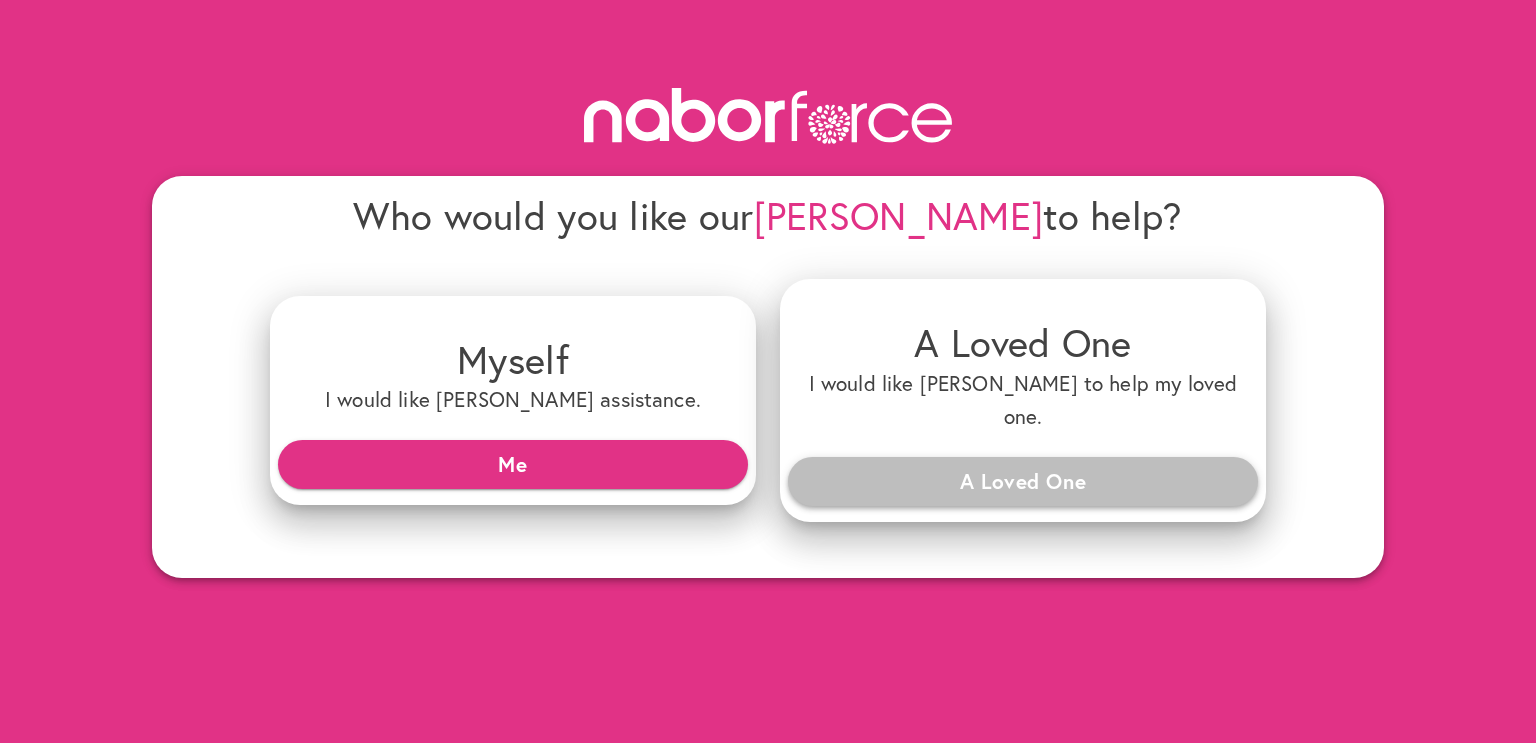 click on "A Loved One" at bounding box center (1023, 481) 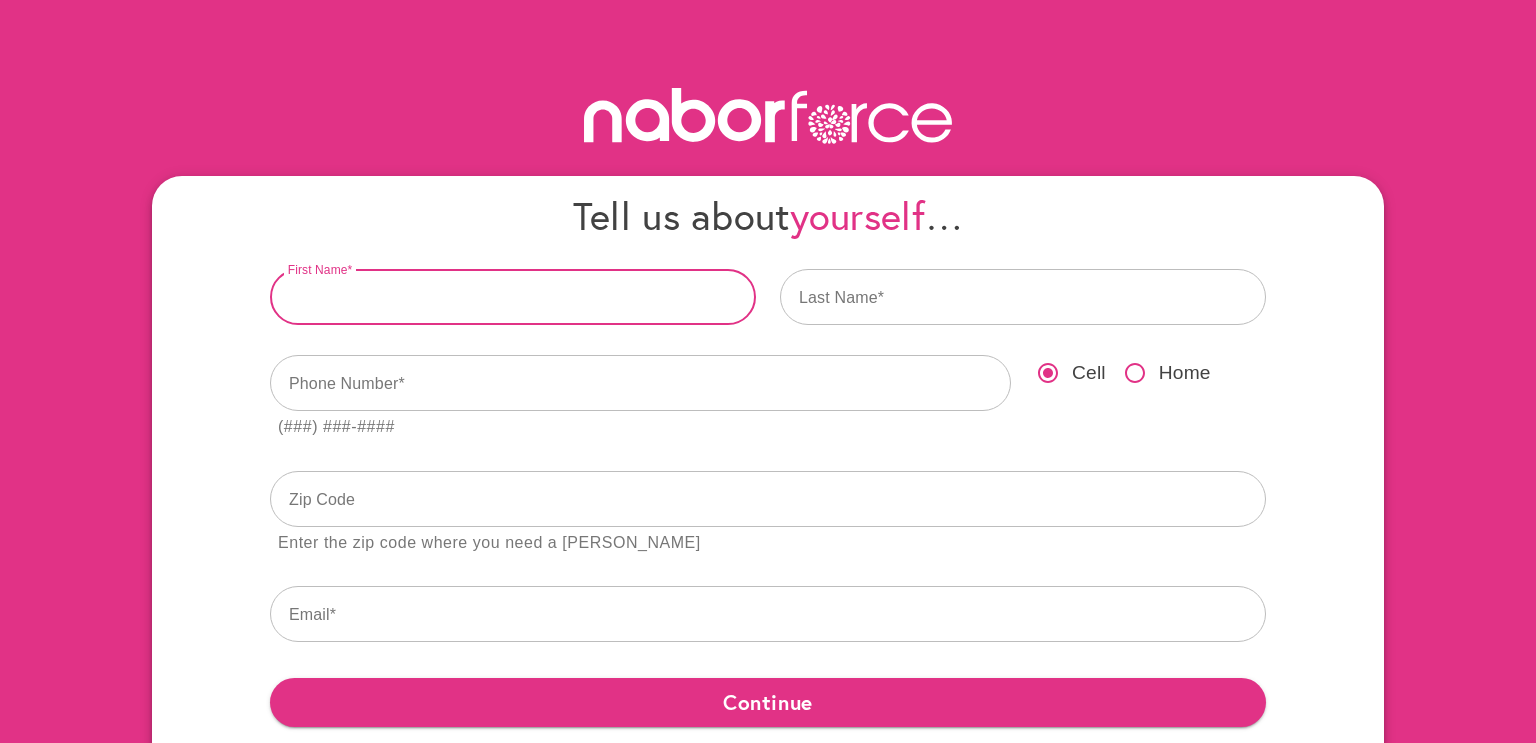 click at bounding box center (513, 297) 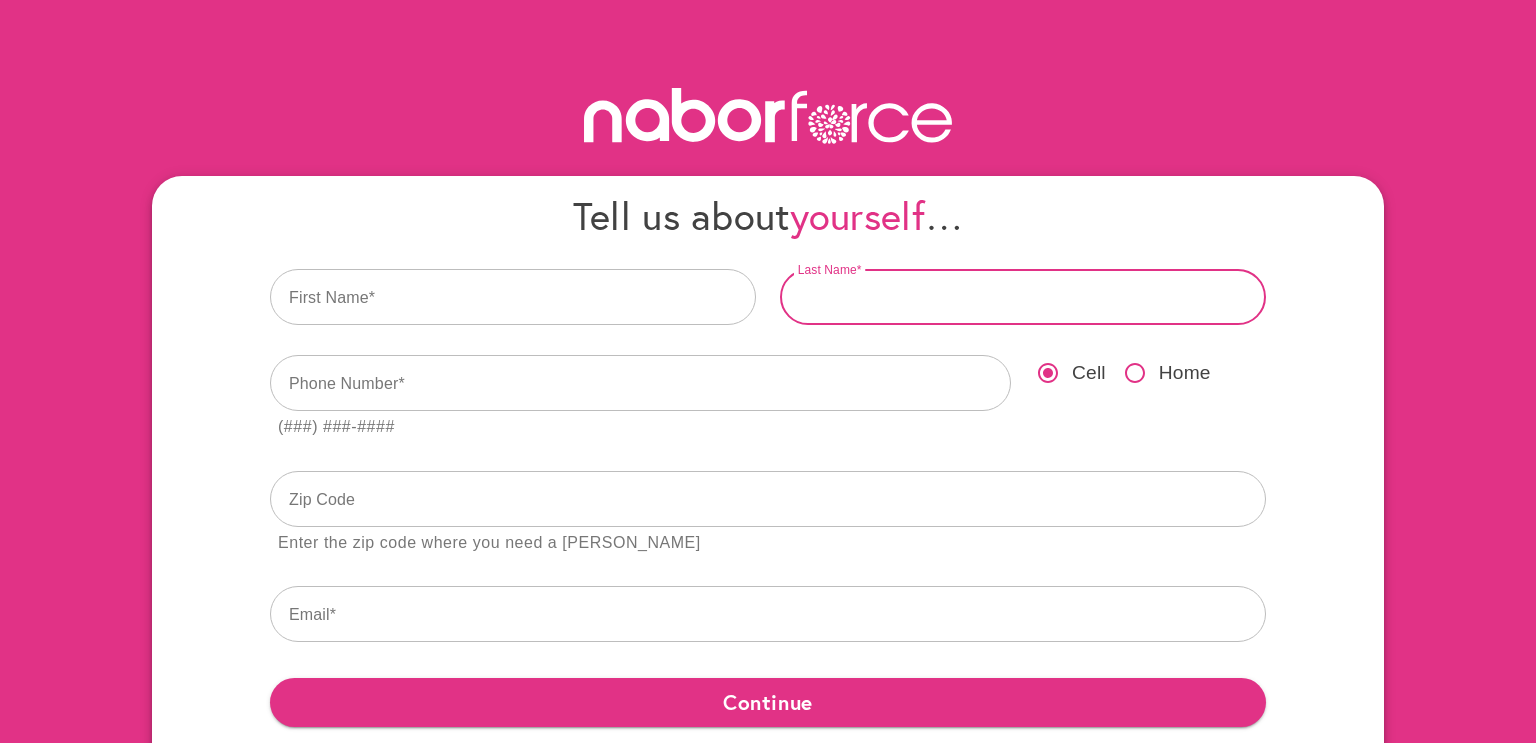 type on "*****" 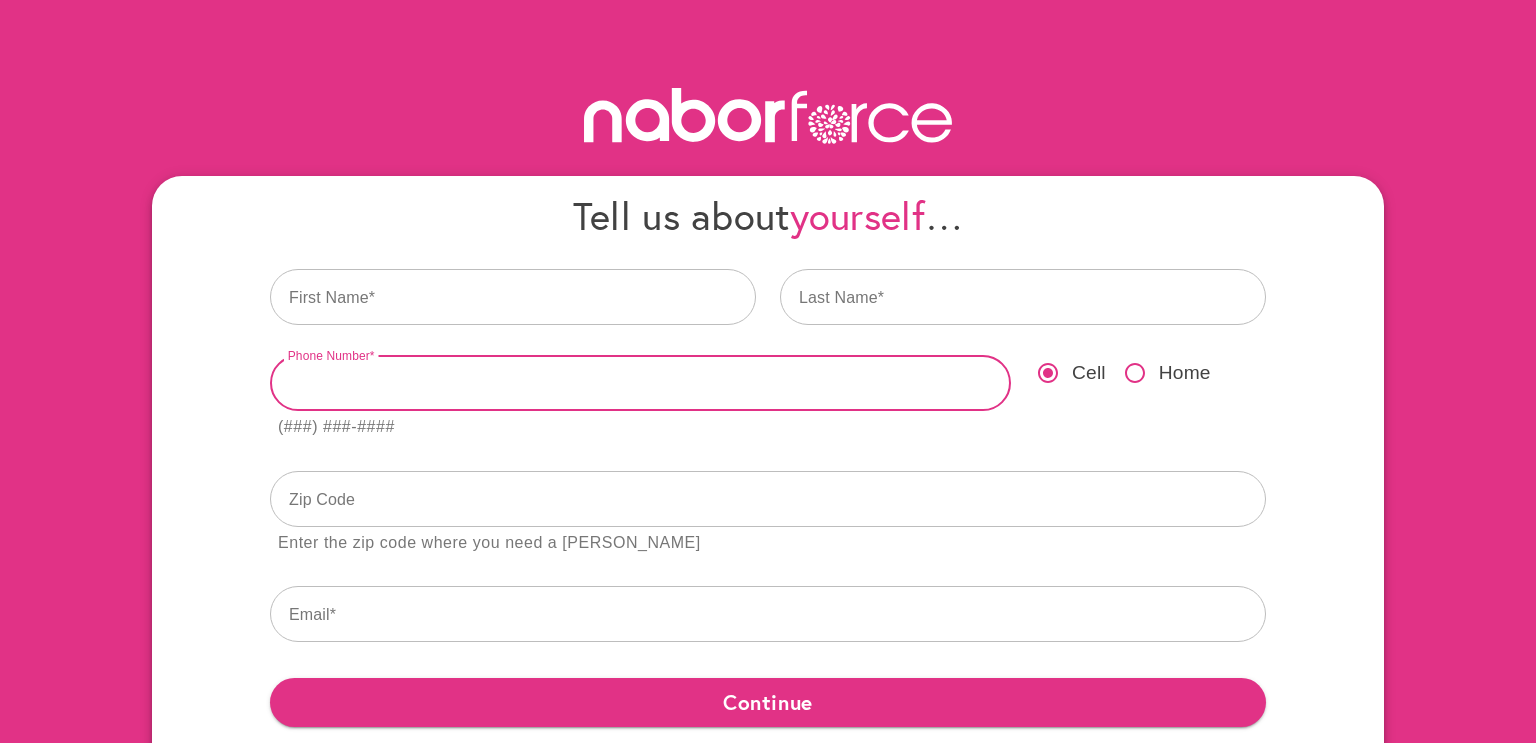 type on "**********" 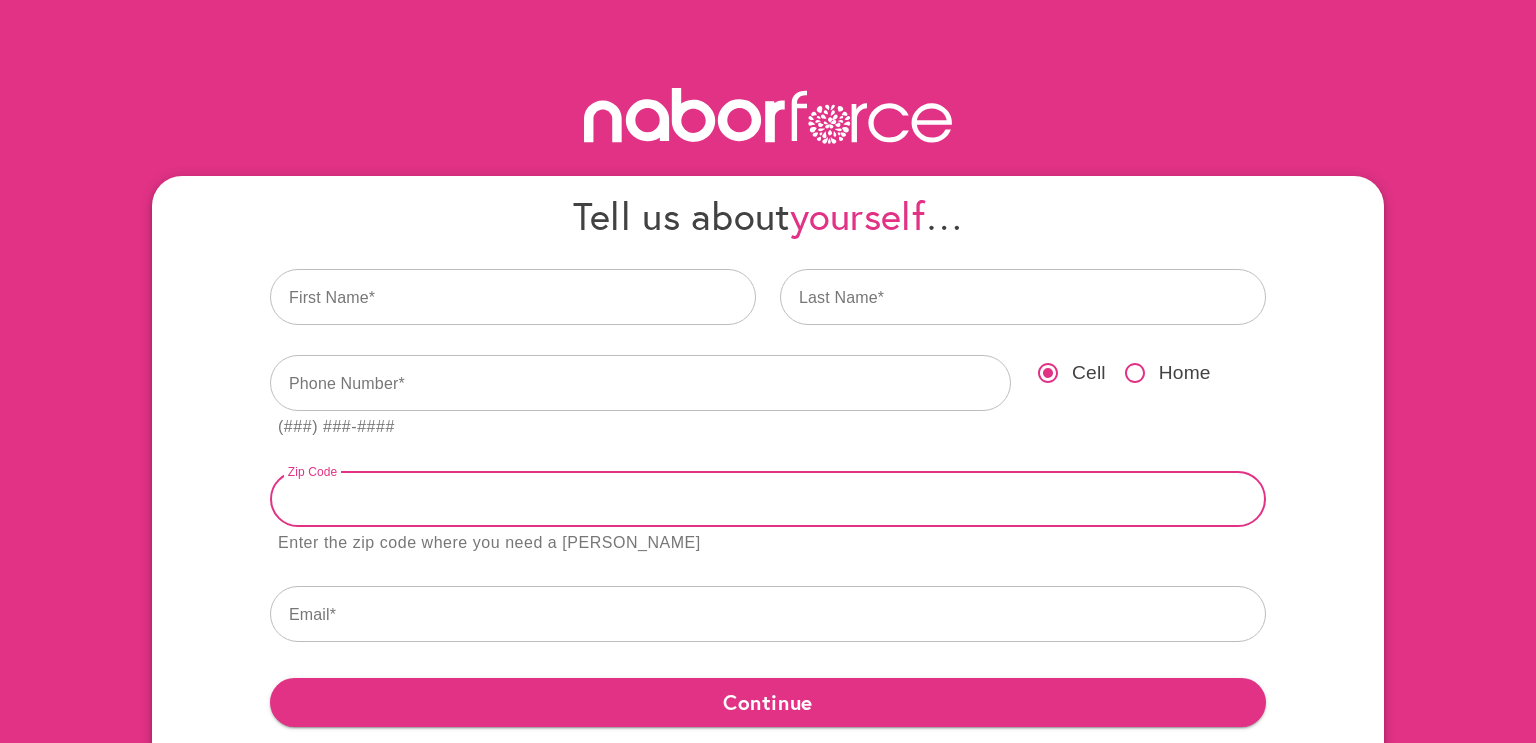 type on "*****" 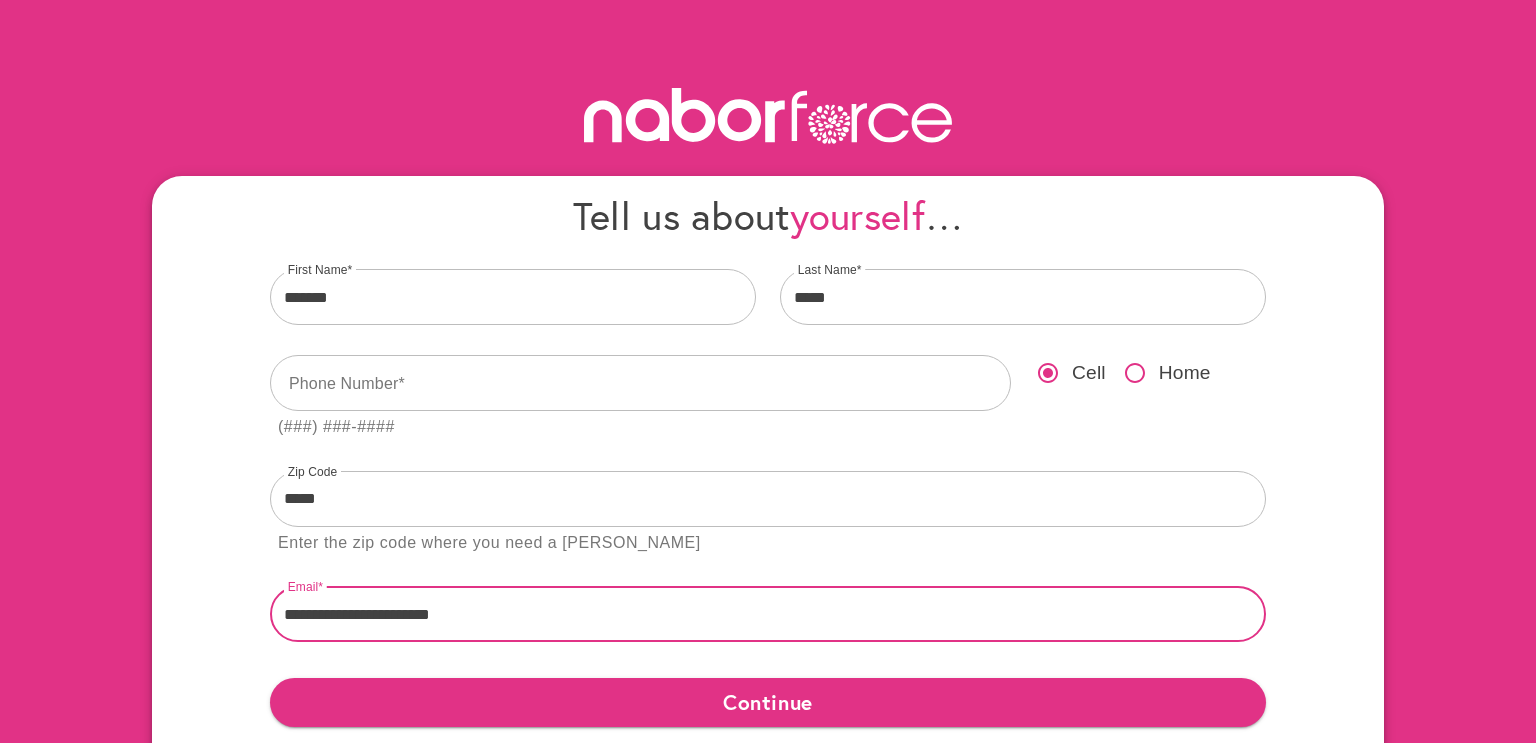 click on "**********" at bounding box center (768, 614) 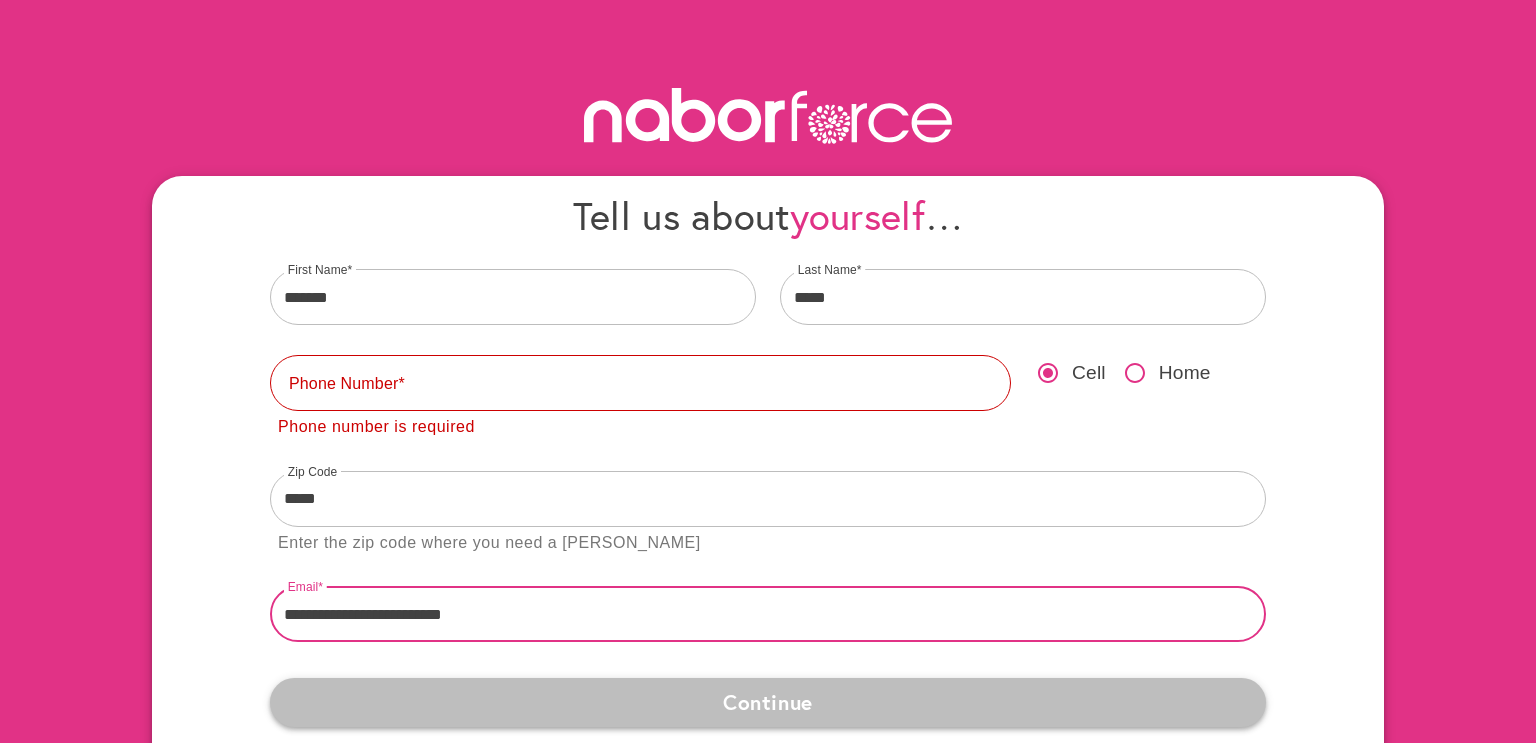 type on "**********" 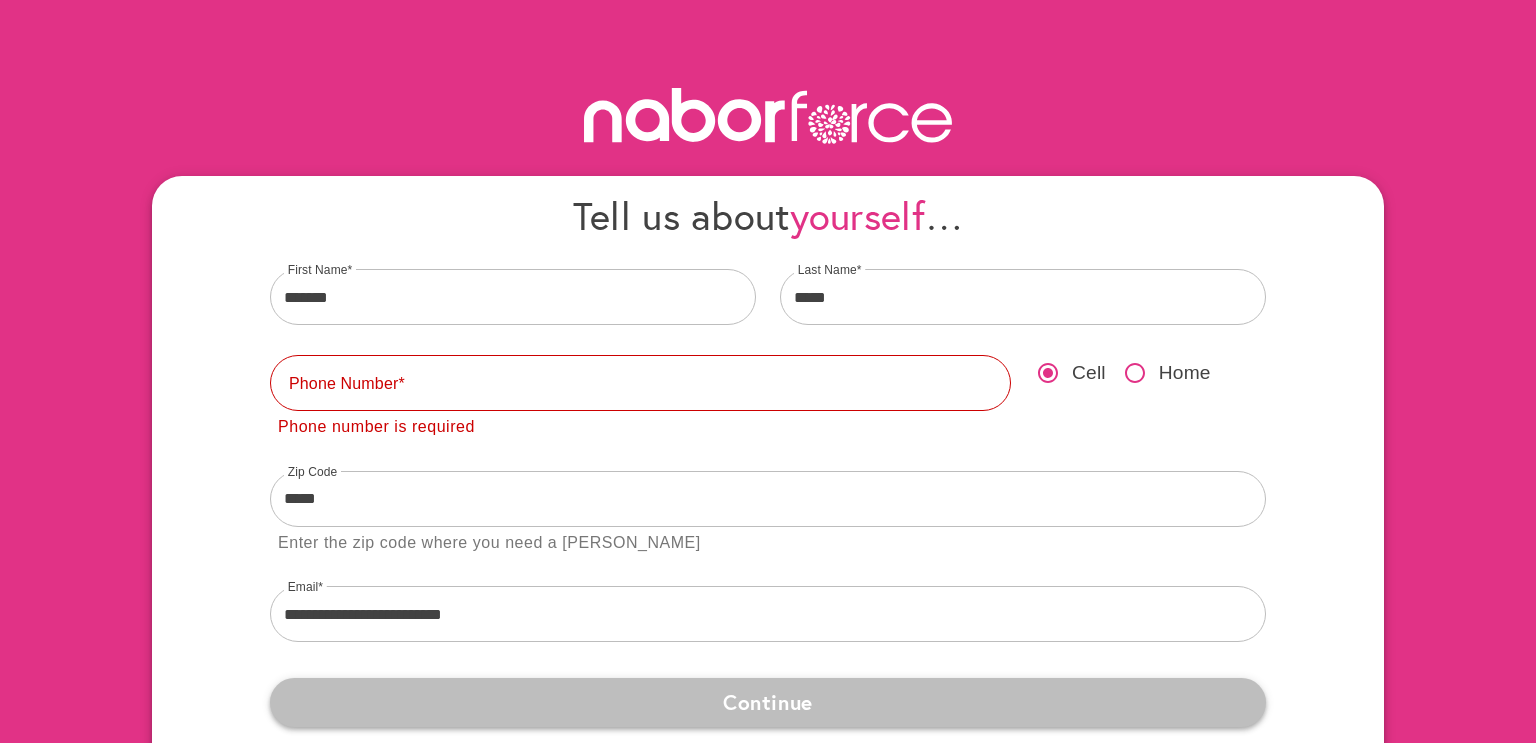 click on "Continue" at bounding box center [768, 702] 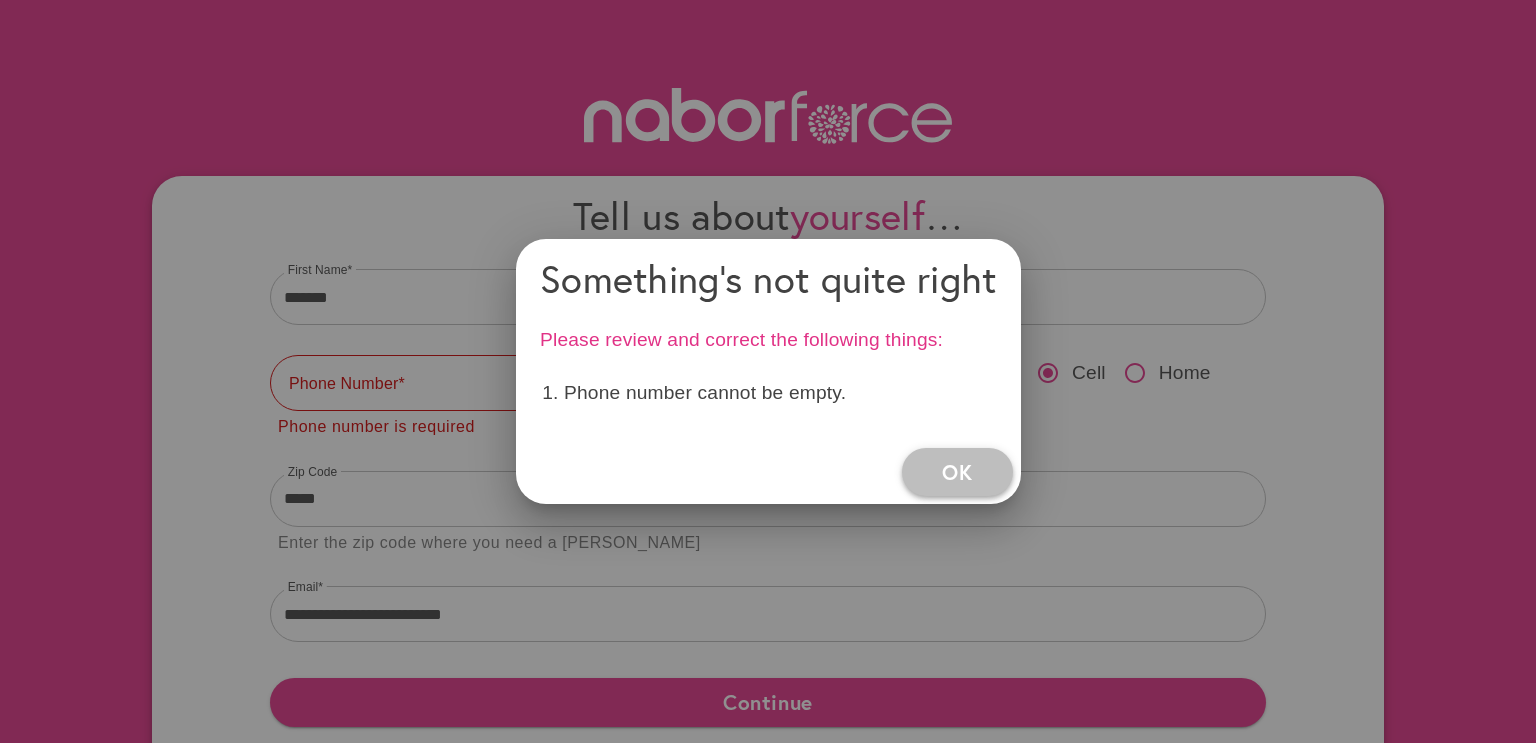 click on "OK" at bounding box center (957, 472) 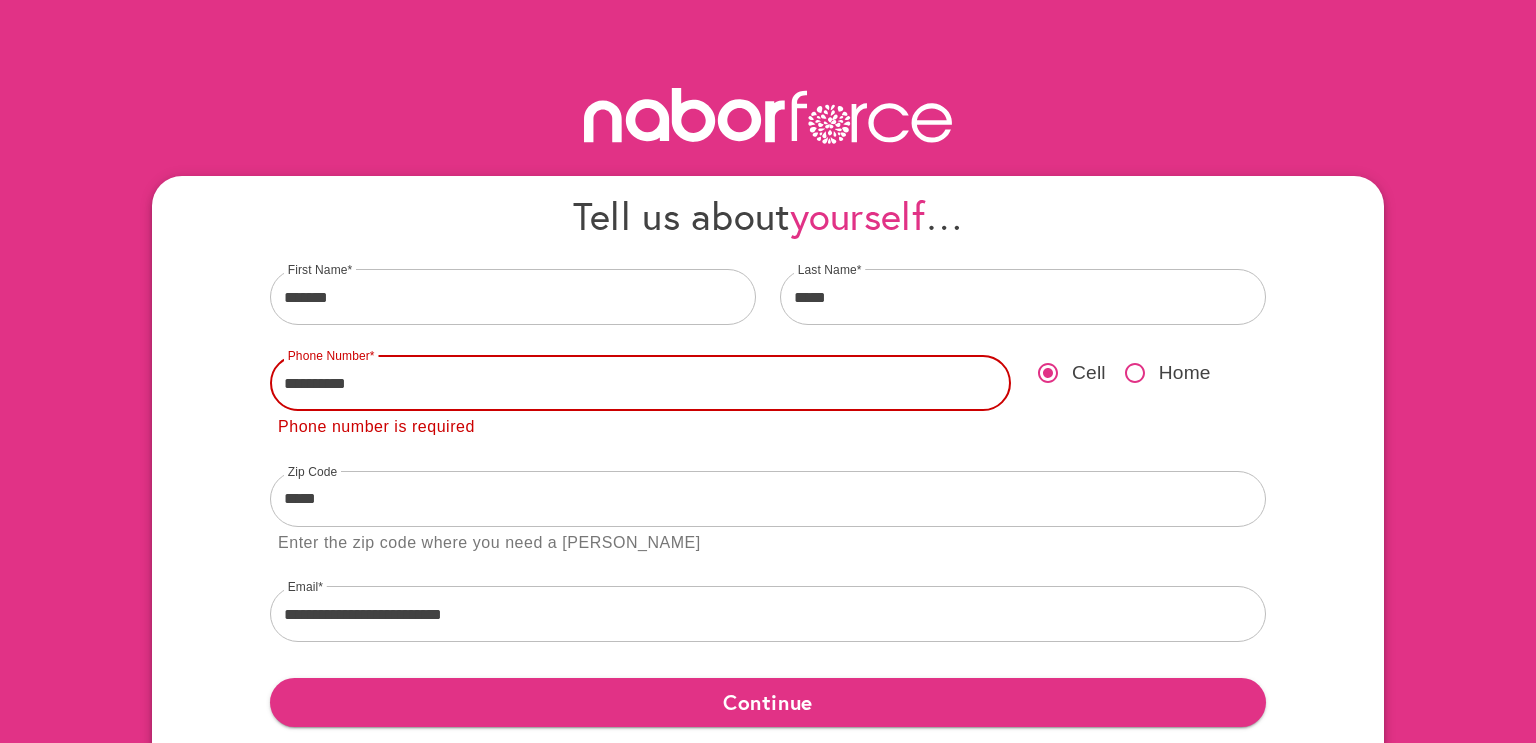 click on "**********" at bounding box center (640, 383) 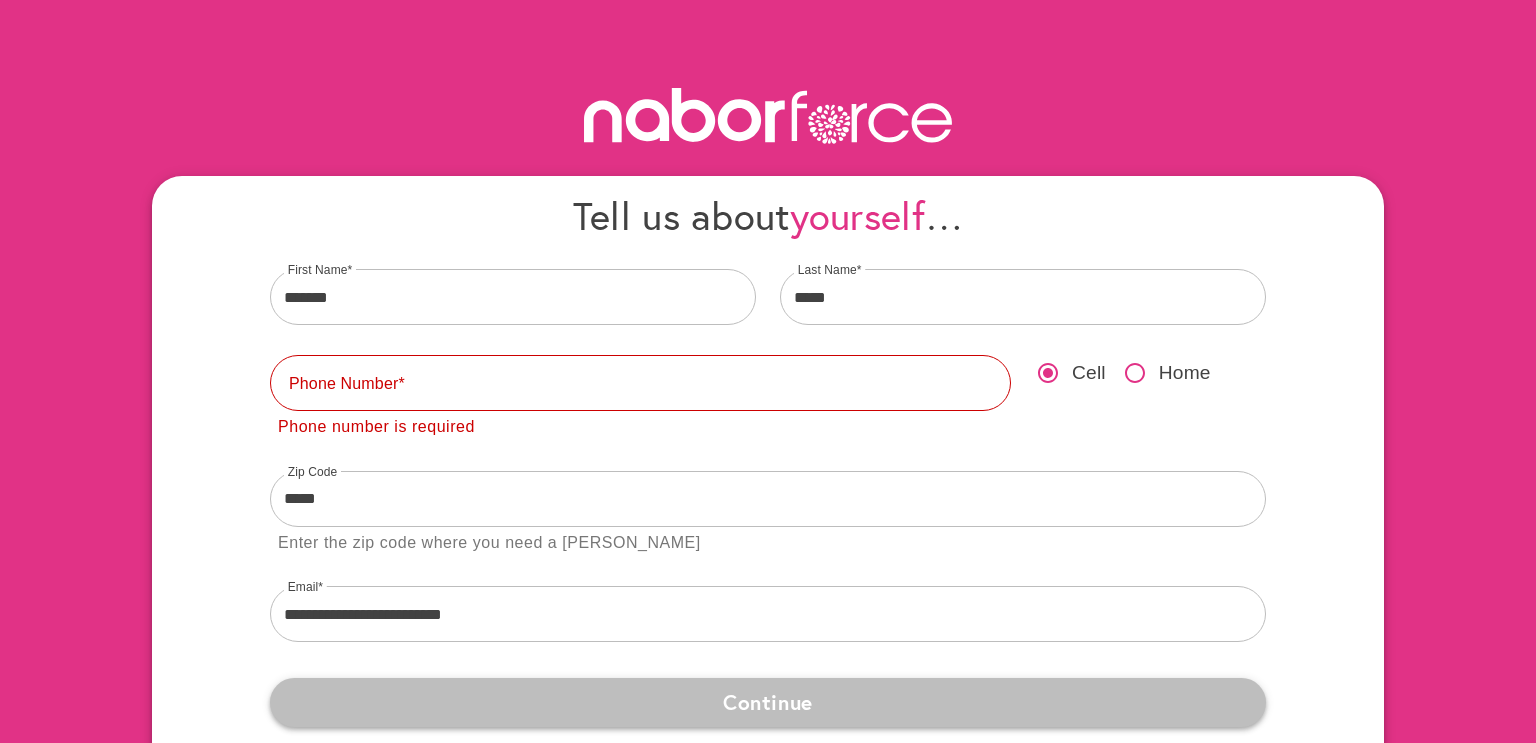 click on "Continue" at bounding box center [768, 702] 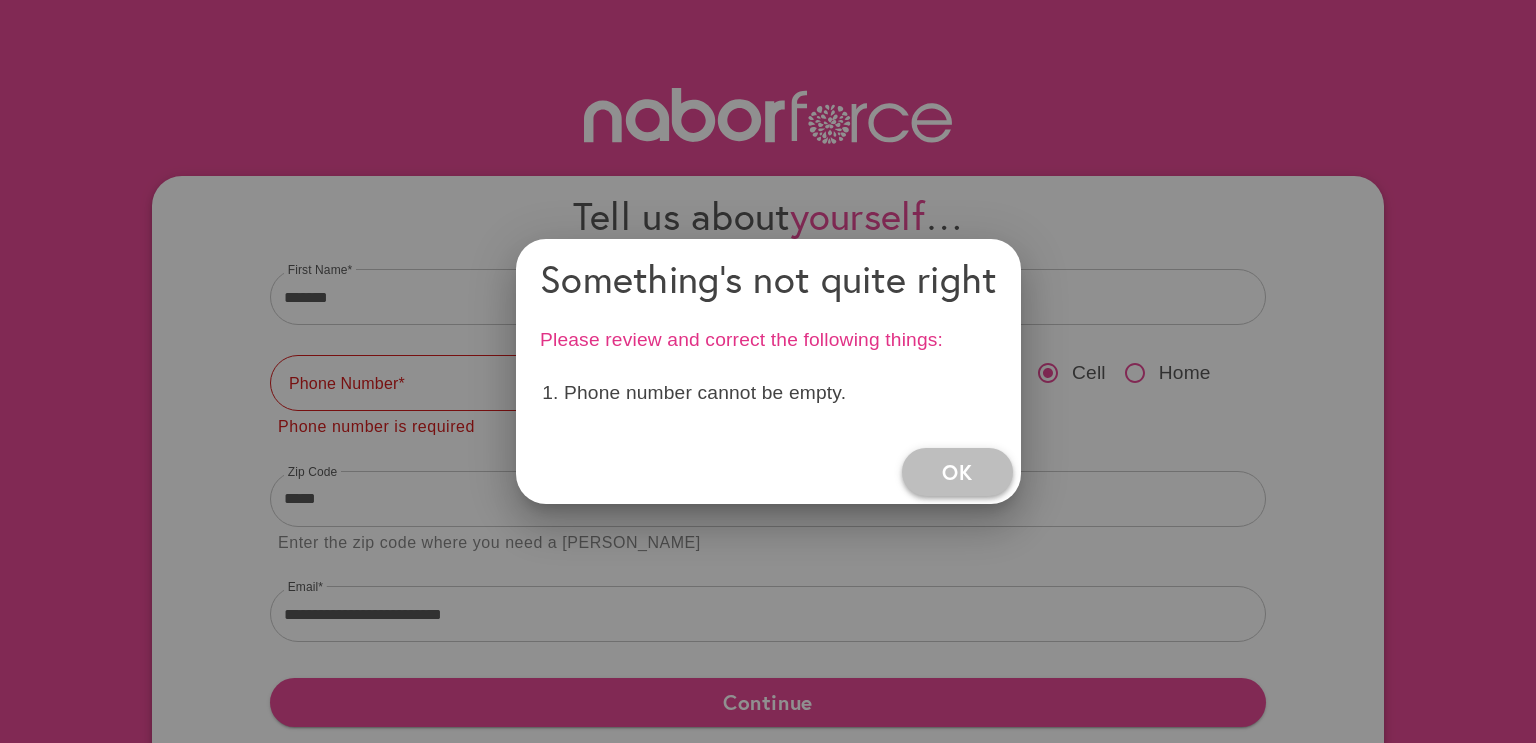 click on "OK" at bounding box center [957, 472] 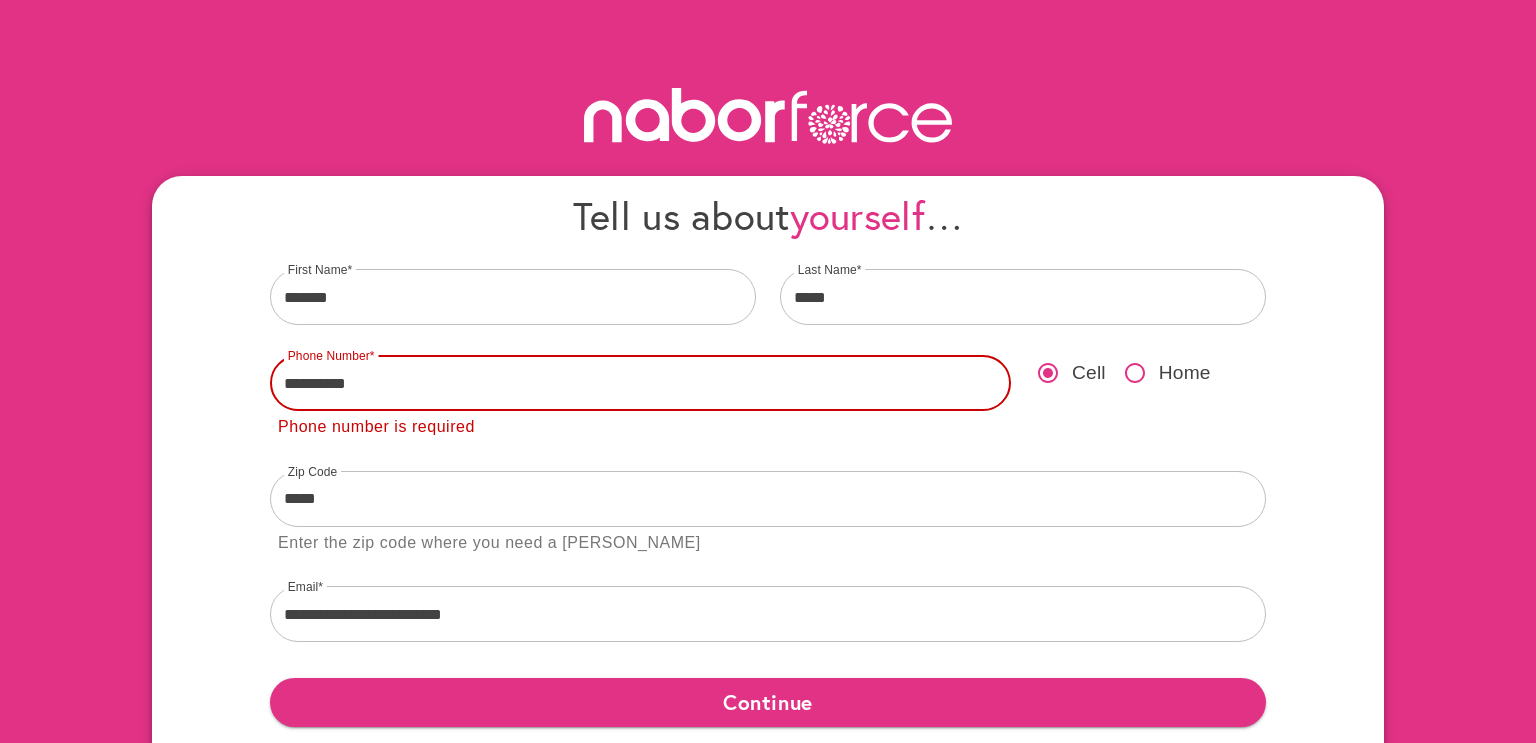 click on "**********" at bounding box center (640, 383) 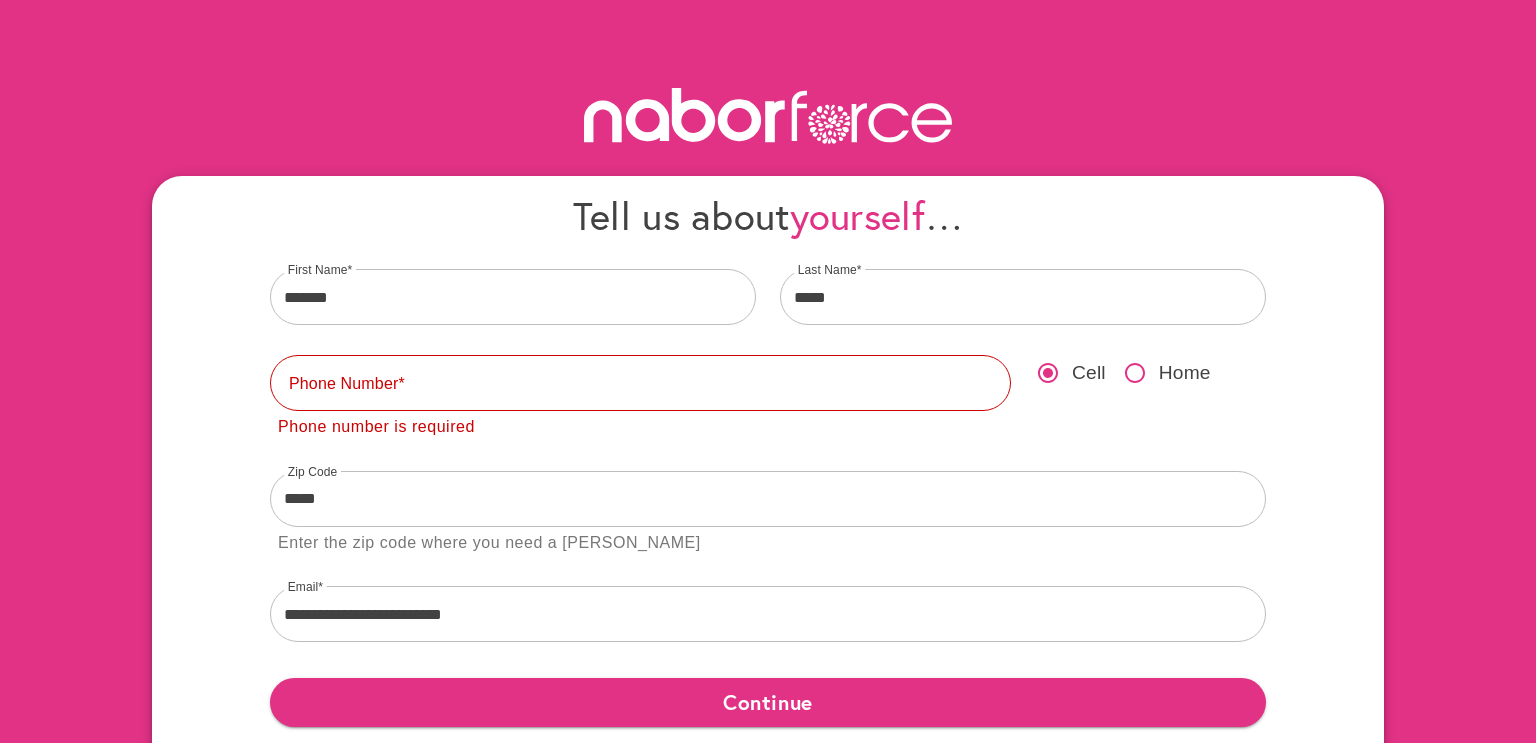 click on "Cell
Home" at bounding box center [1150, 395] 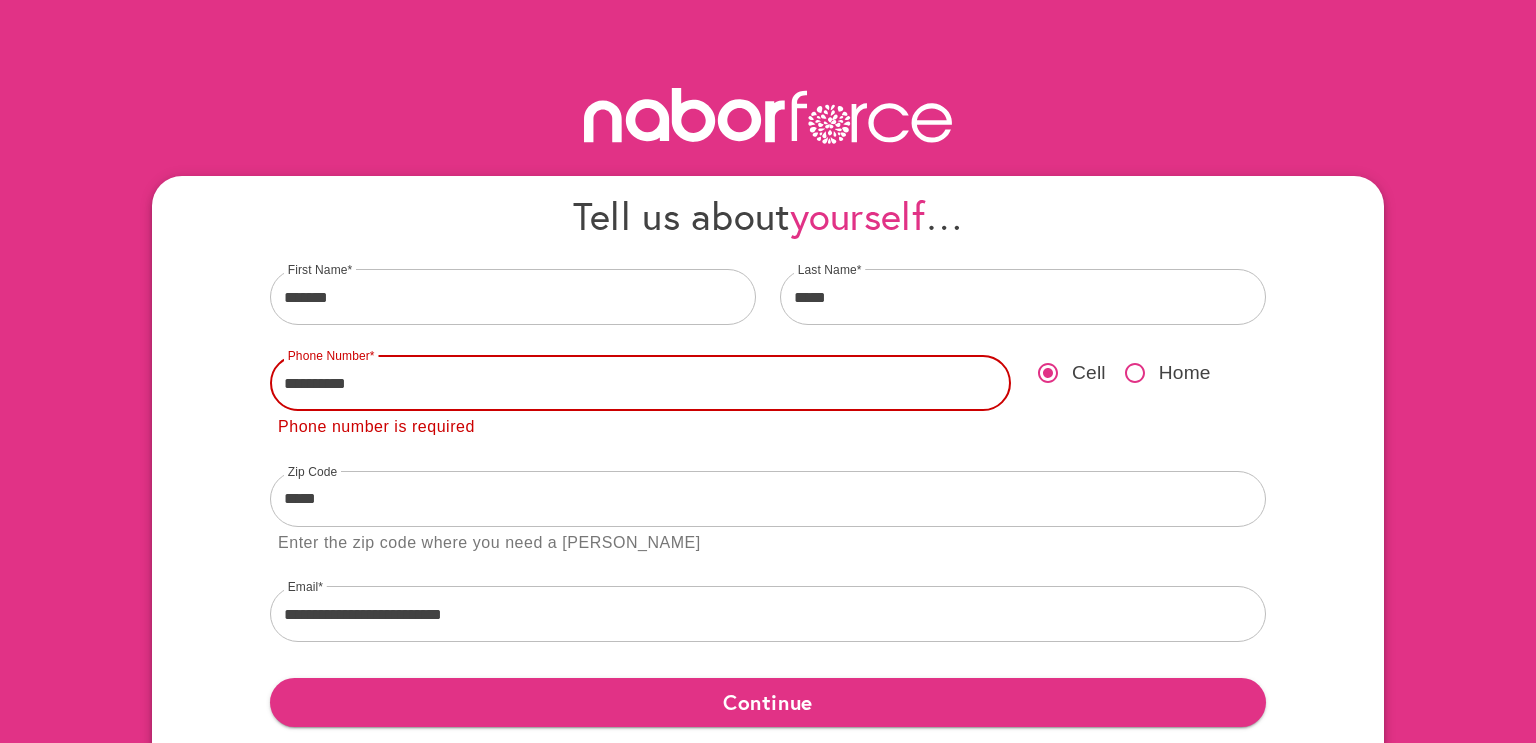 click on "**********" at bounding box center [640, 383] 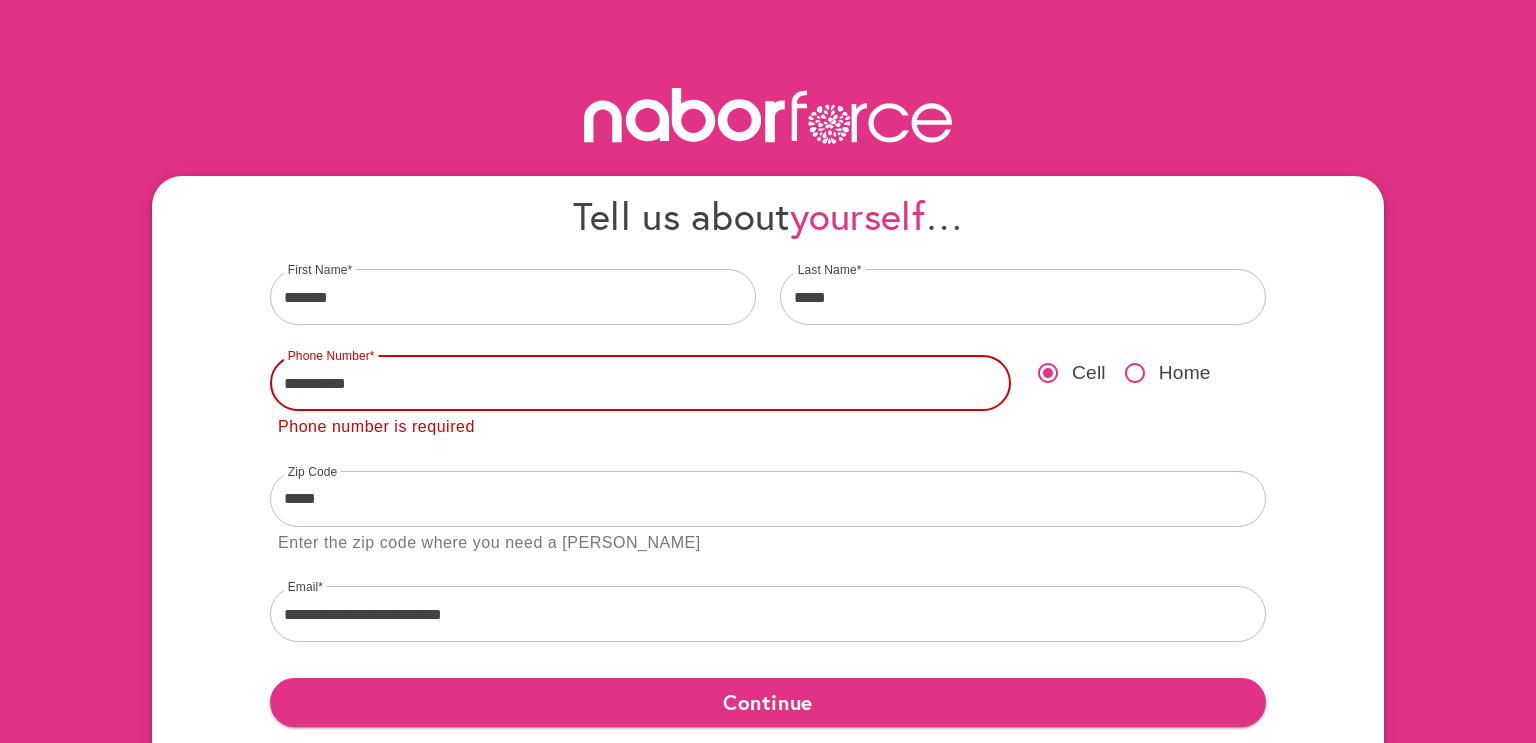 click on "**********" at bounding box center (640, 383) 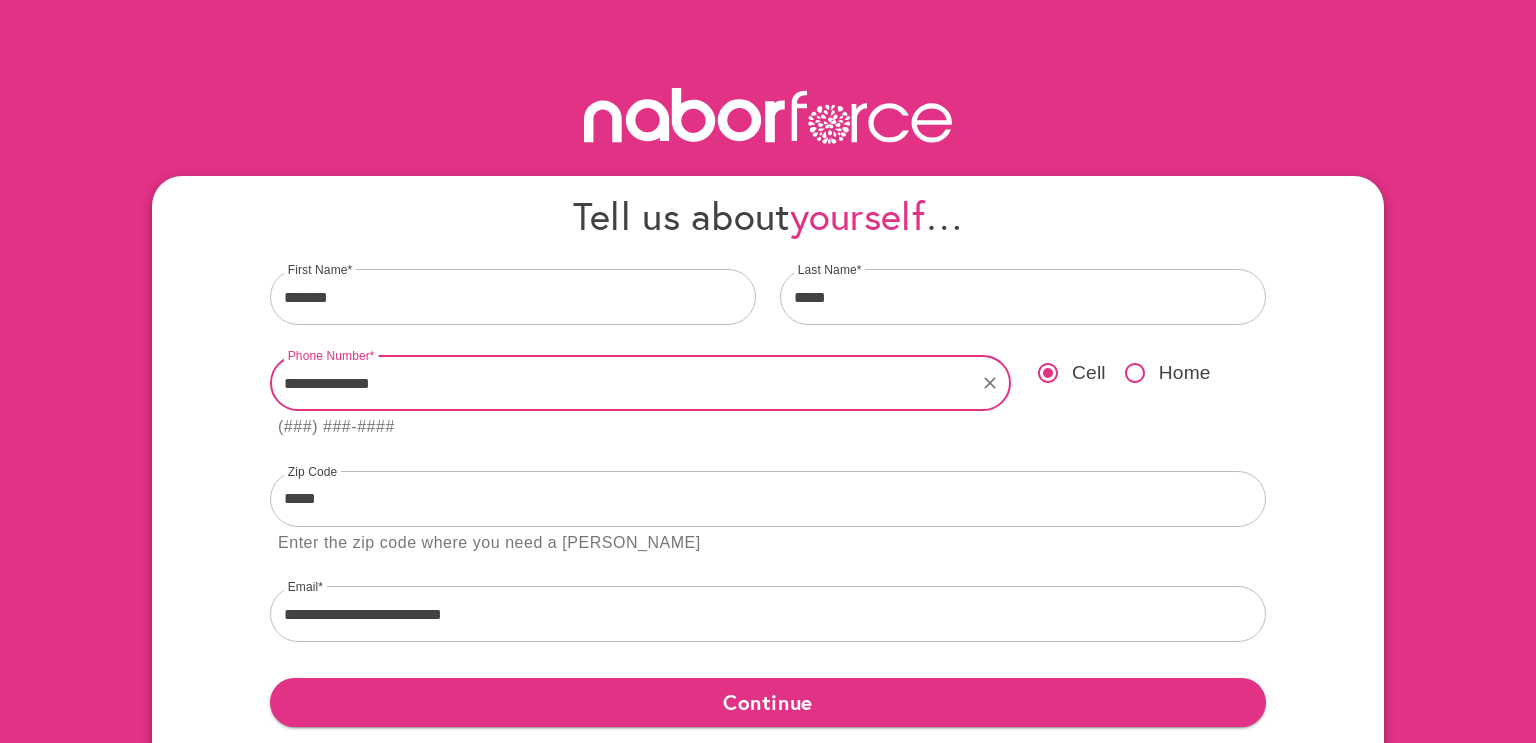 type on "**********" 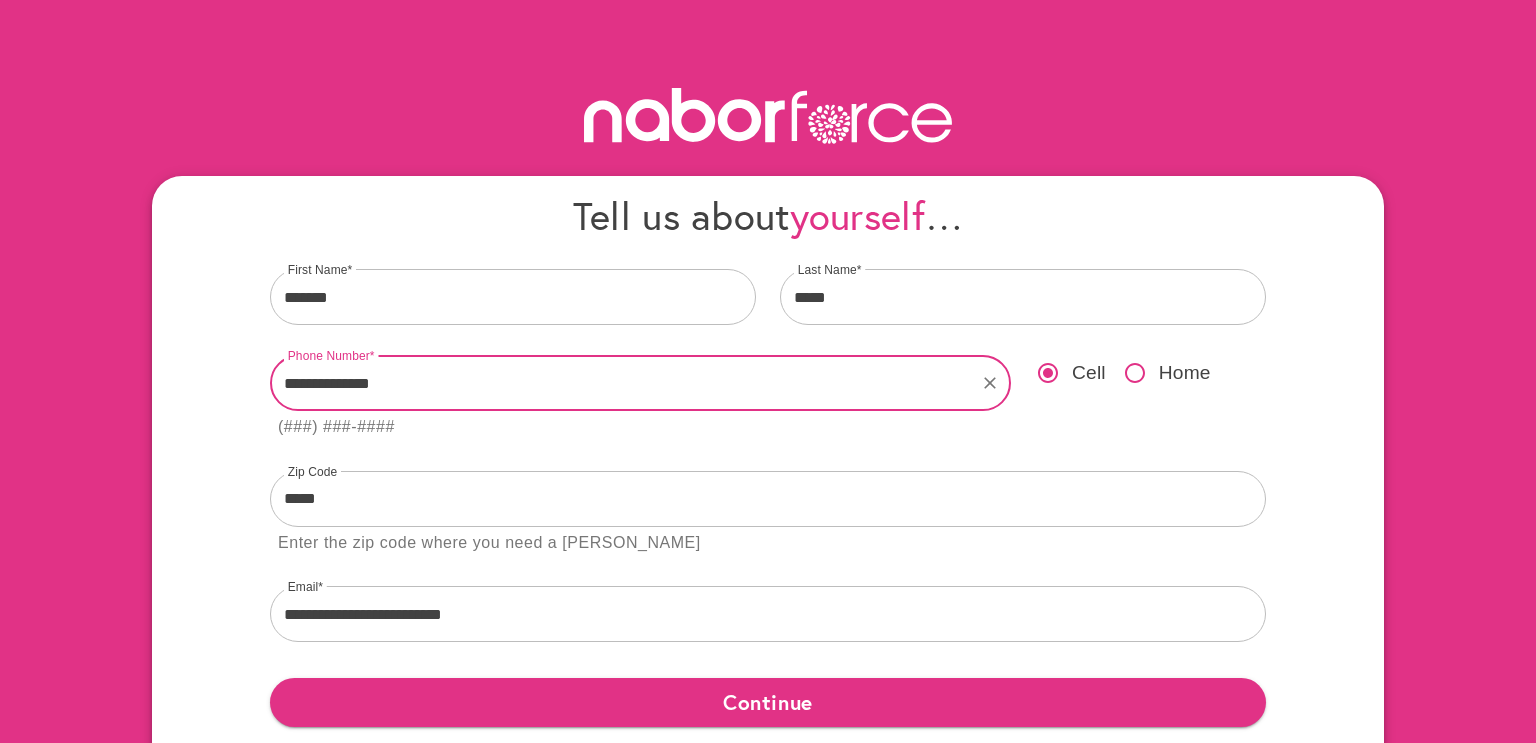 type 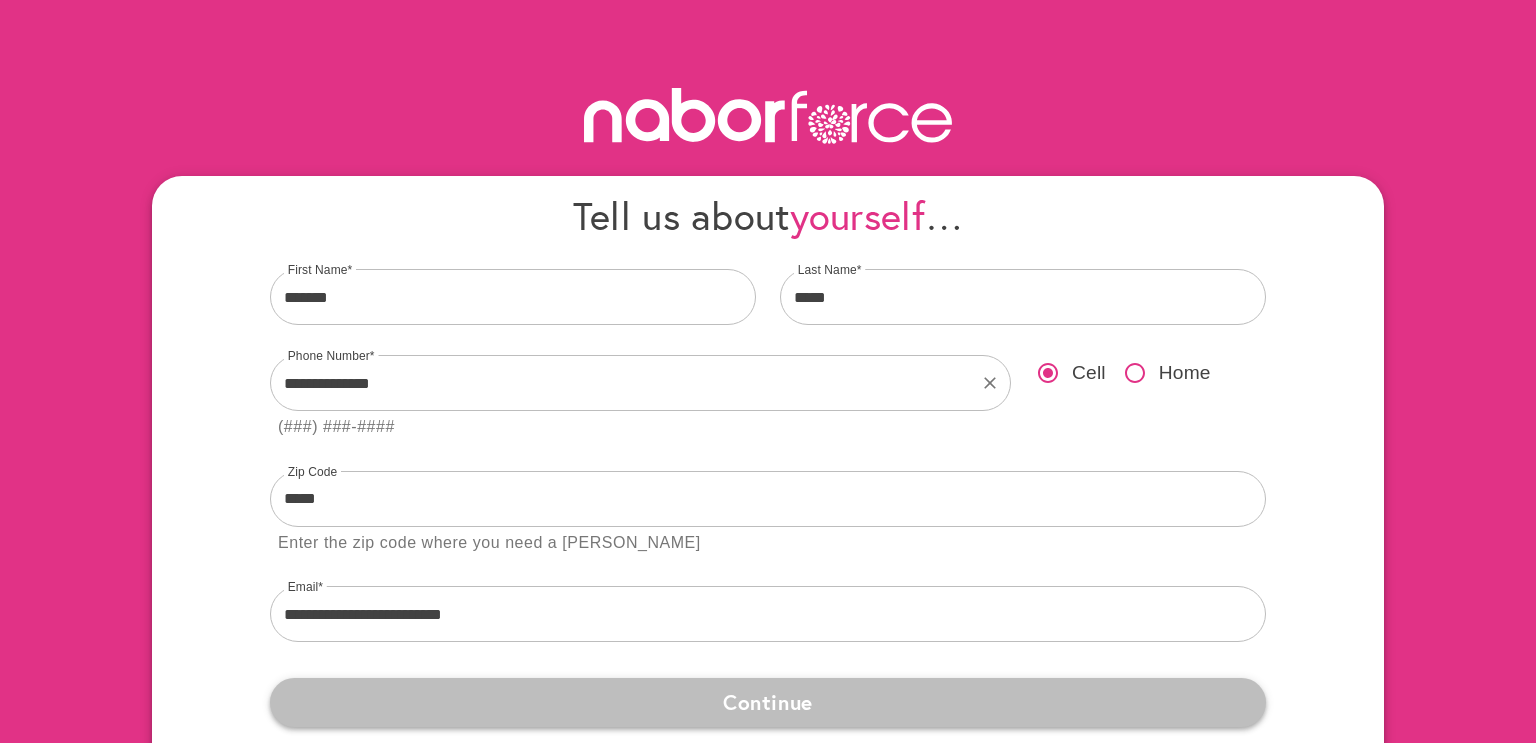 click on "Continue" at bounding box center [768, 702] 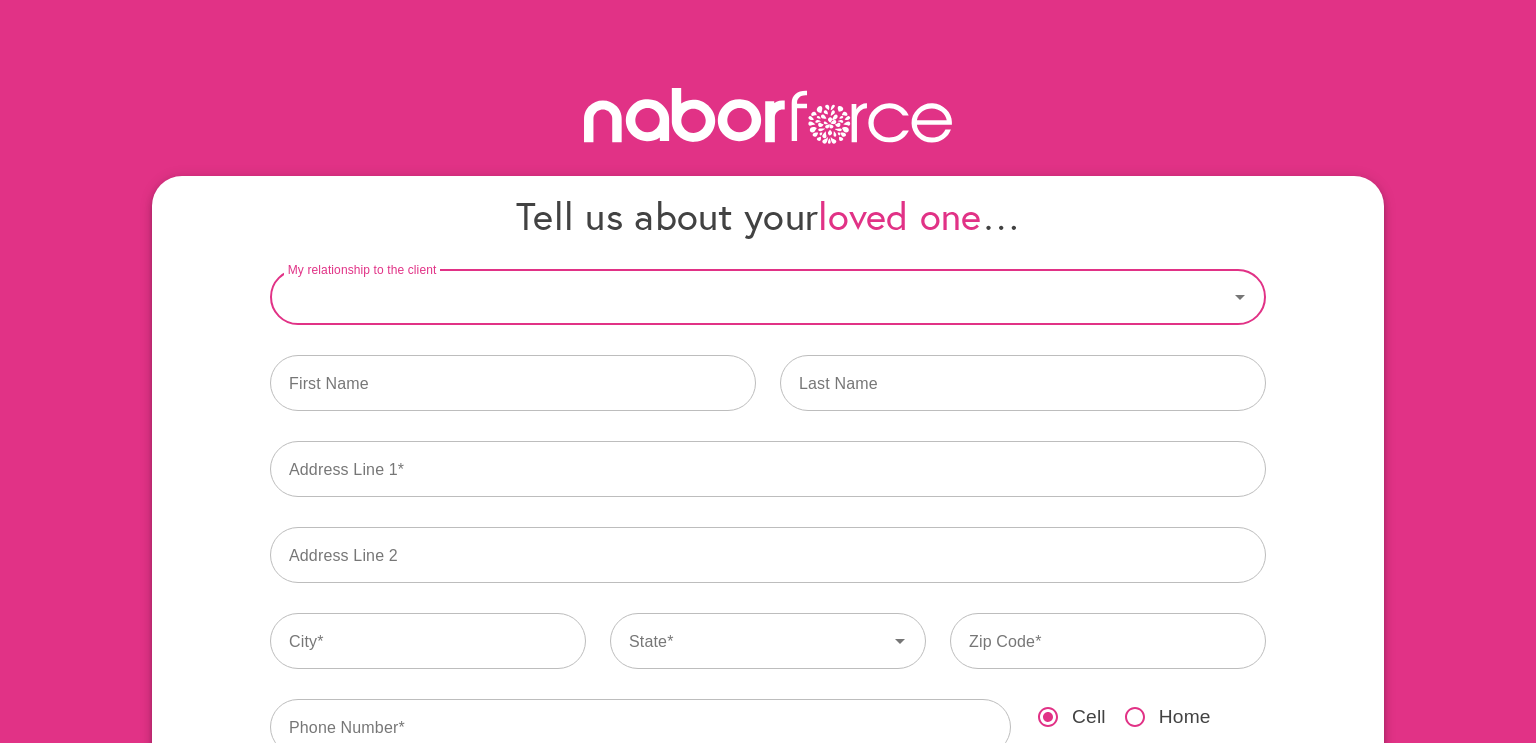 click on "My relationship to the client" at bounding box center (749, 297) 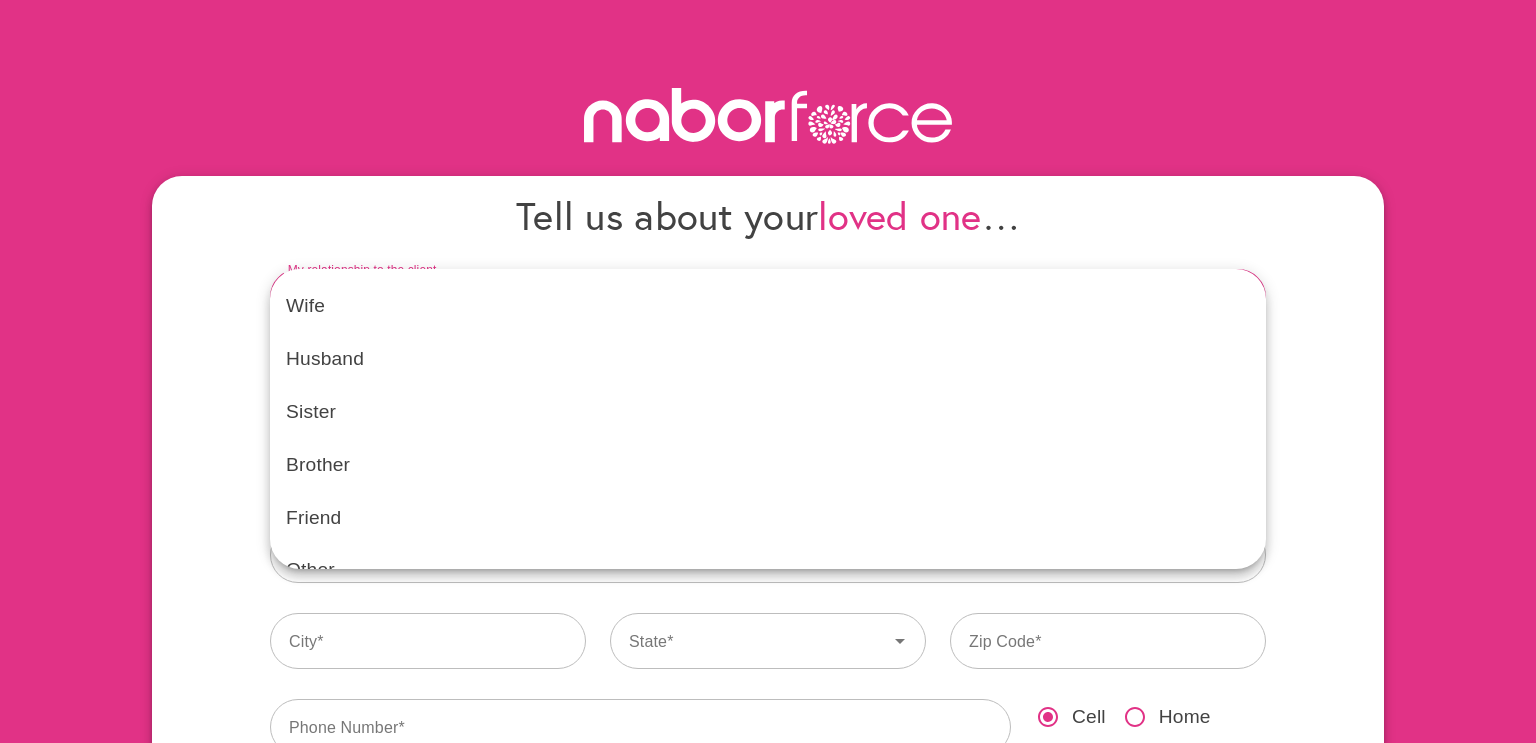 scroll, scrollTop: 244, scrollLeft: 0, axis: vertical 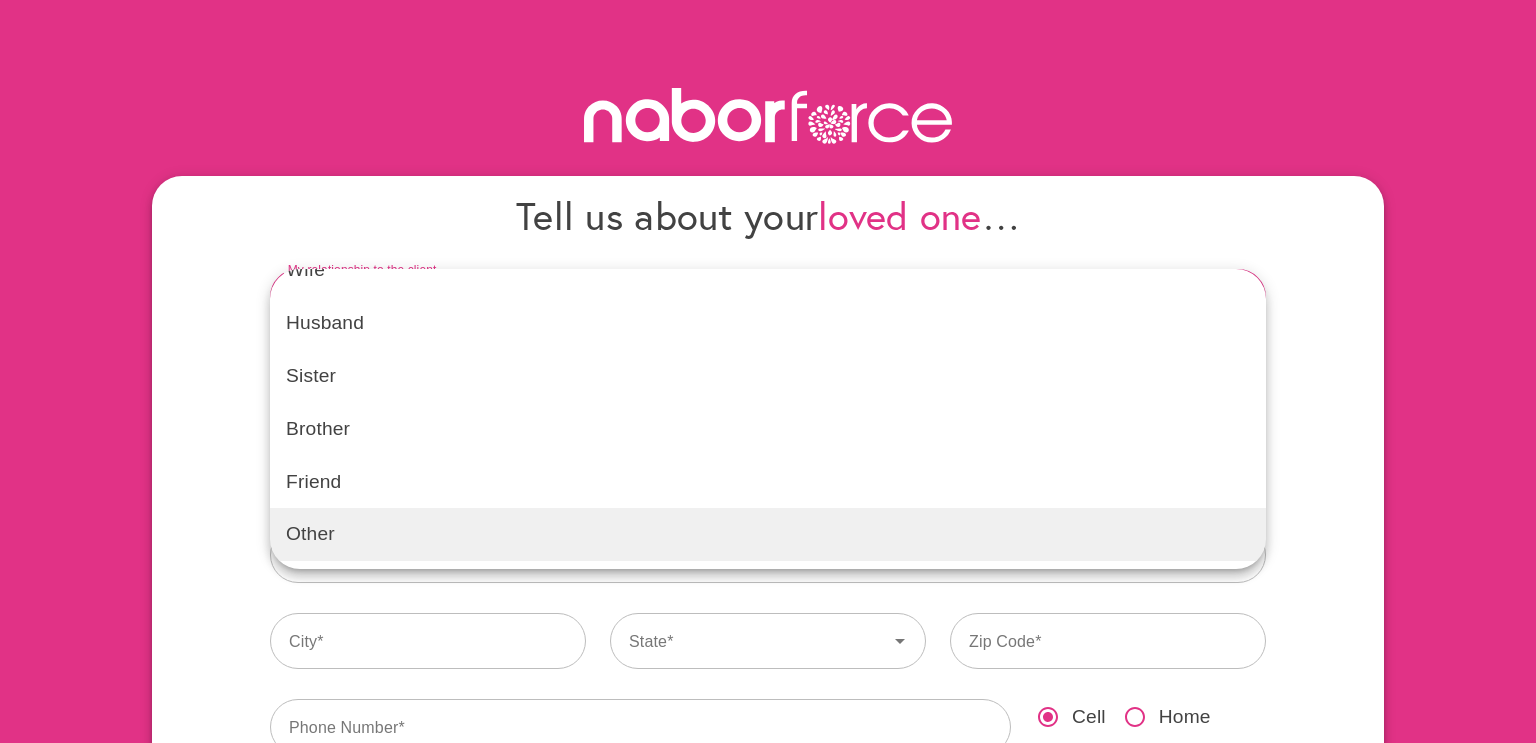 click on "Other" at bounding box center [768, 534] 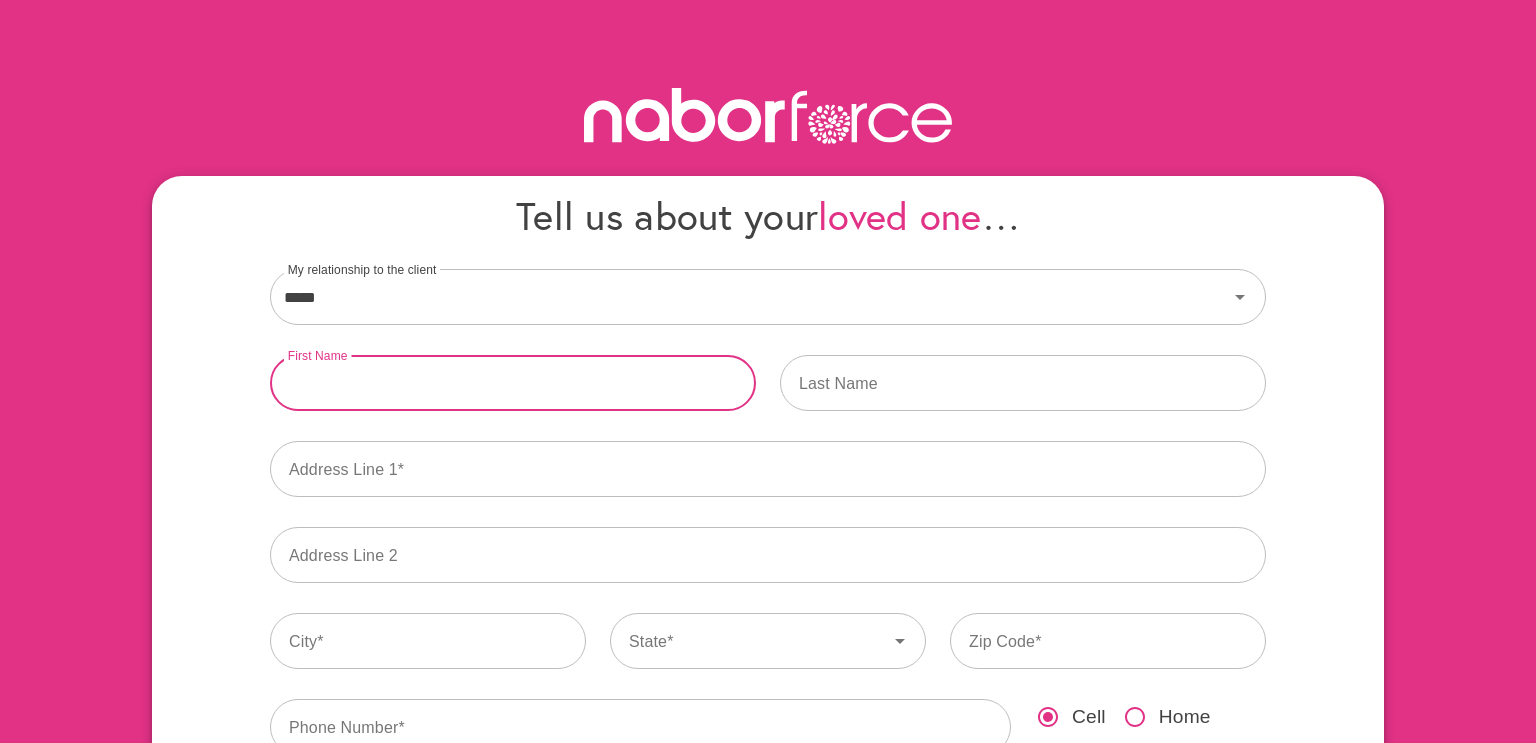 click at bounding box center (513, 383) 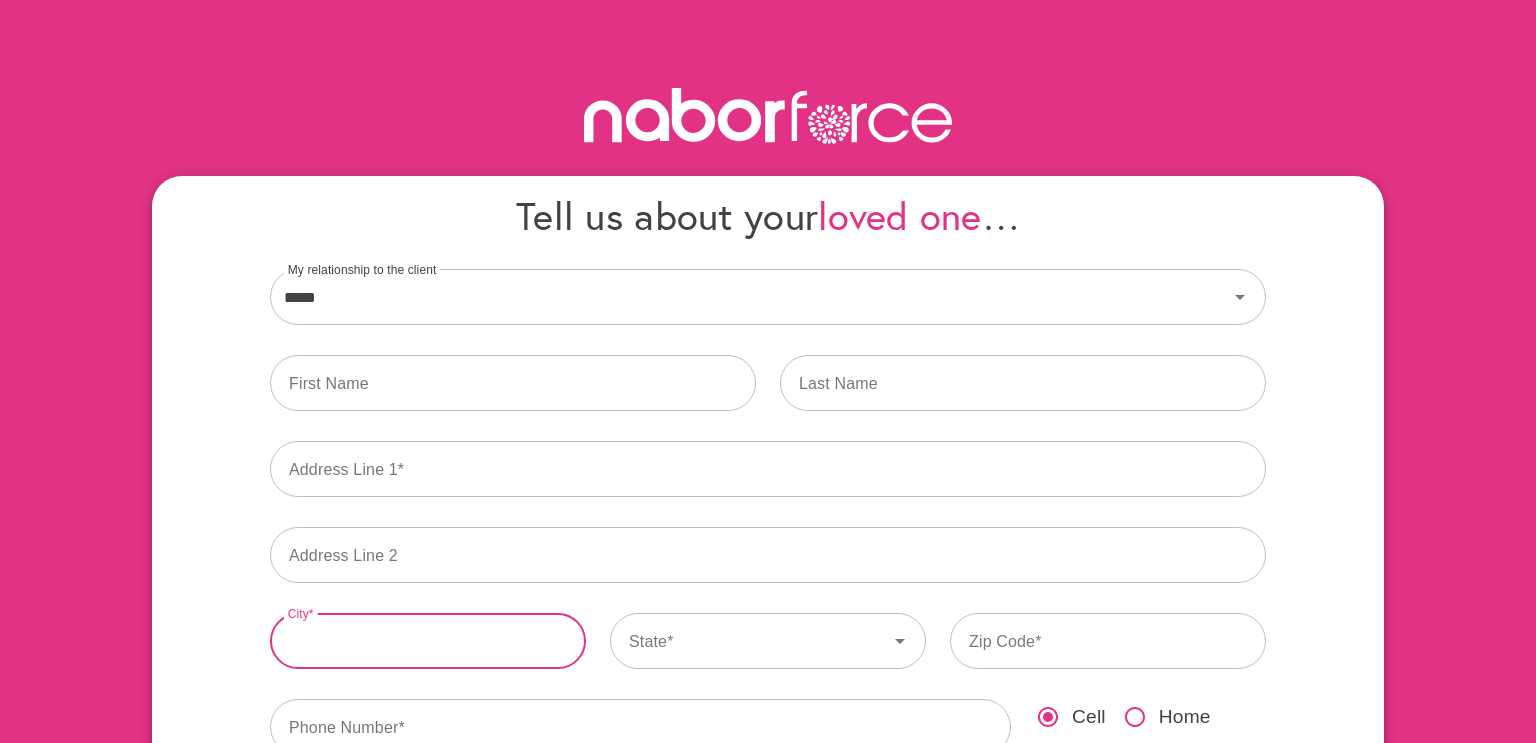 click on "City" at bounding box center (428, 641) 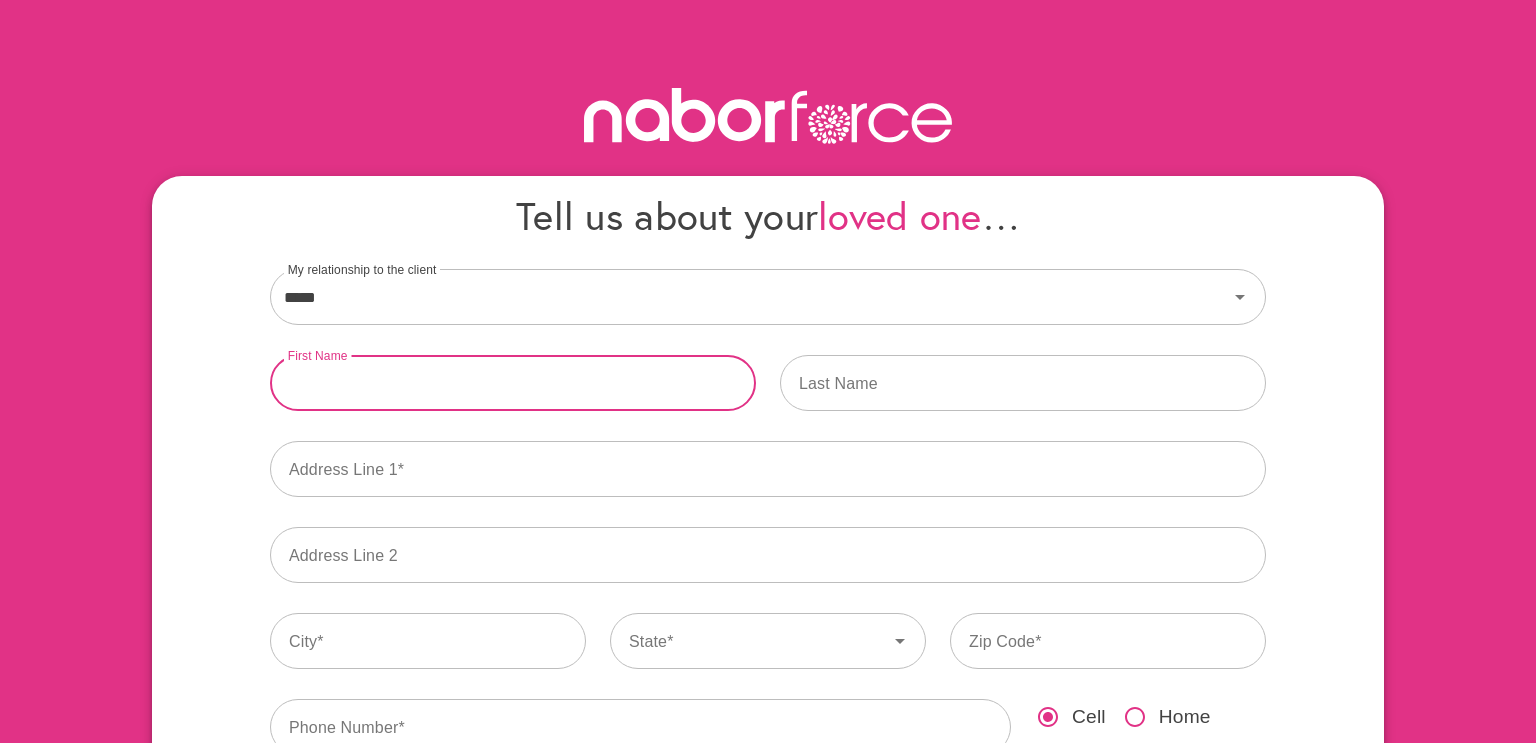 click at bounding box center [513, 383] 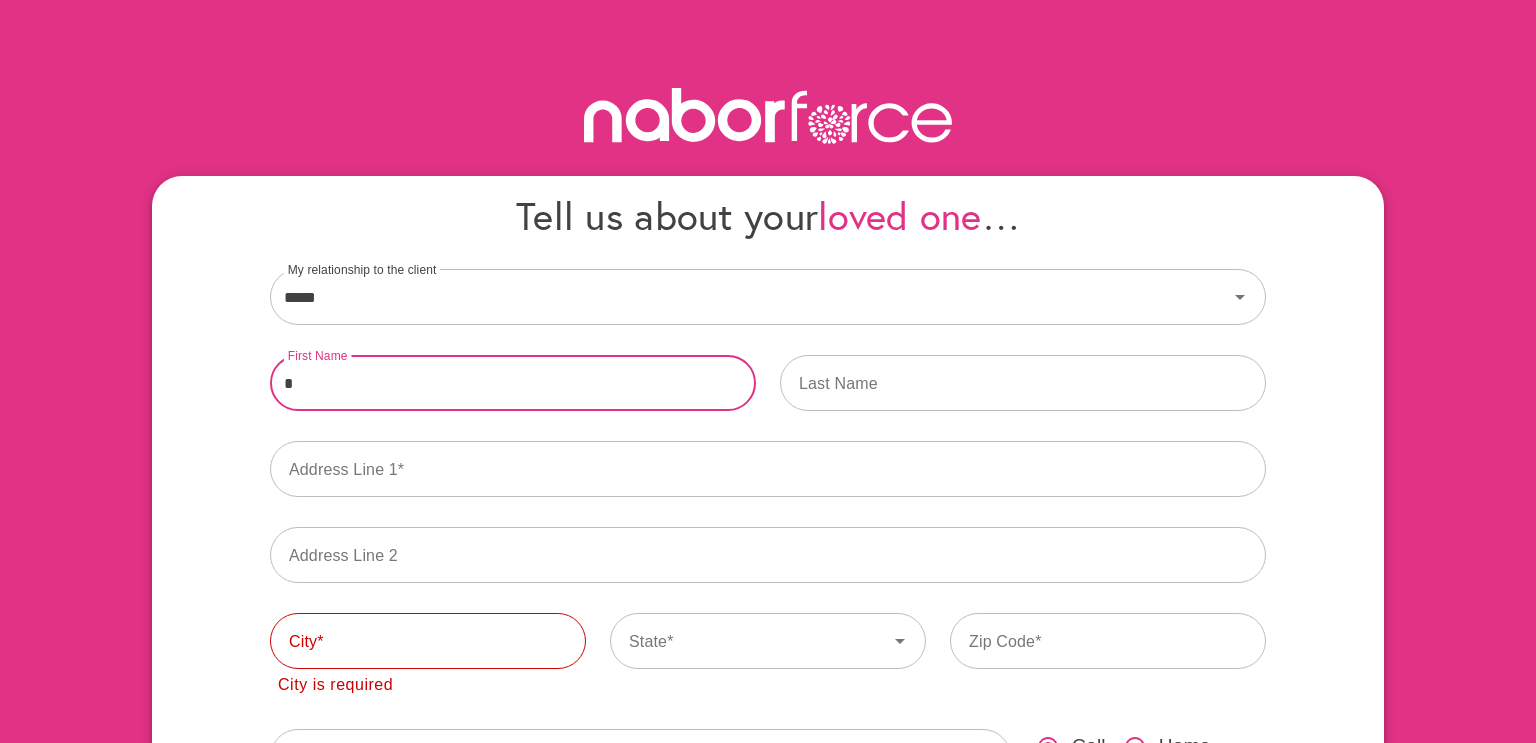 type on "*" 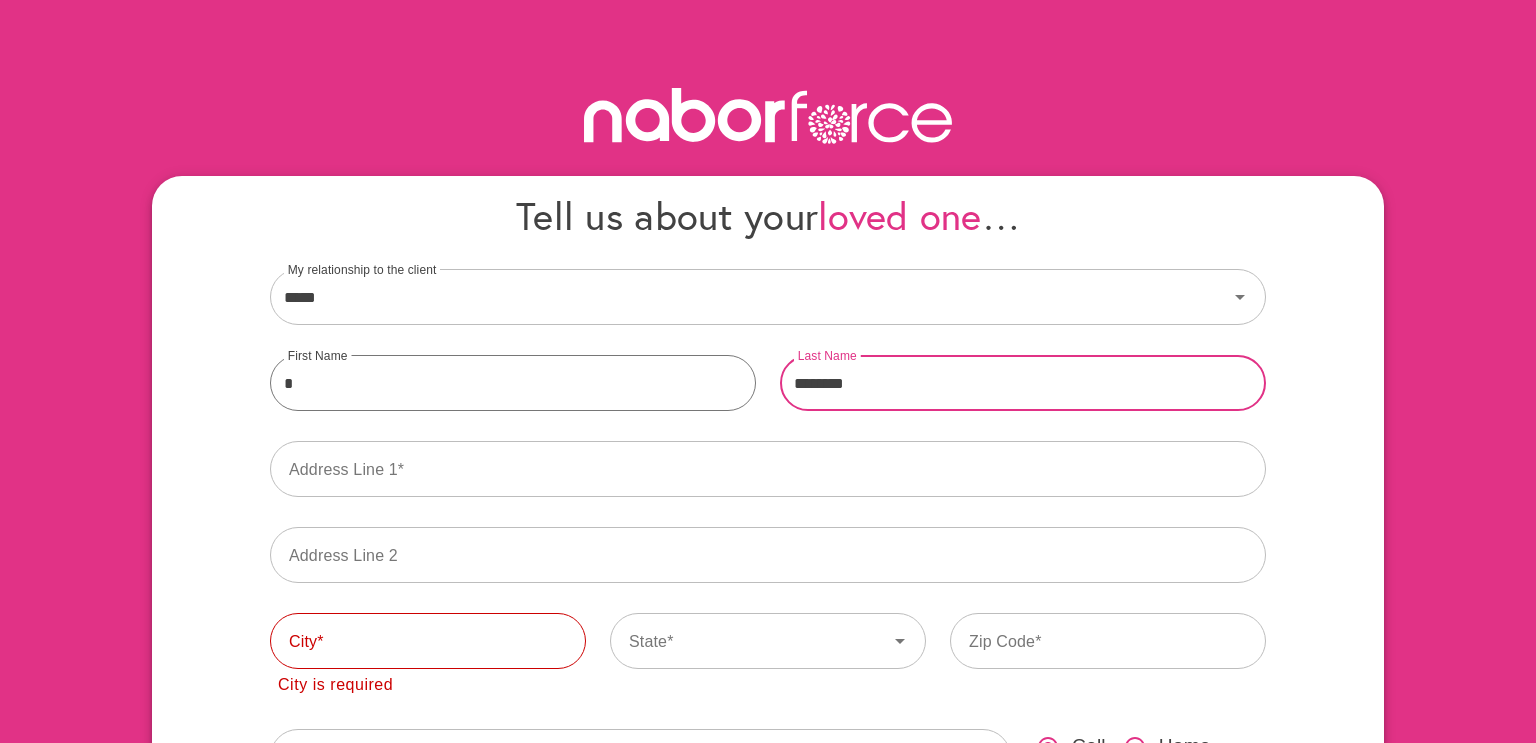 type on "********" 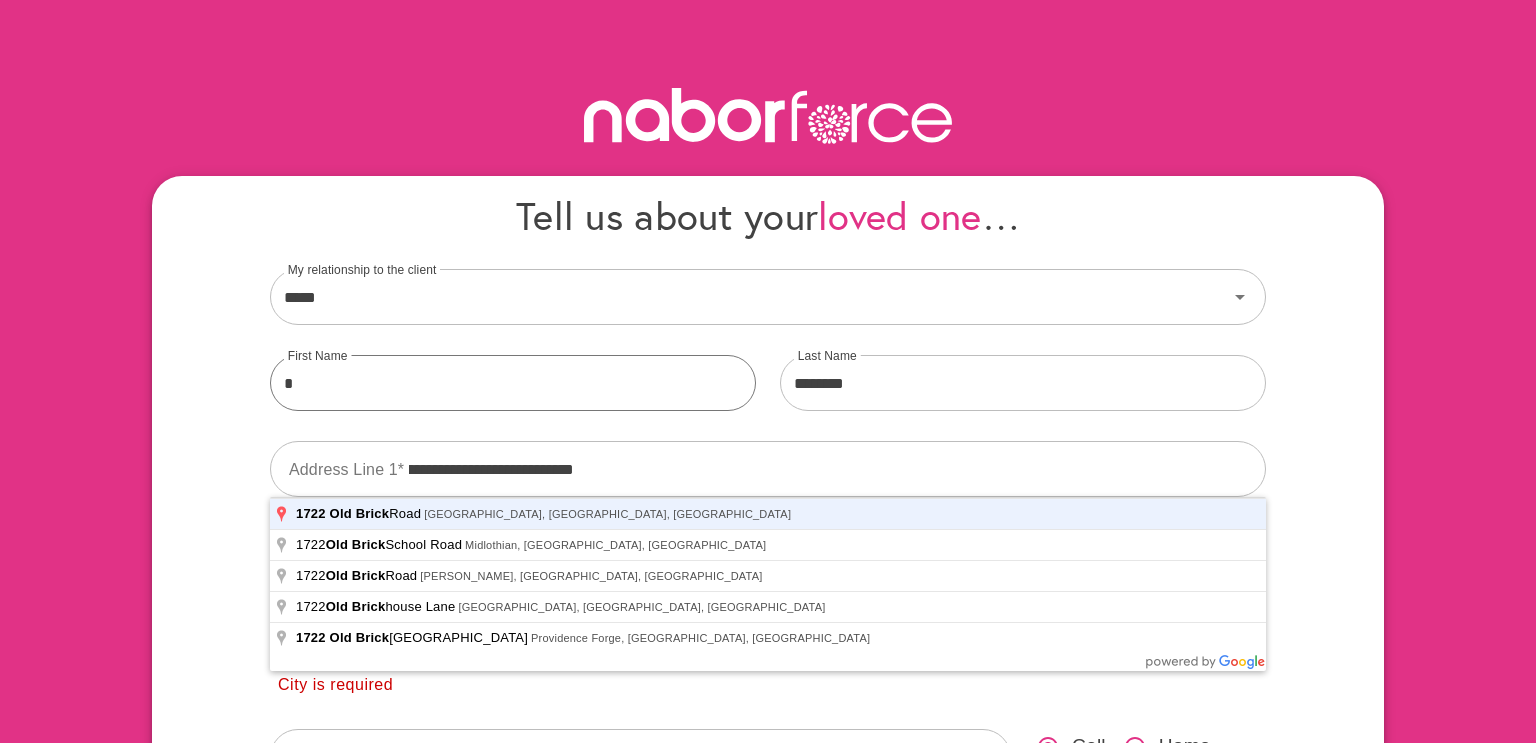 type on "**********" 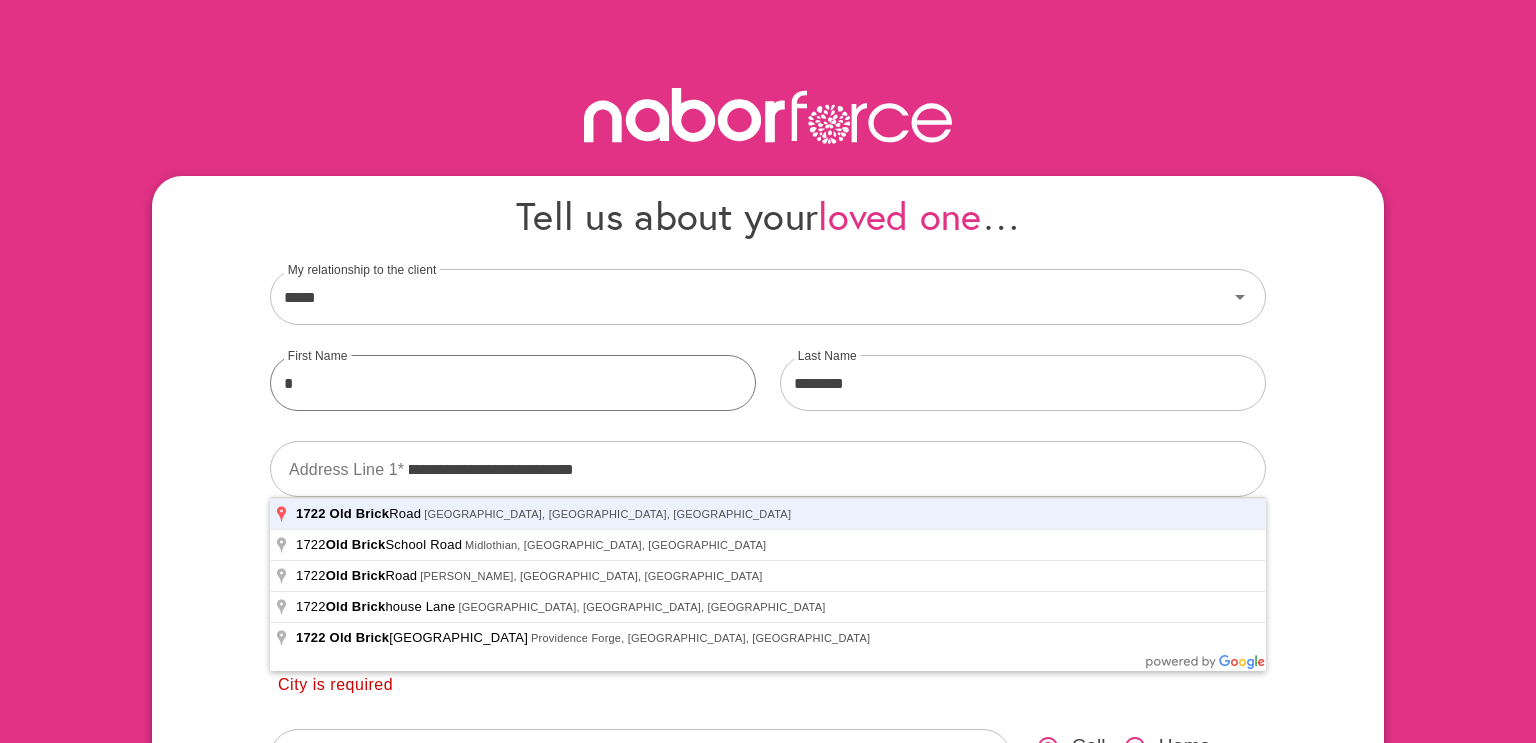 type on "**********" 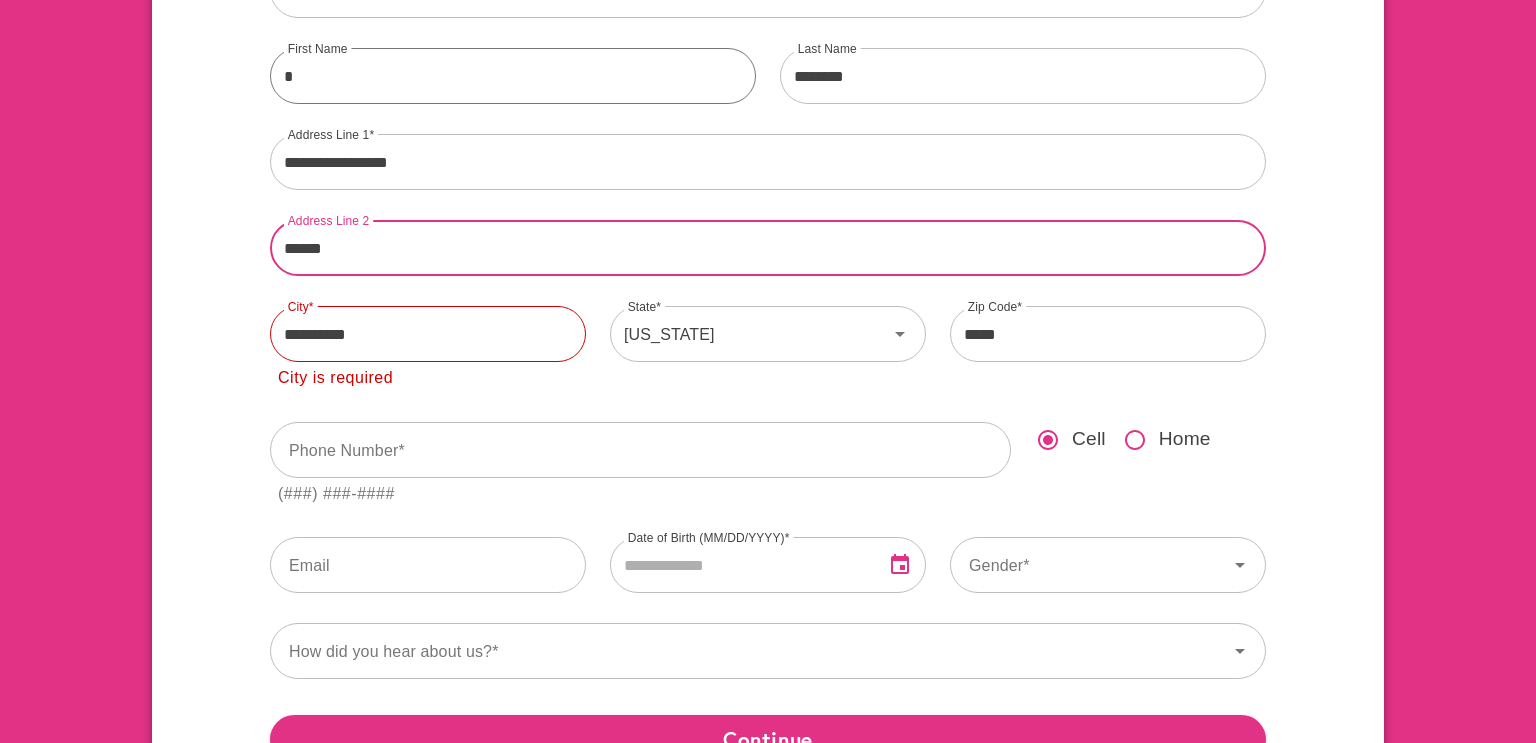 scroll, scrollTop: 316, scrollLeft: 0, axis: vertical 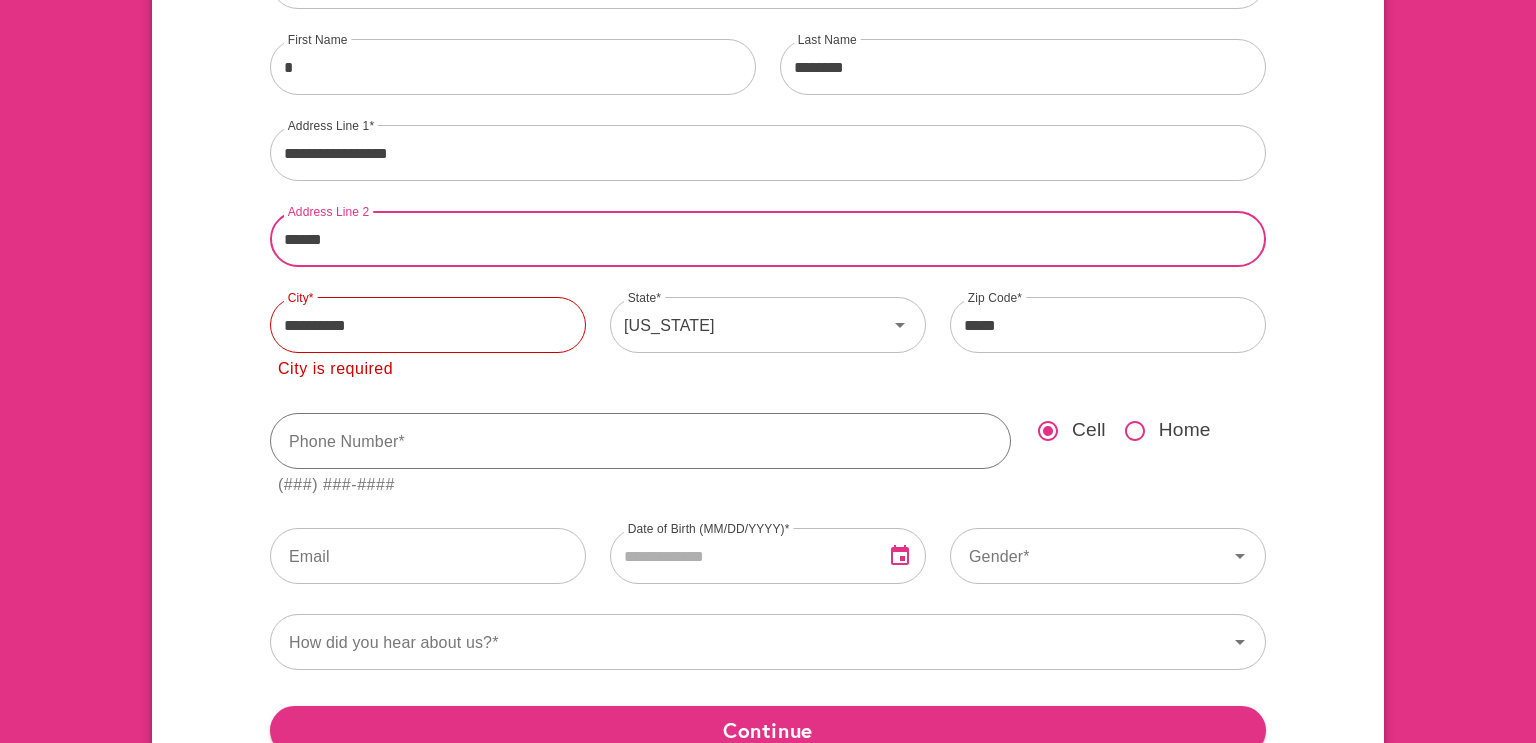 type on "******" 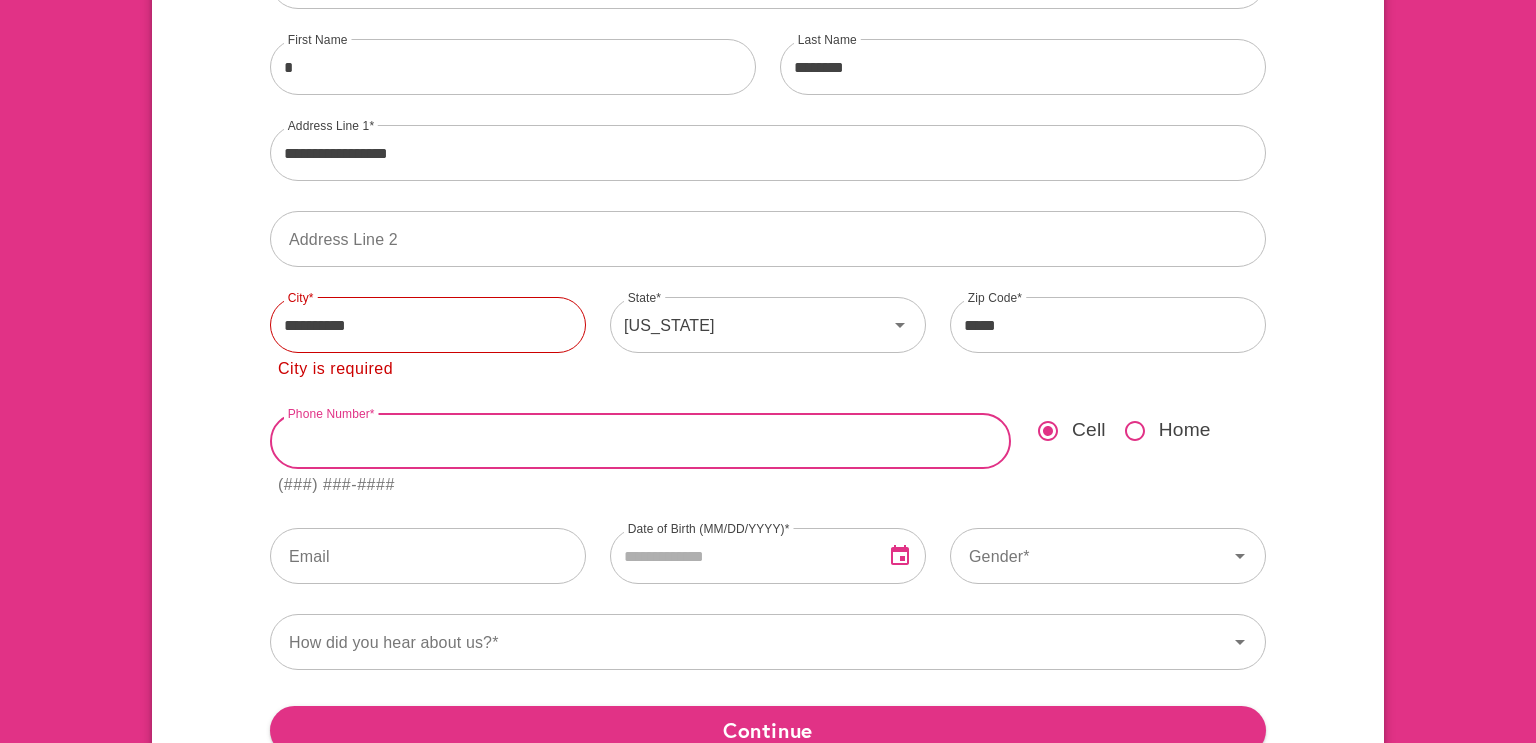 click at bounding box center [640, 441] 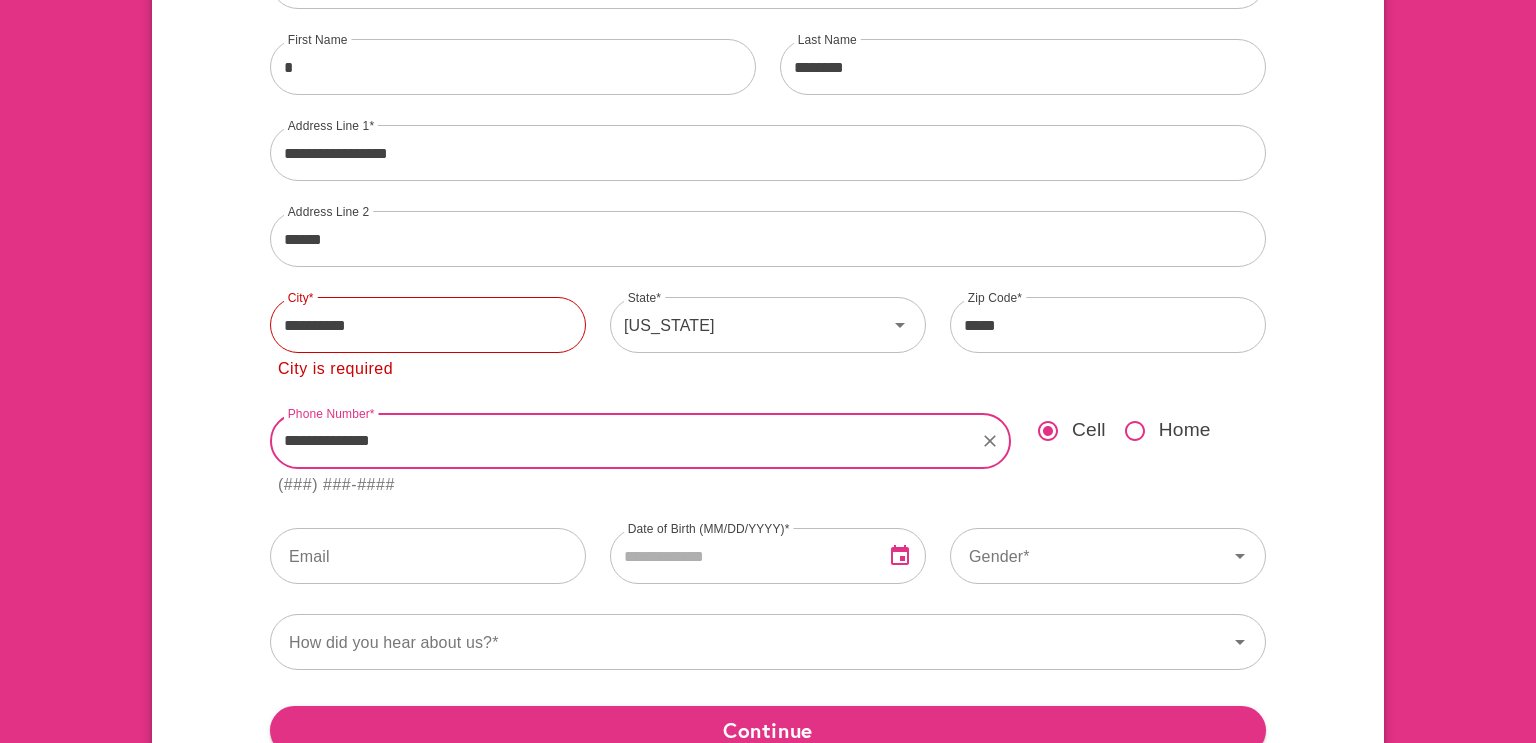 type on "**********" 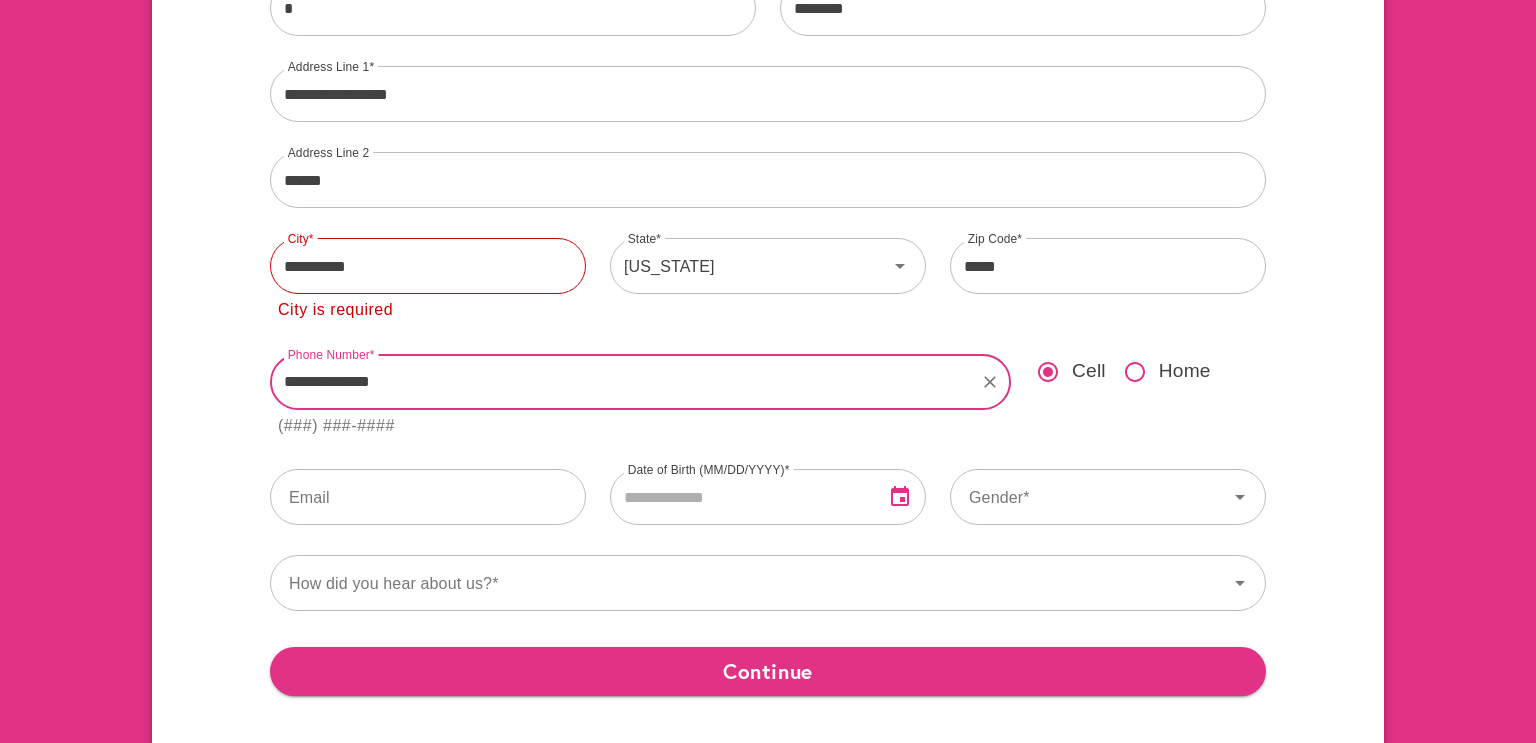 scroll, scrollTop: 459, scrollLeft: 0, axis: vertical 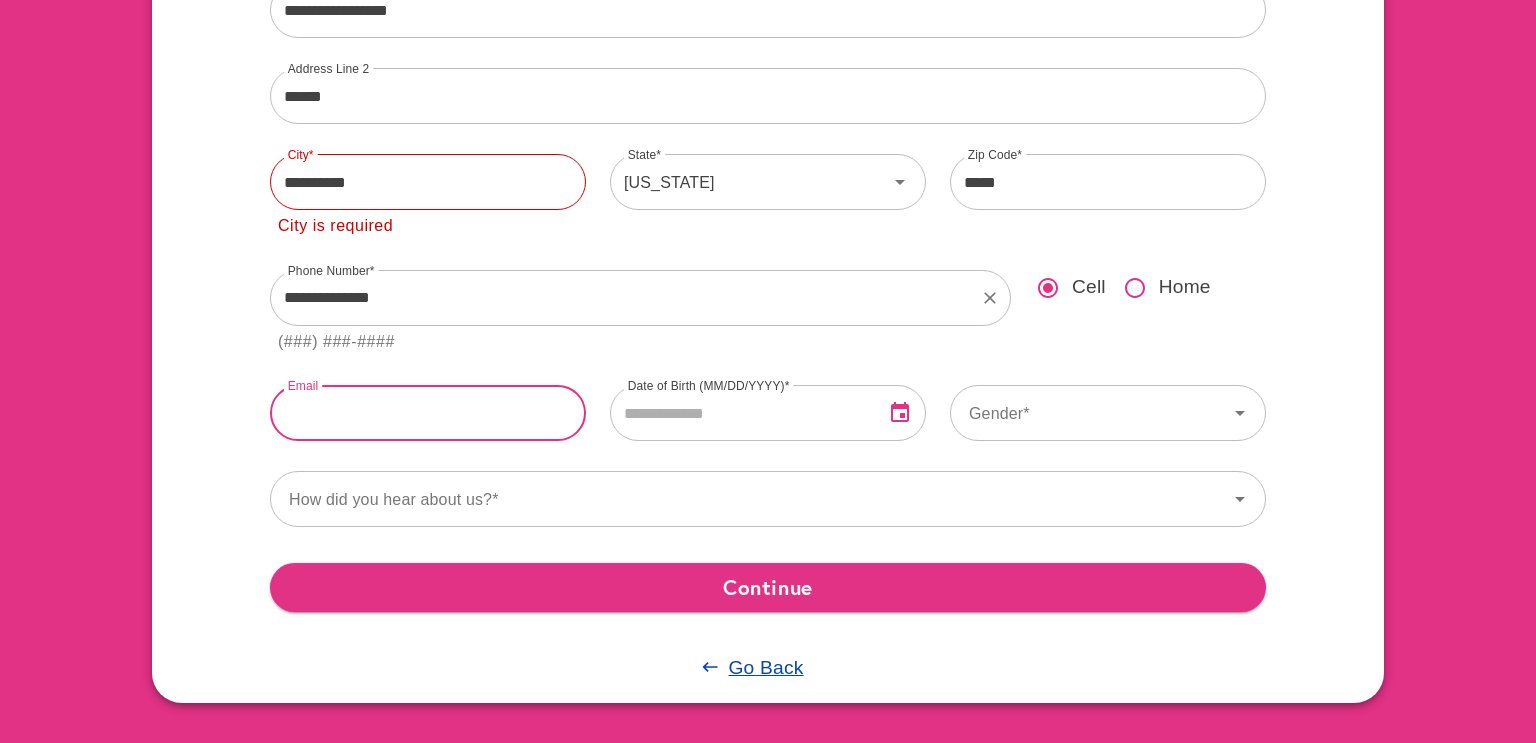 click at bounding box center (428, 413) 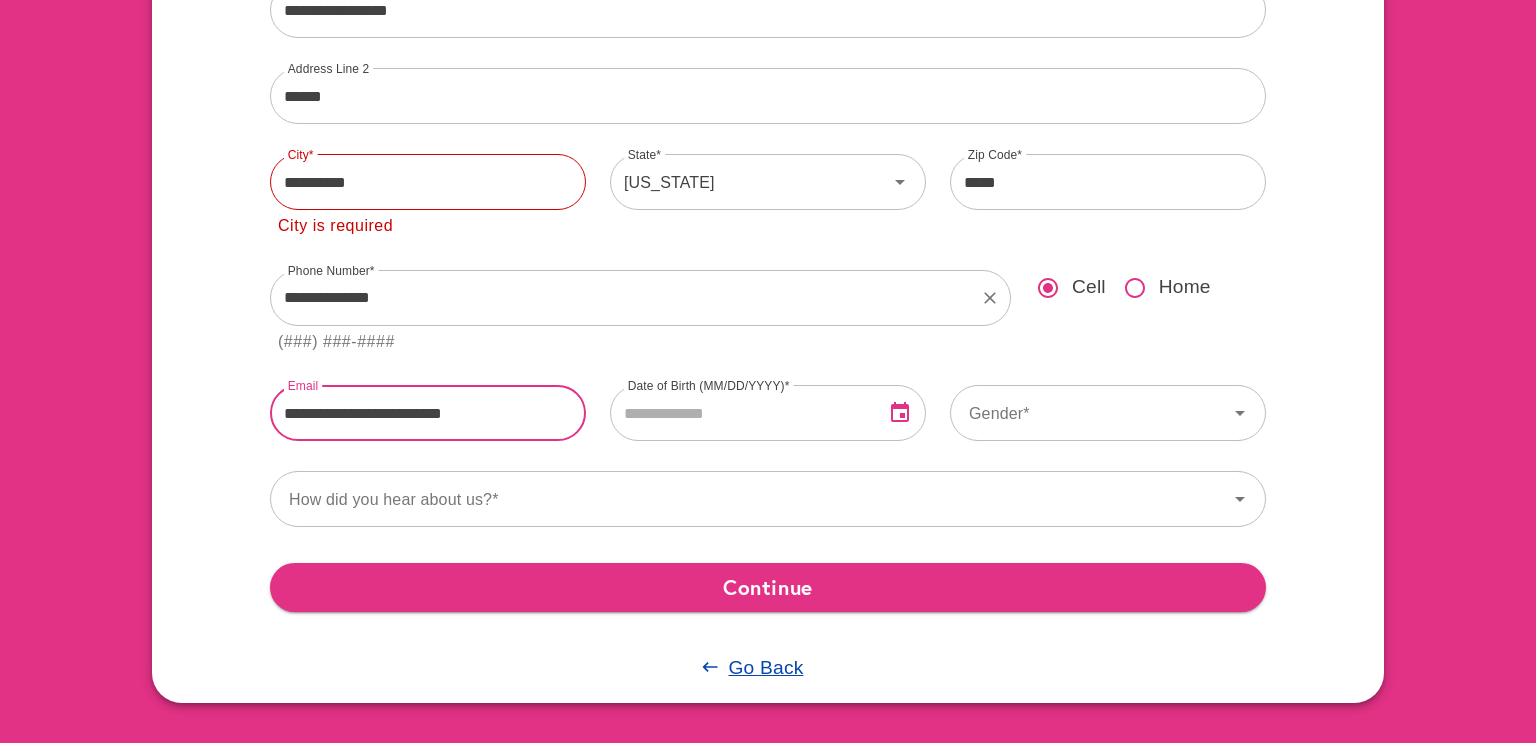 type on "**********" 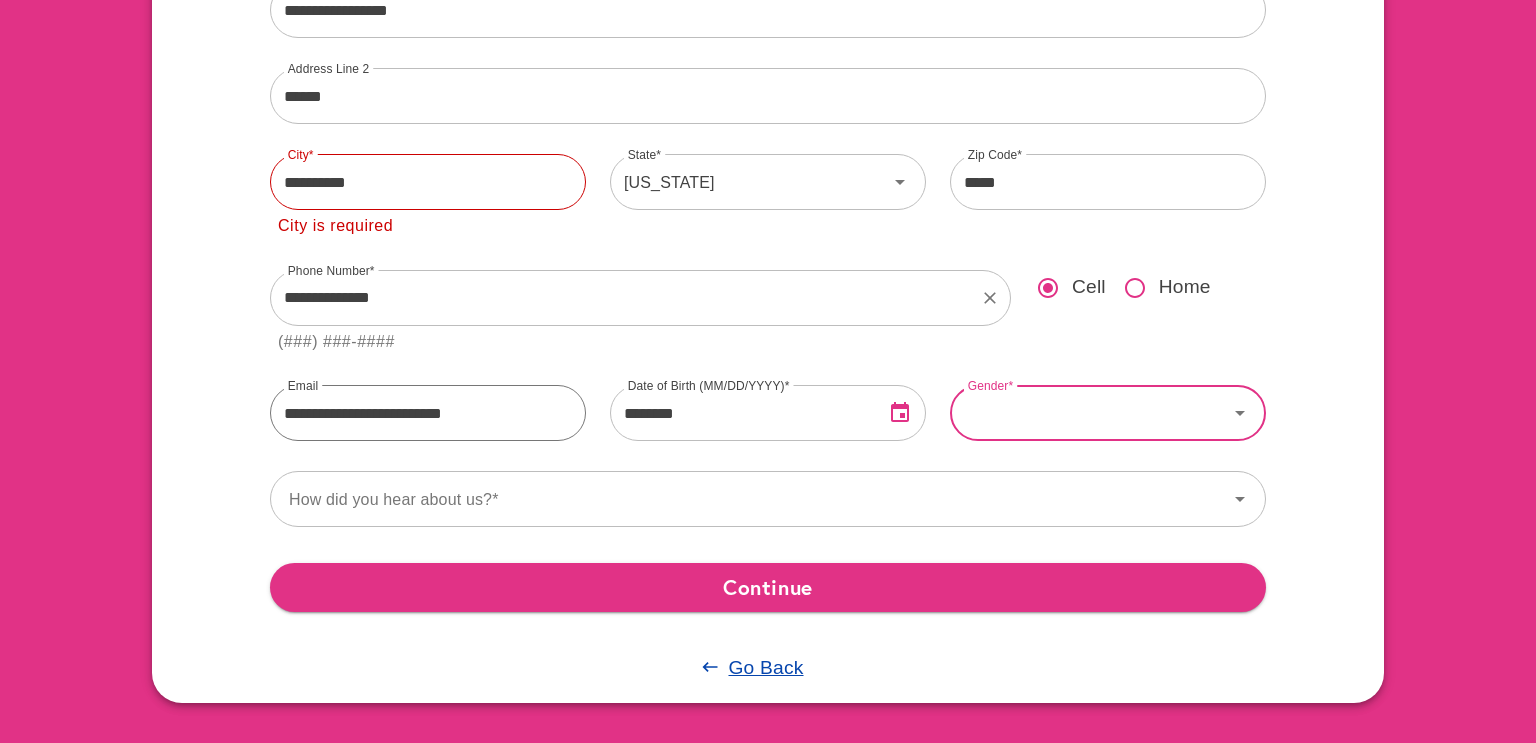 type on "**********" 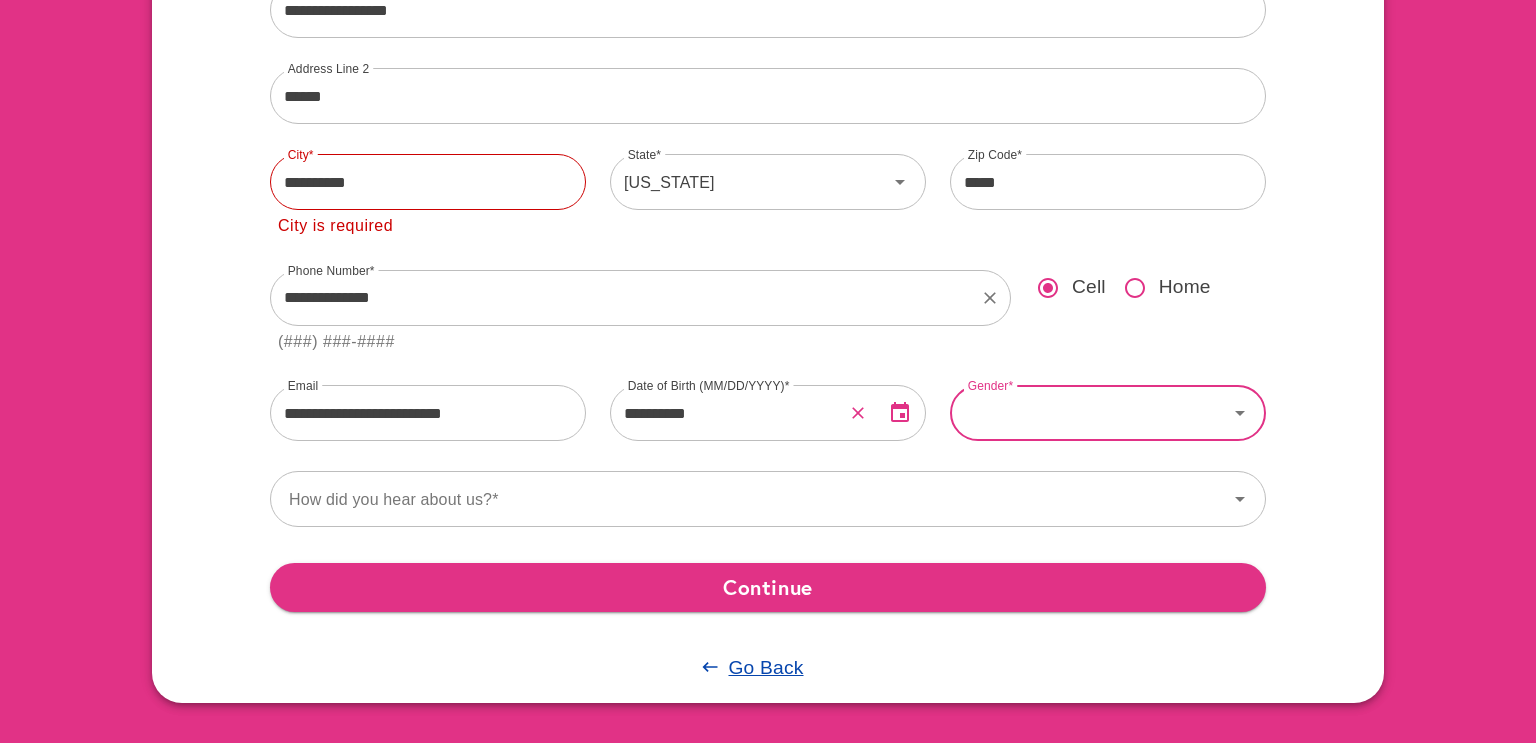 click 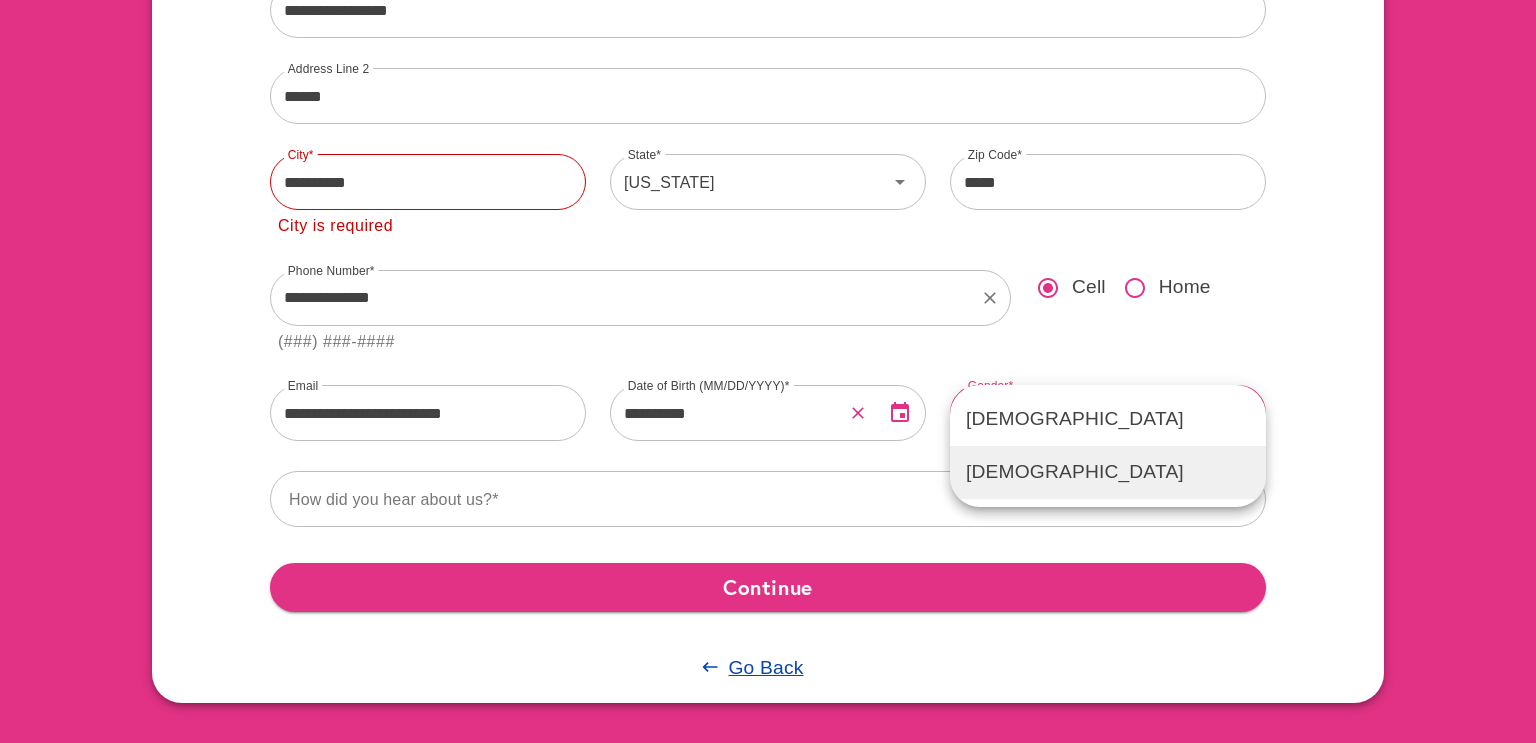 click on "Female" at bounding box center [1108, 472] 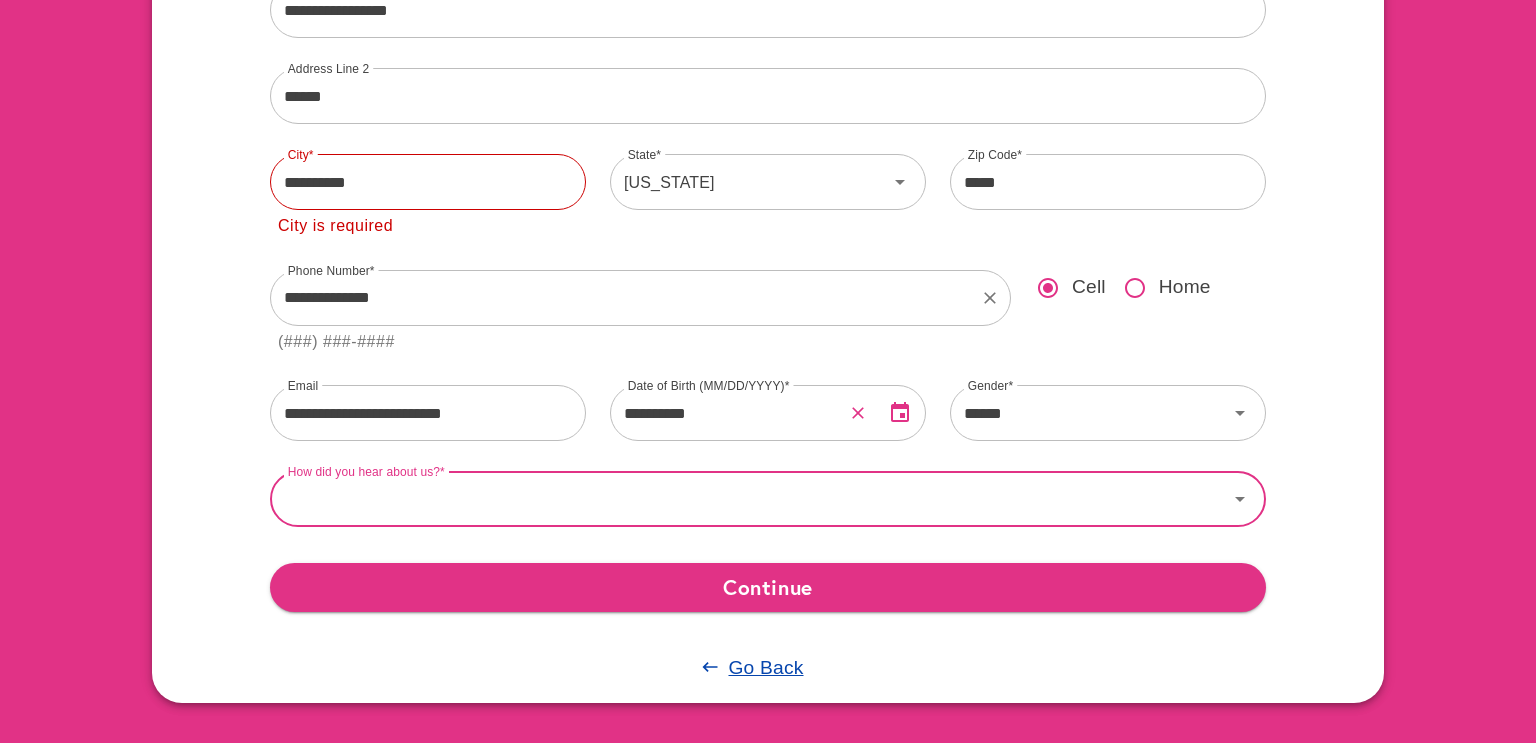 click on "How did you hear about us?" at bounding box center [749, 499] 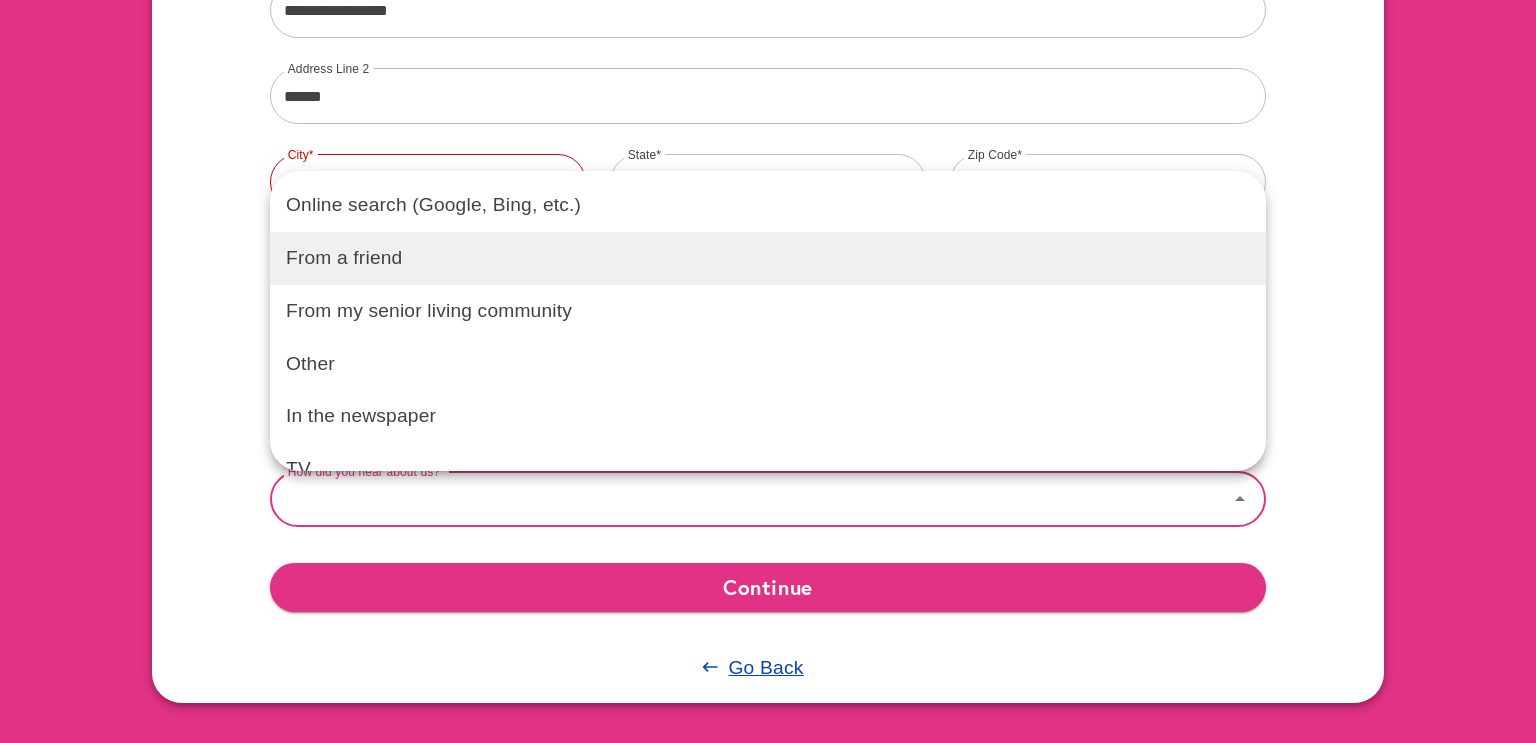 click on "From a friend" at bounding box center (768, 258) 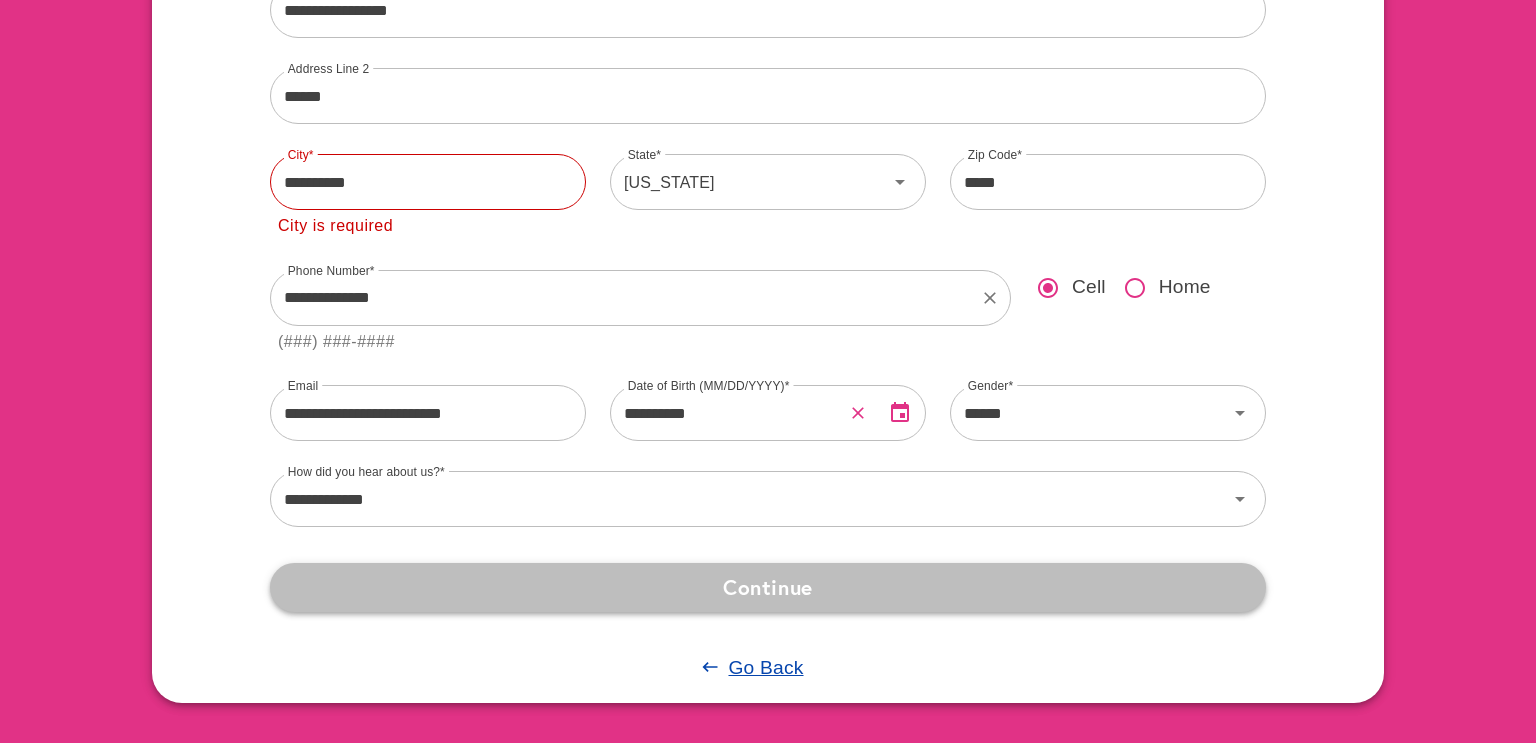 click on "Continue" at bounding box center (768, 587) 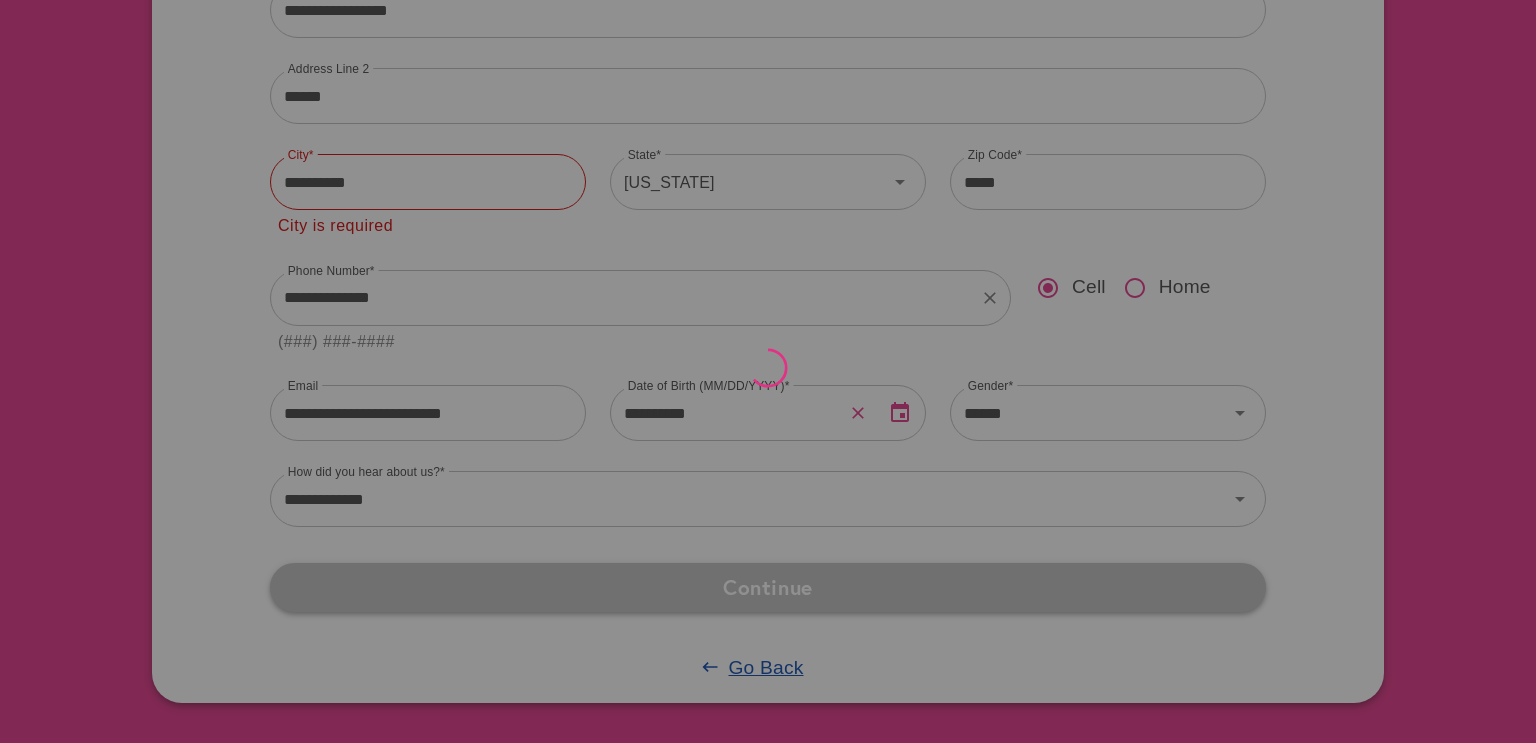 scroll, scrollTop: 0, scrollLeft: 0, axis: both 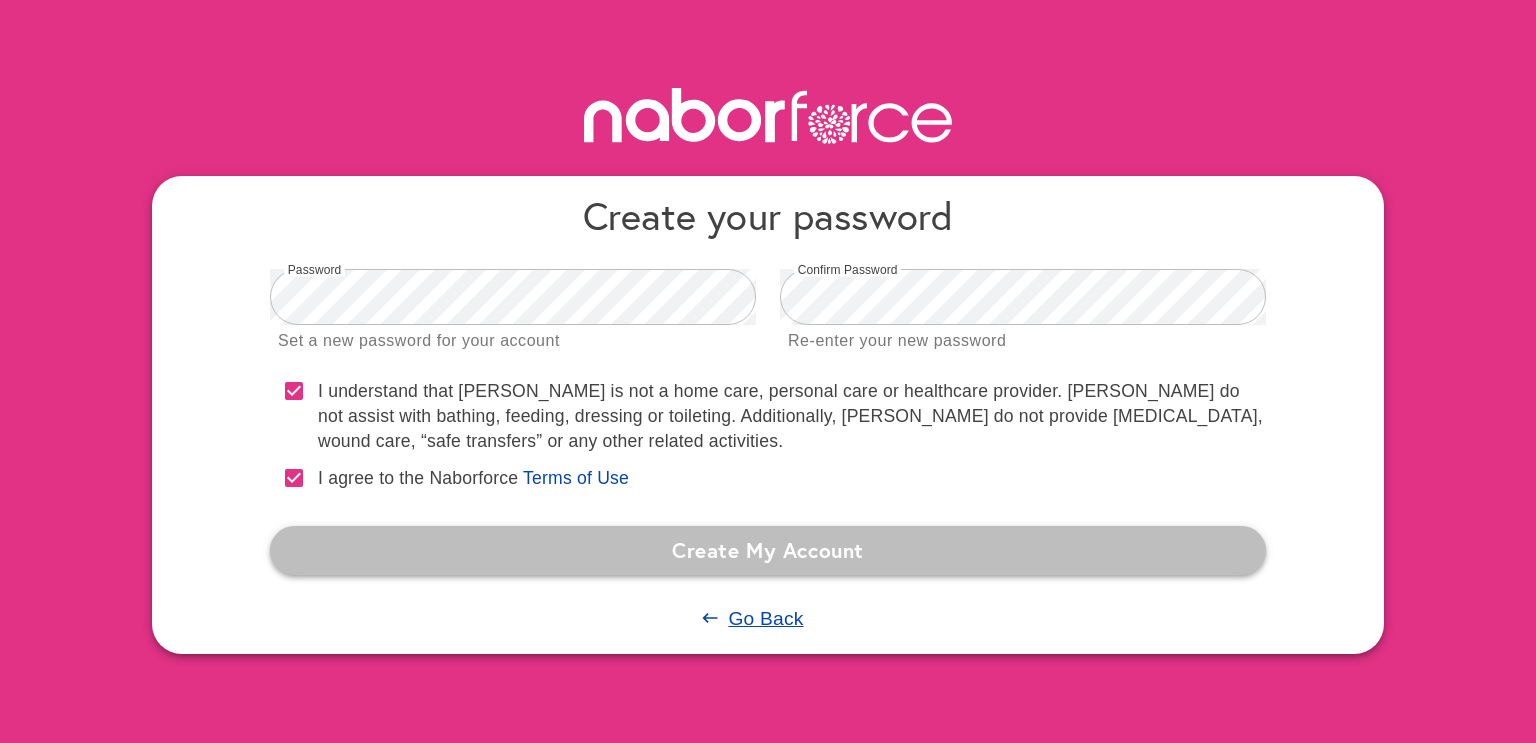 click on "Create My Account" at bounding box center (768, 550) 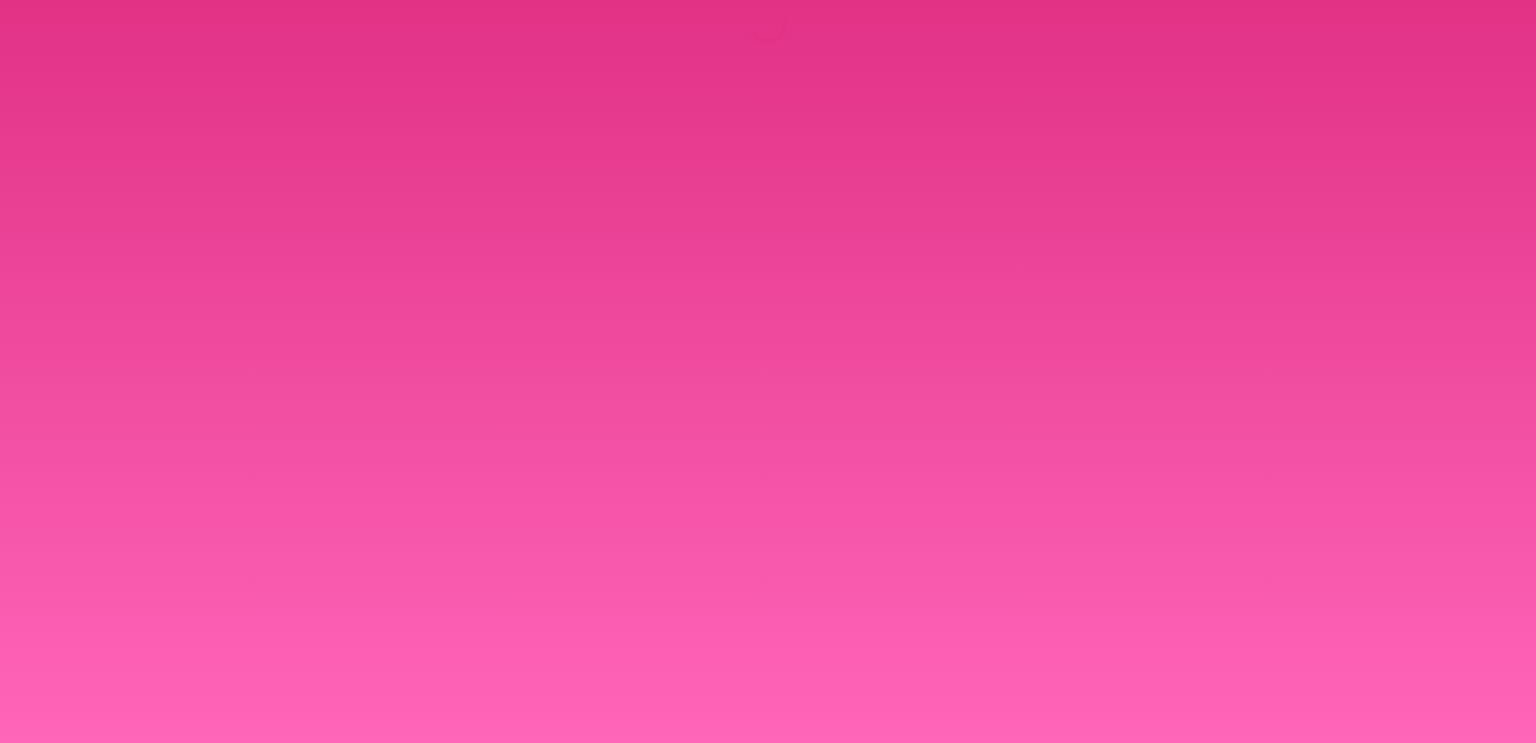 scroll, scrollTop: 0, scrollLeft: 0, axis: both 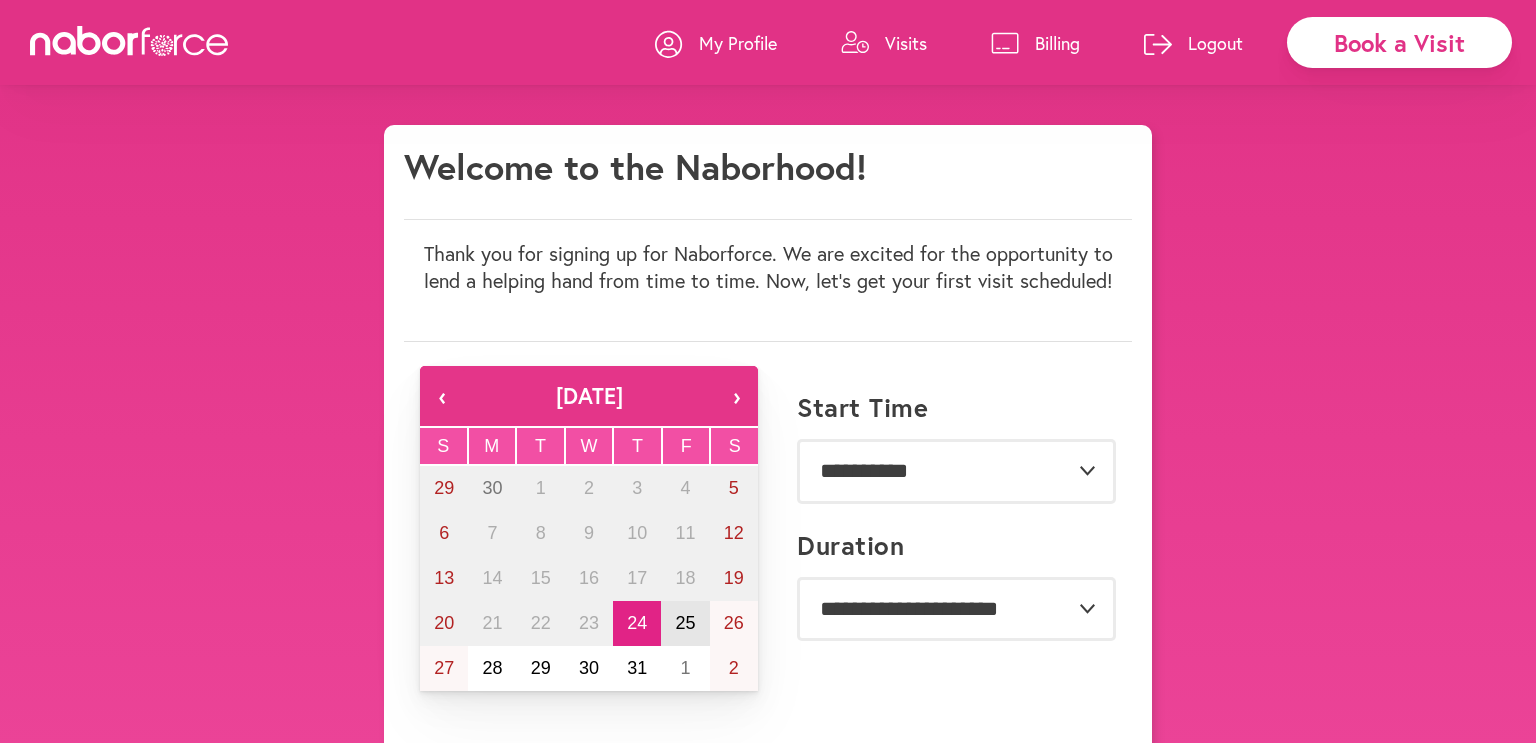 click on "25" at bounding box center (686, 623) 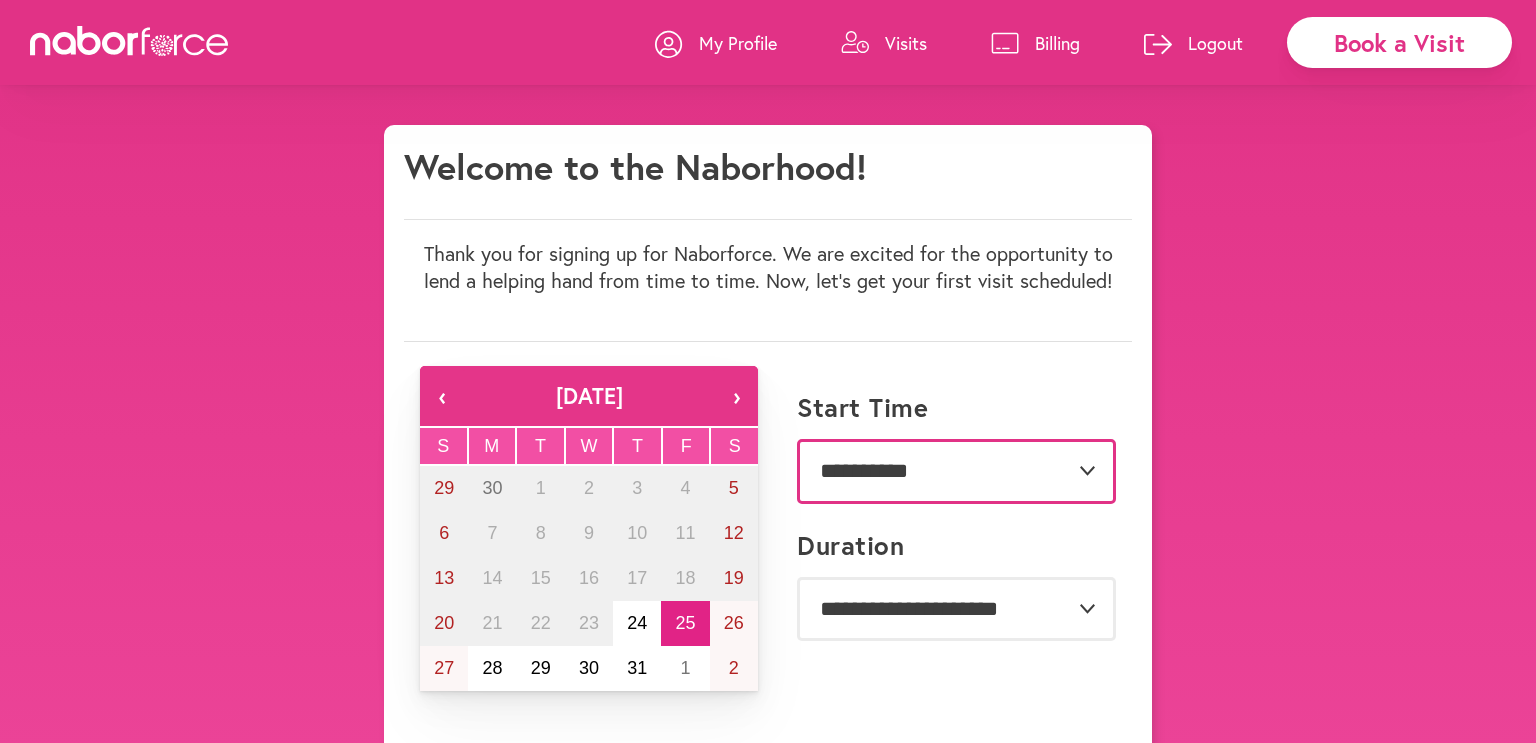 click on "**********" at bounding box center (956, 471) 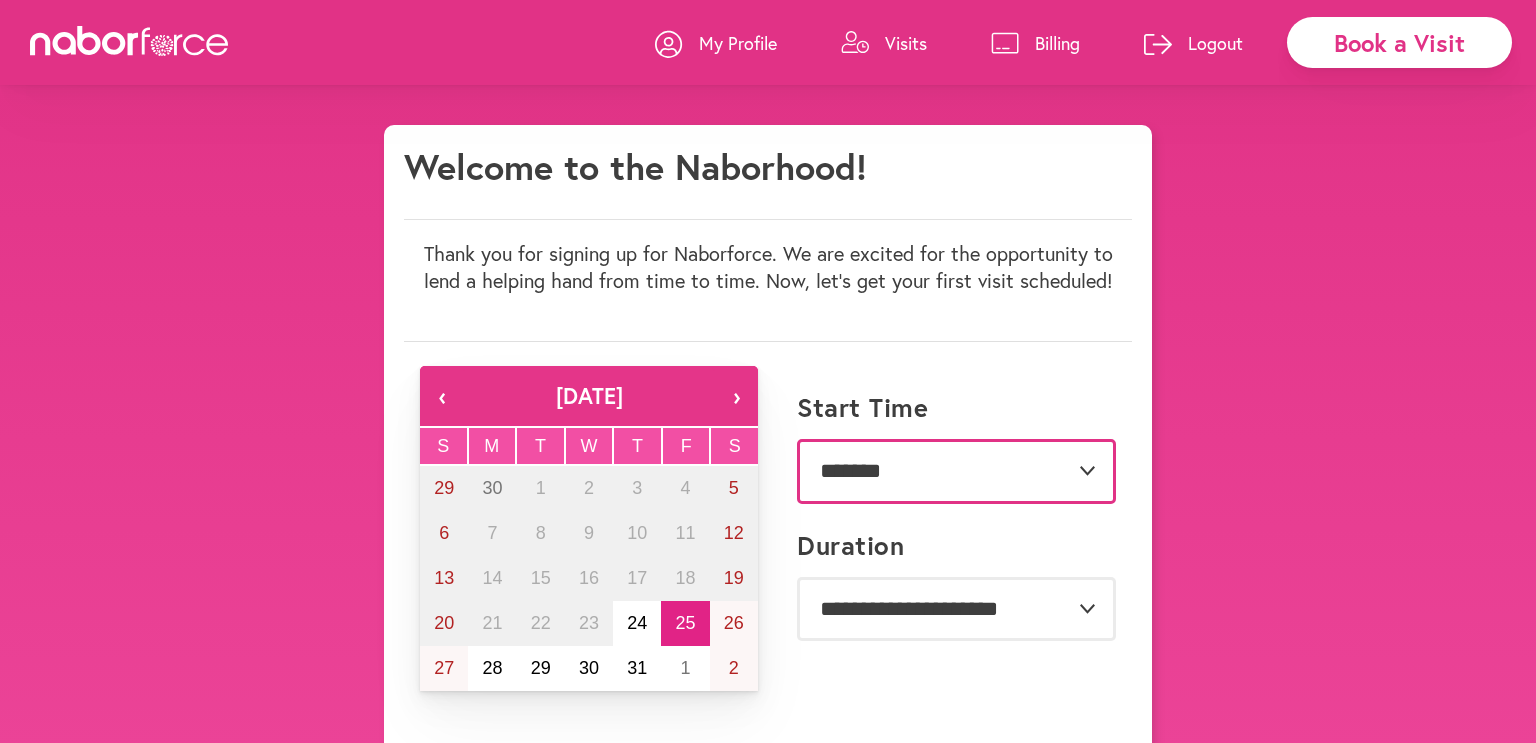click on "**********" at bounding box center [956, 471] 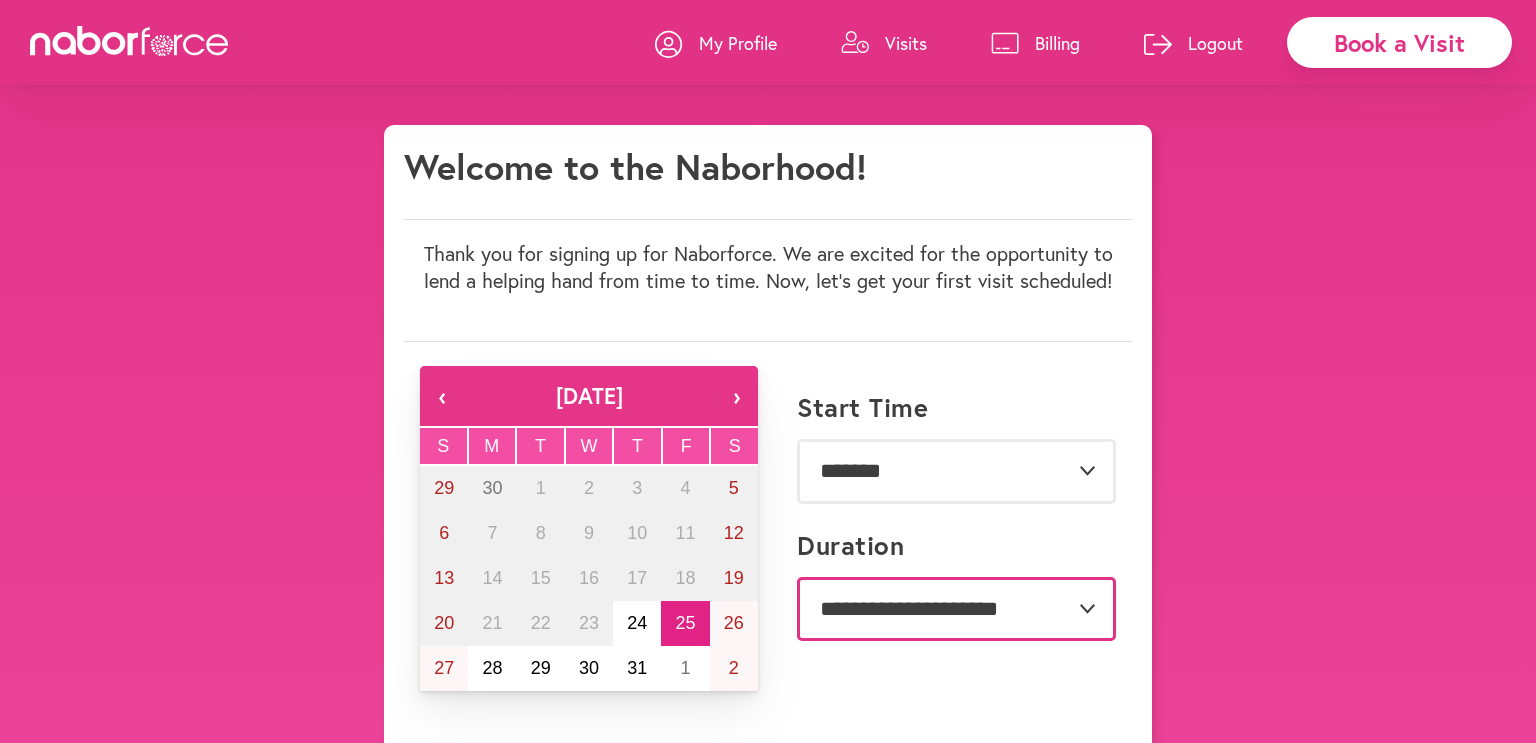 click on "**********" at bounding box center (956, 609) 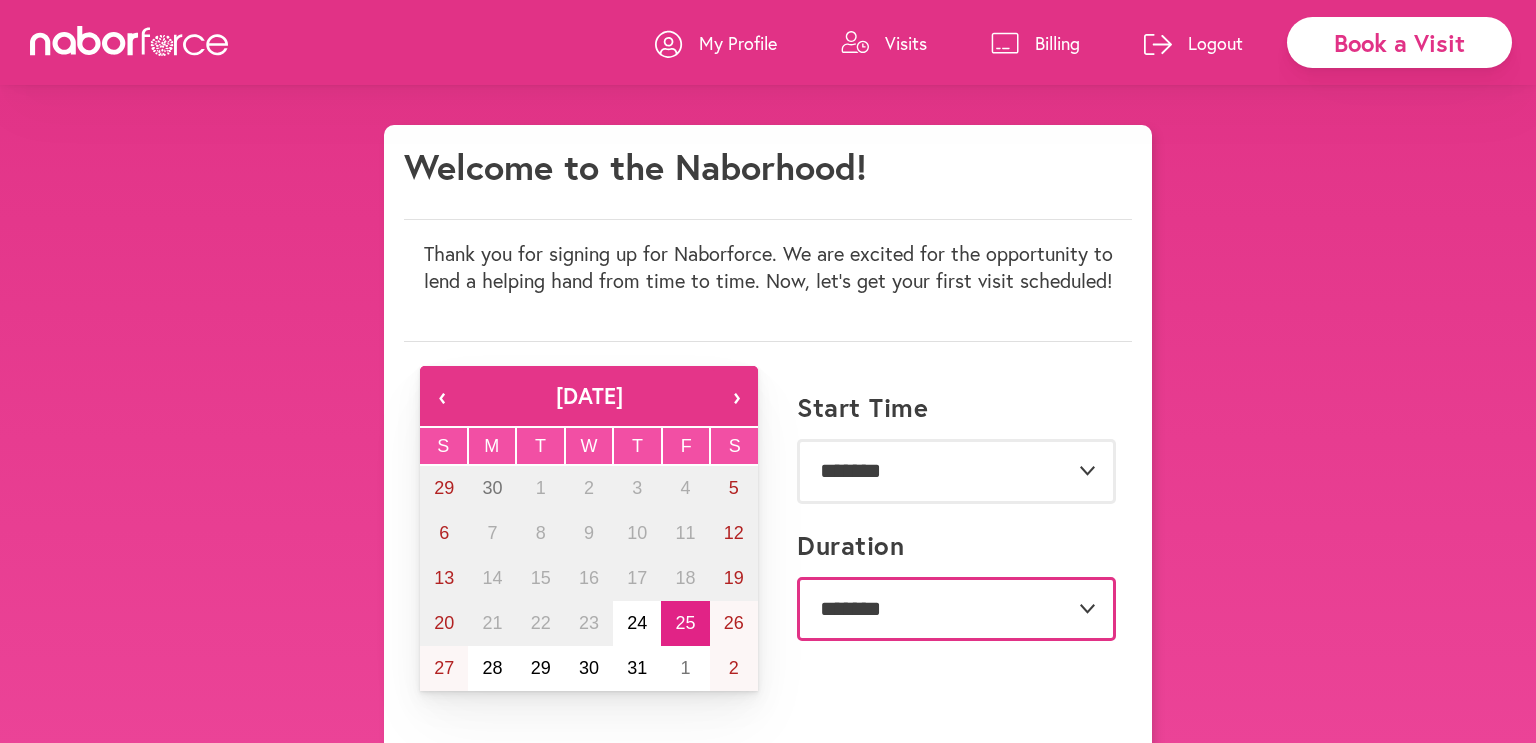 click on "**********" at bounding box center [956, 609] 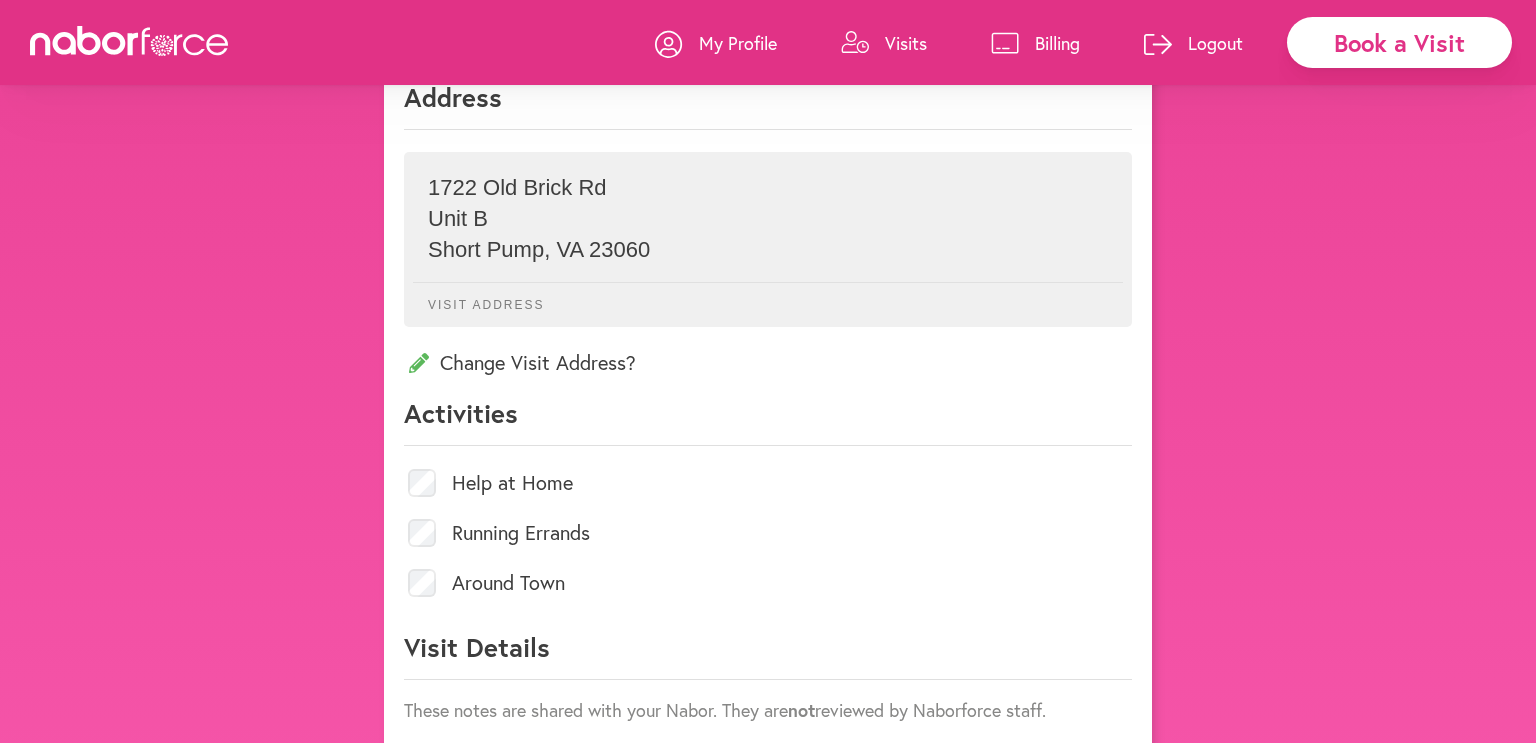 scroll, scrollTop: 730, scrollLeft: 0, axis: vertical 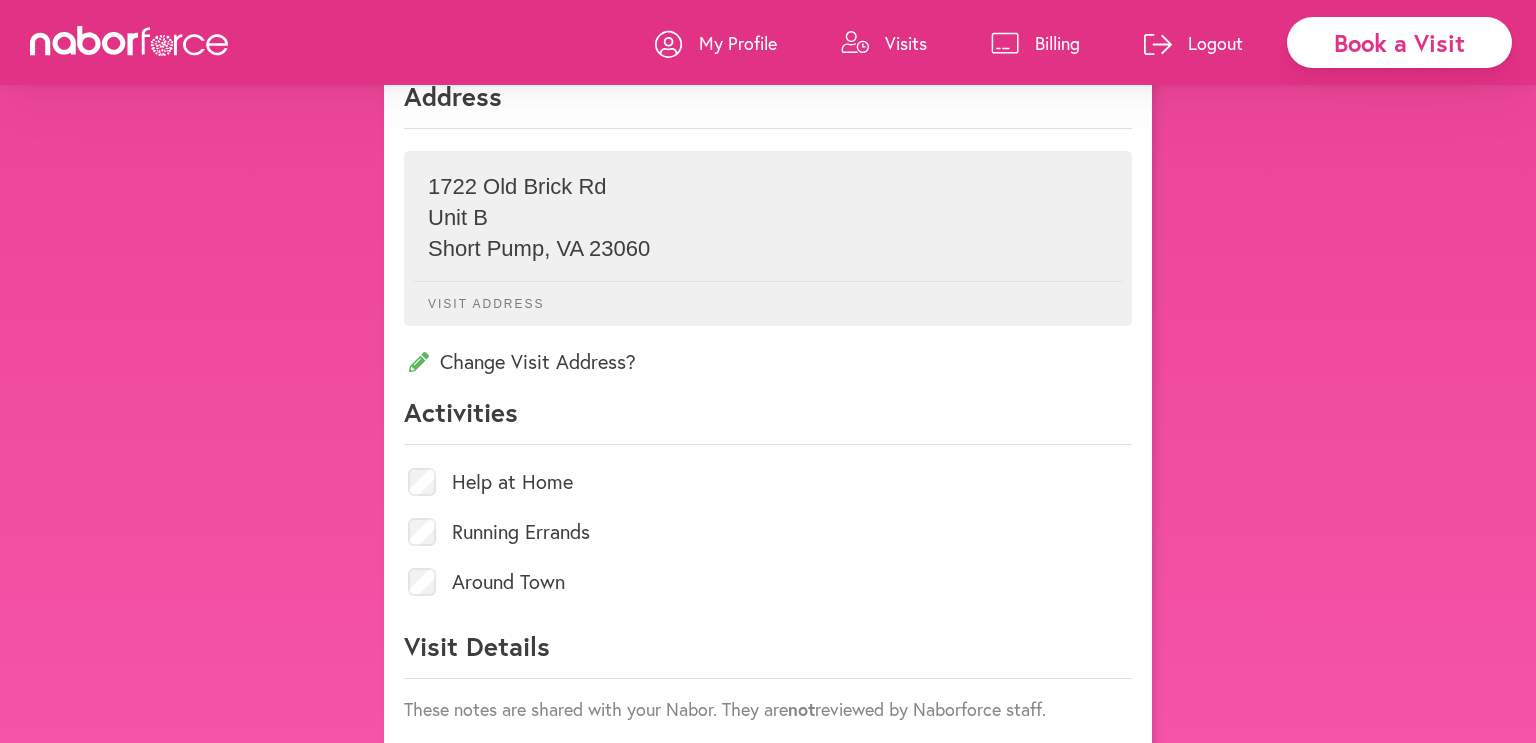 click on "Help at Home" at bounding box center [512, 482] 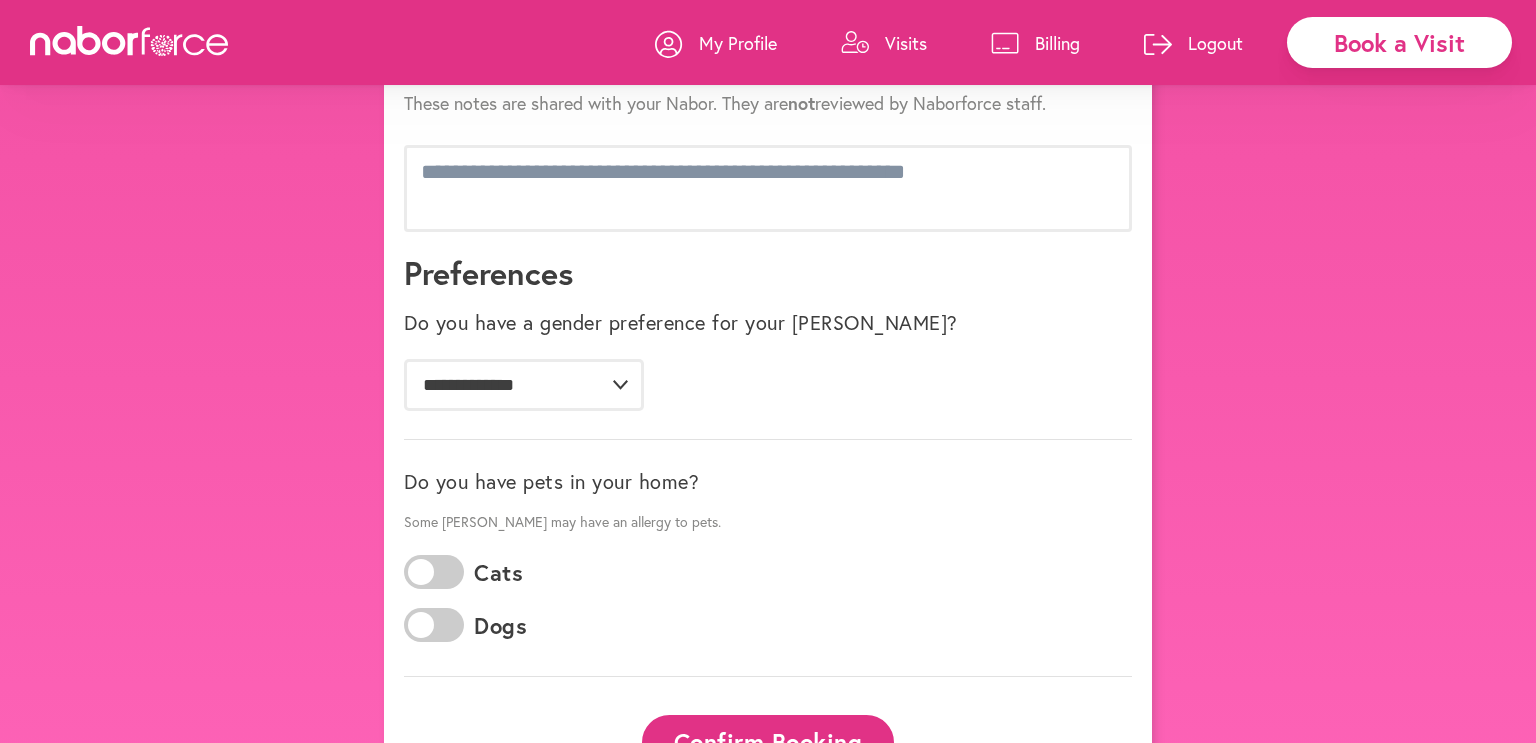 scroll, scrollTop: 1490, scrollLeft: 0, axis: vertical 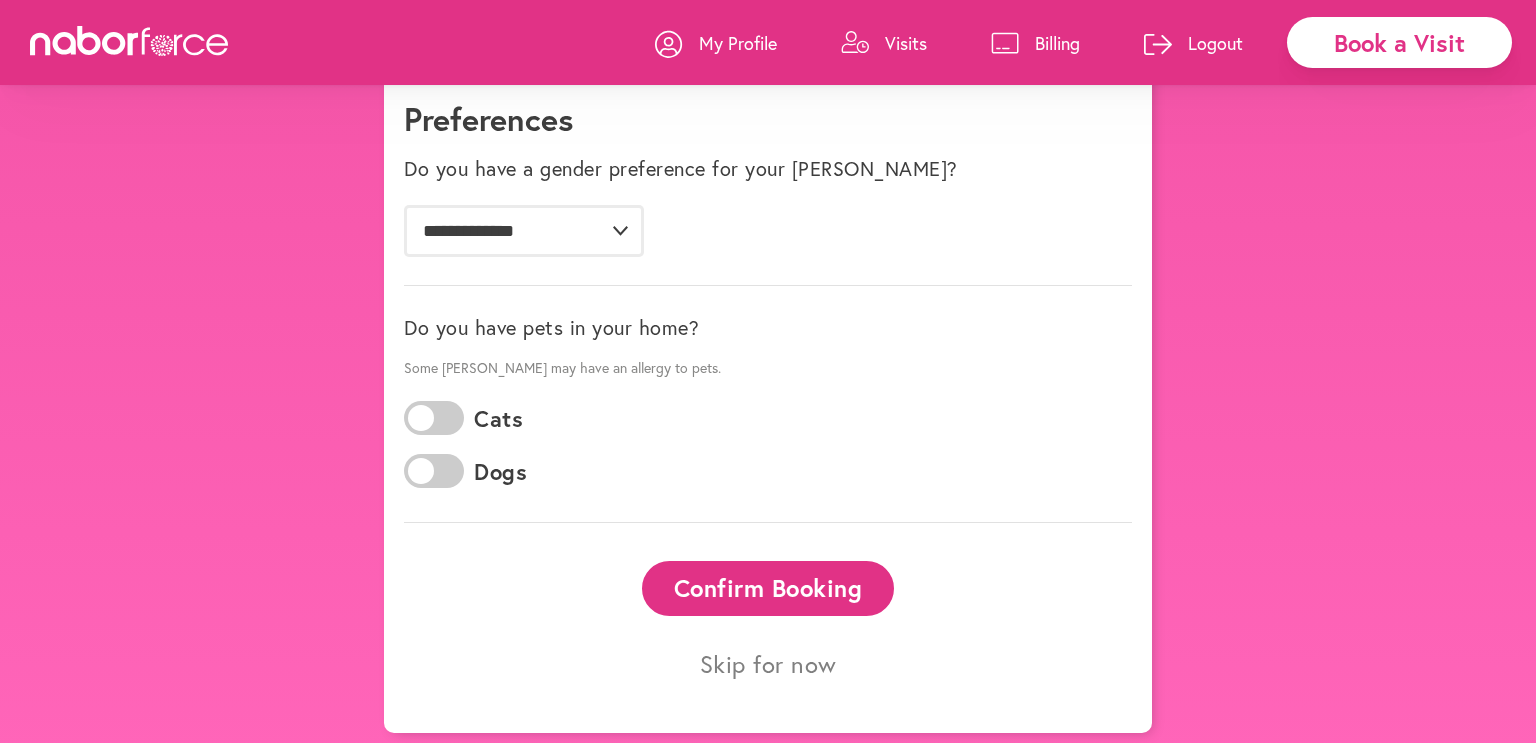 click on "Confirm Booking" at bounding box center [768, 588] 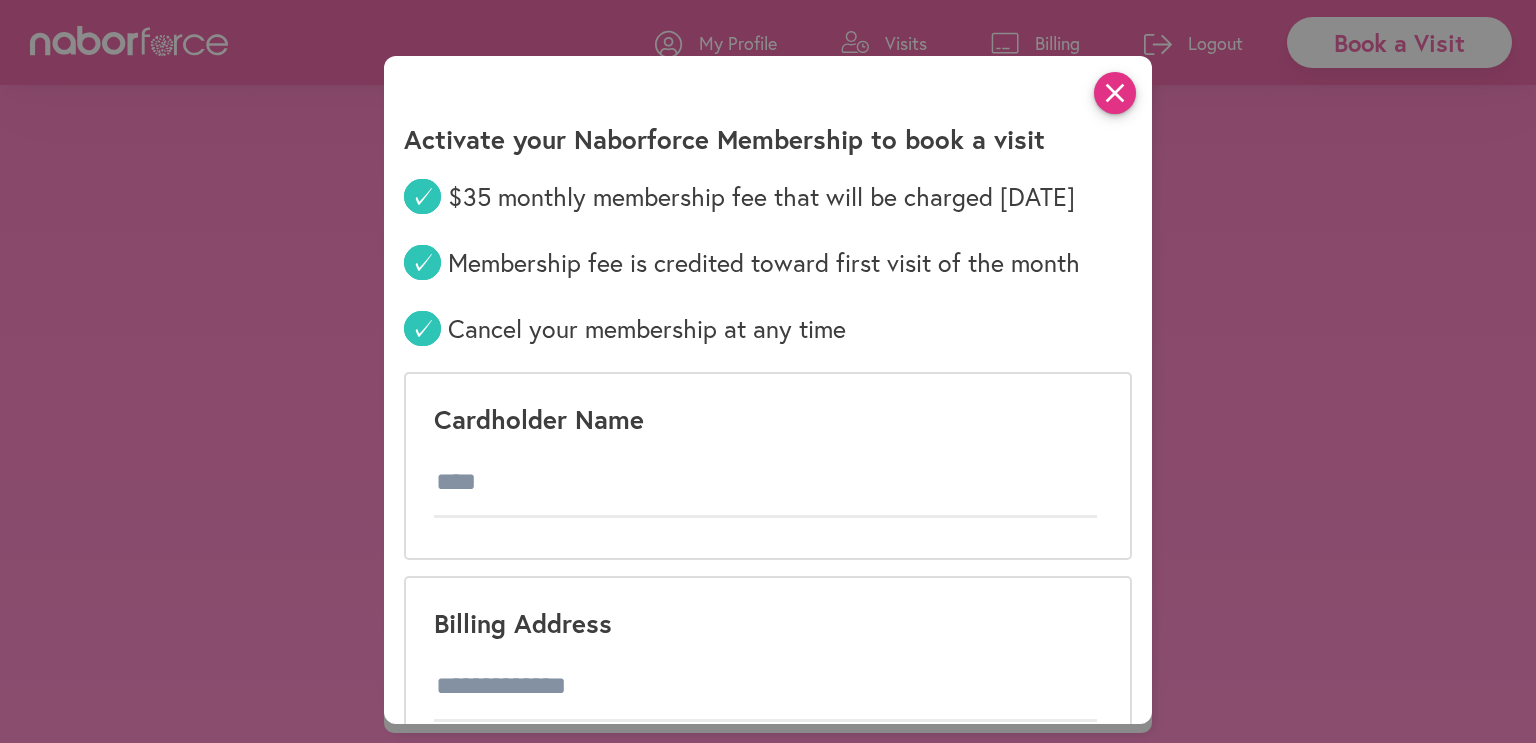 click on "close" at bounding box center [1115, 93] 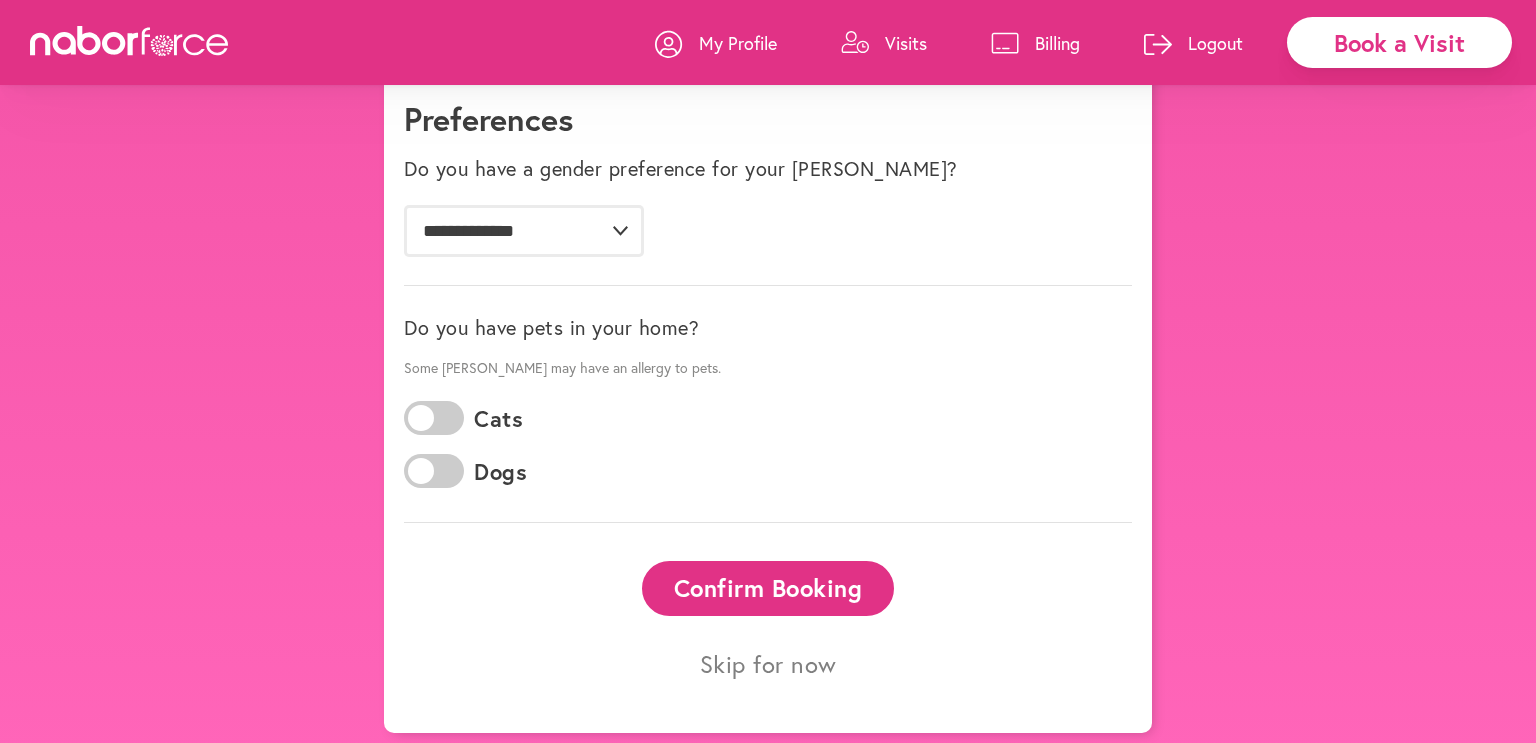 click on "Skip for now" at bounding box center [768, 663] 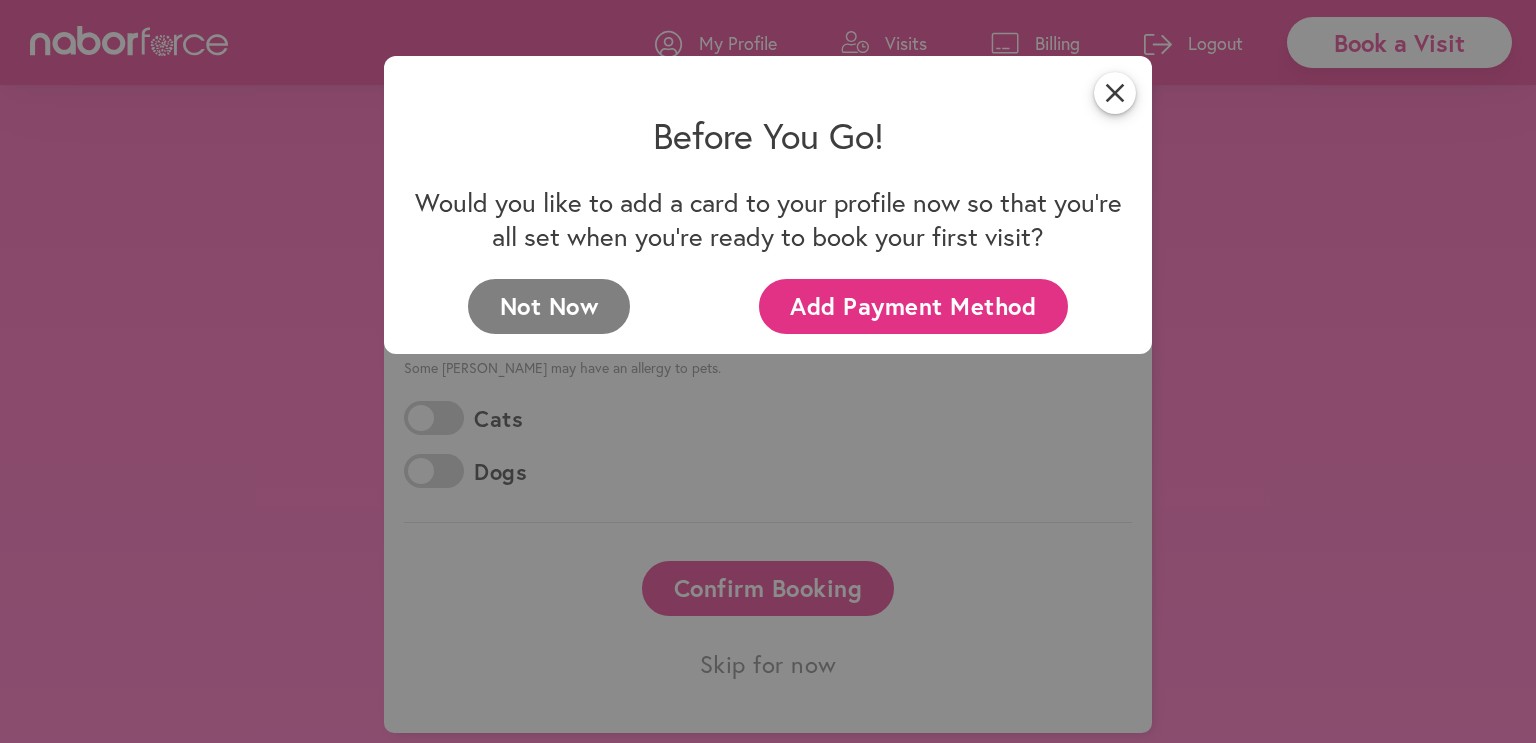 click on "Not Now" at bounding box center (549, 306) 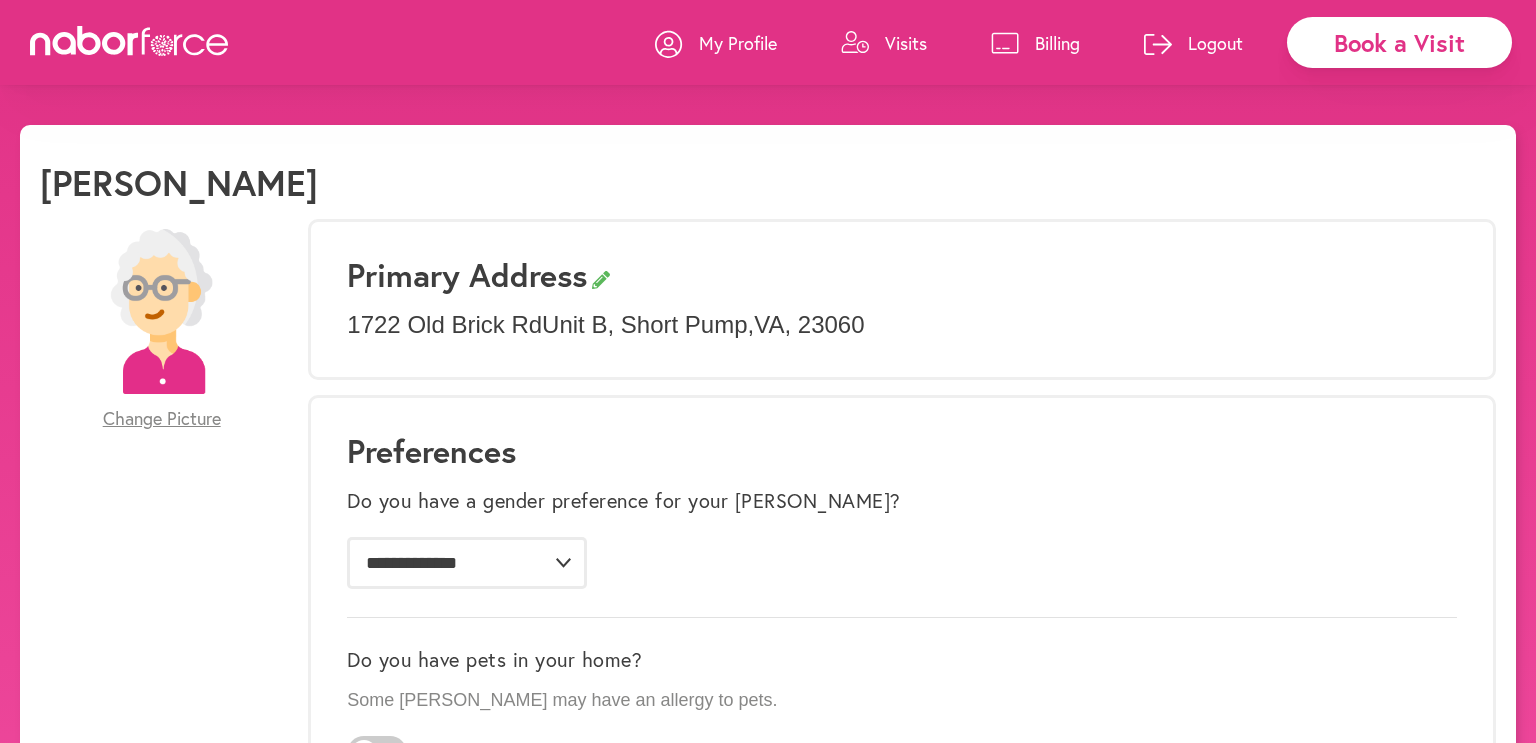 scroll, scrollTop: 8, scrollLeft: 0, axis: vertical 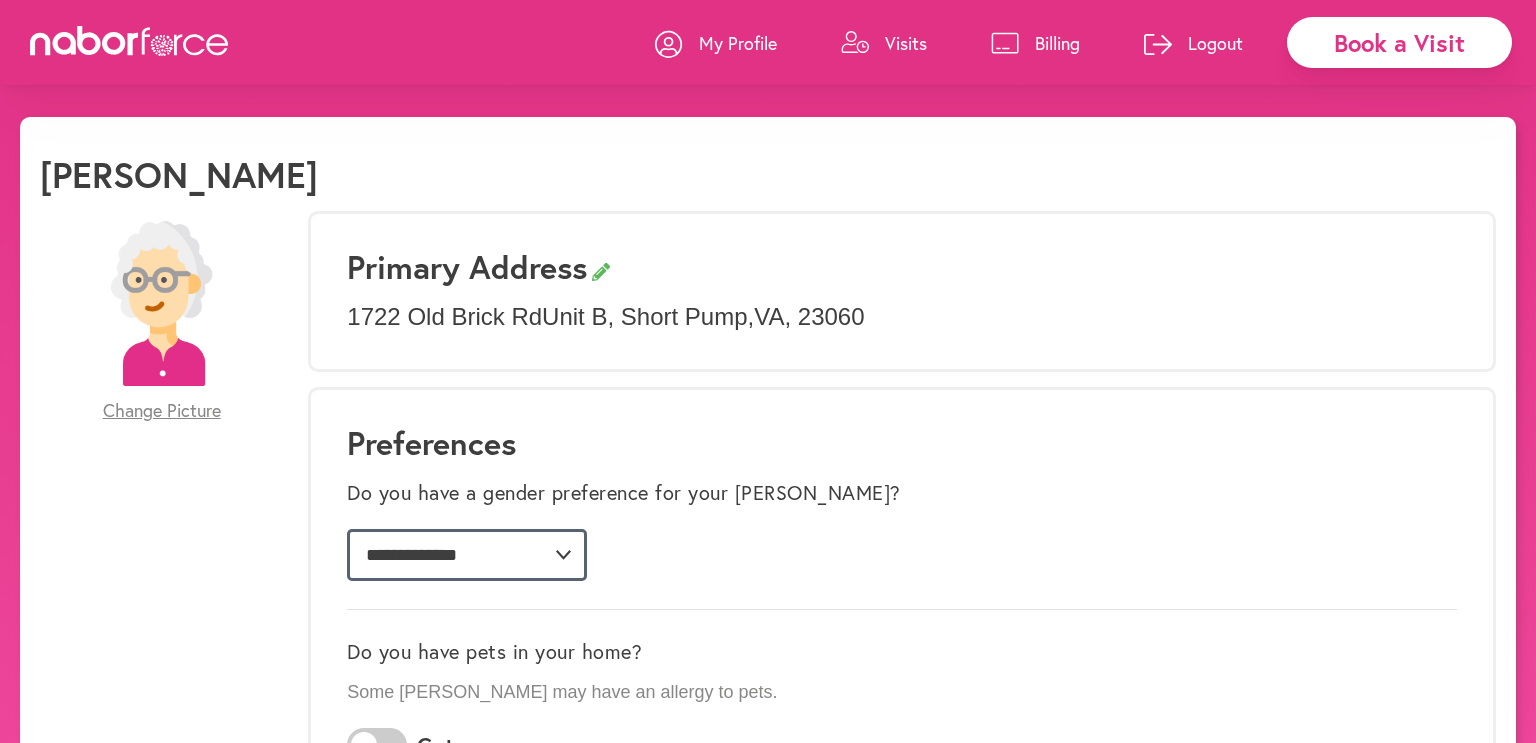 click on "**********" at bounding box center [467, 555] 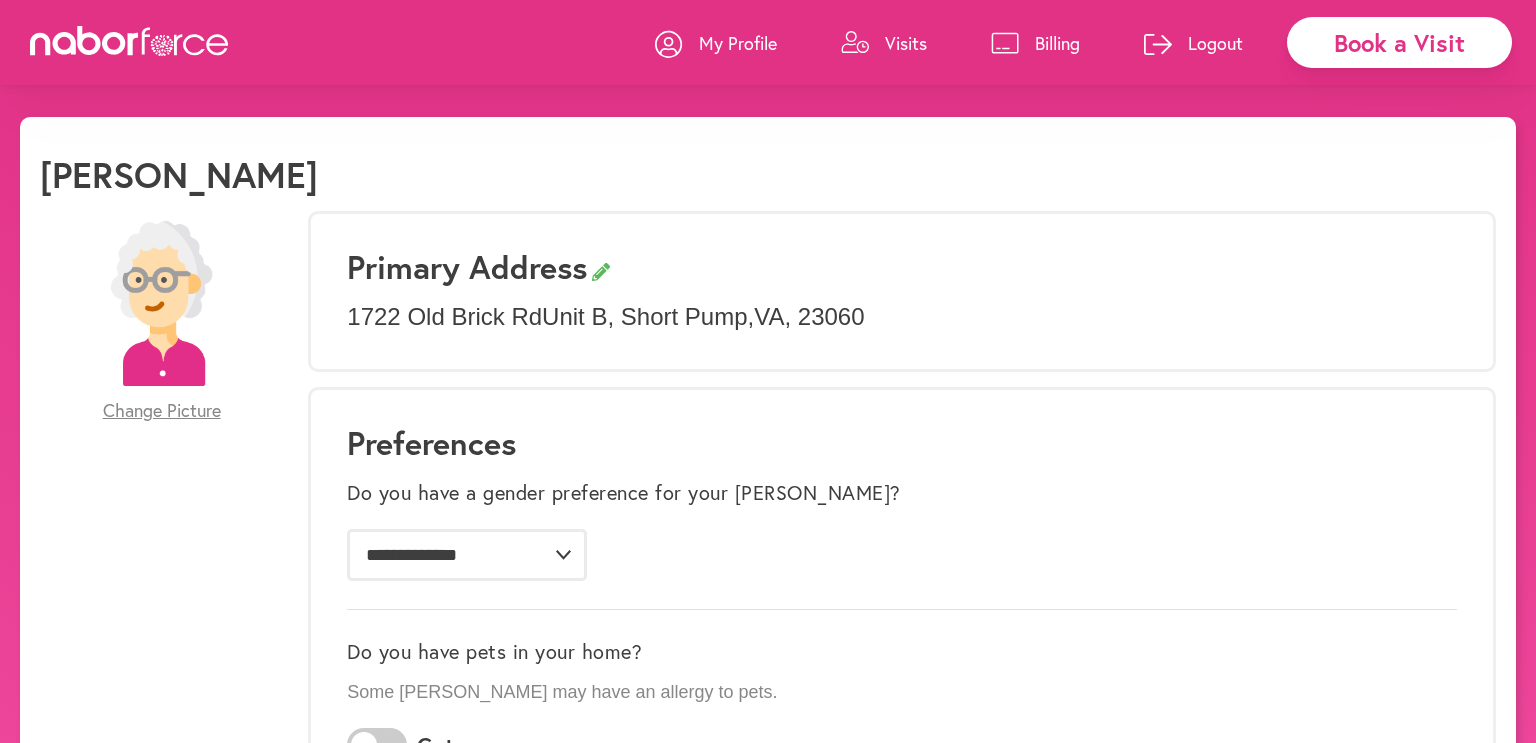 click on "**********" at bounding box center (902, 797) 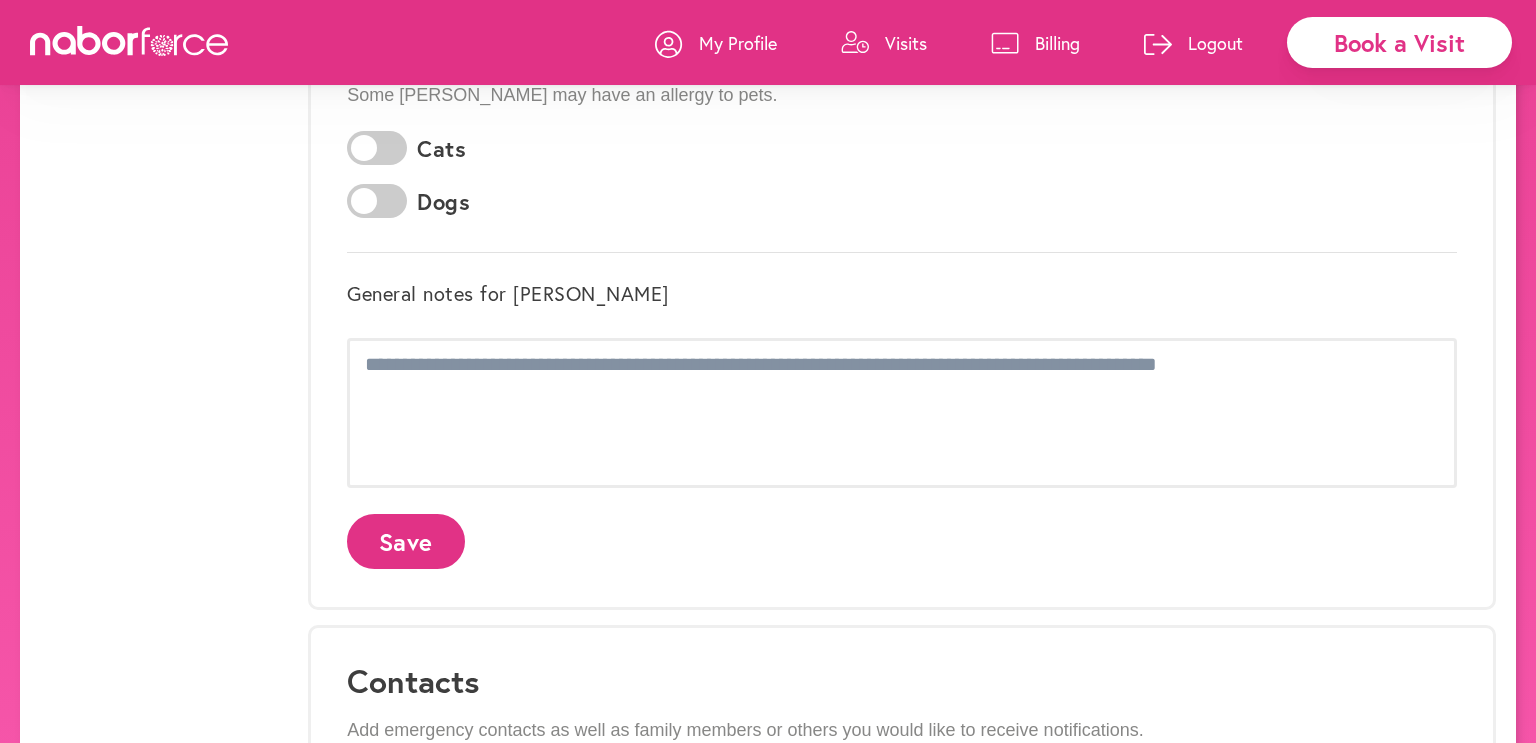 scroll, scrollTop: 697, scrollLeft: 0, axis: vertical 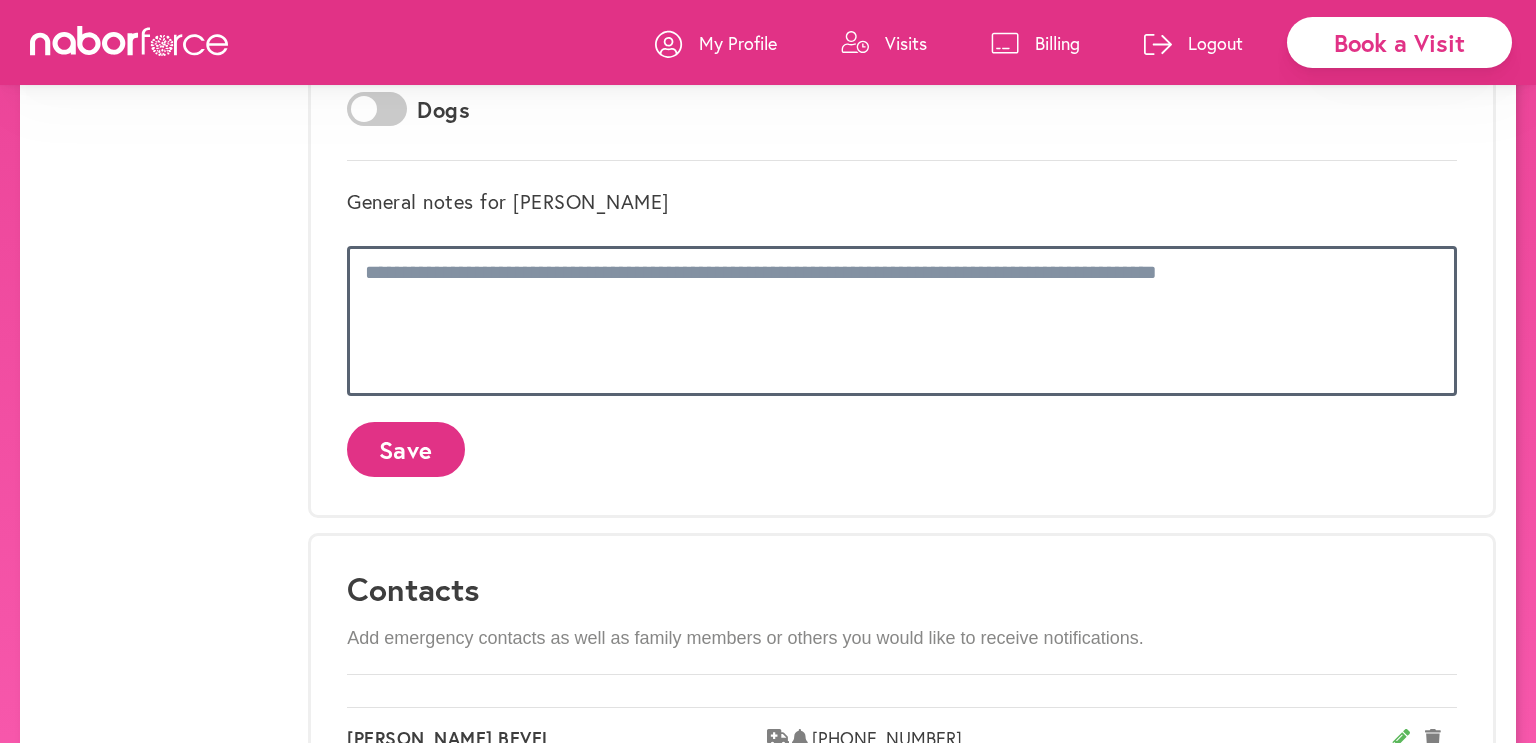 click at bounding box center (902, 321) 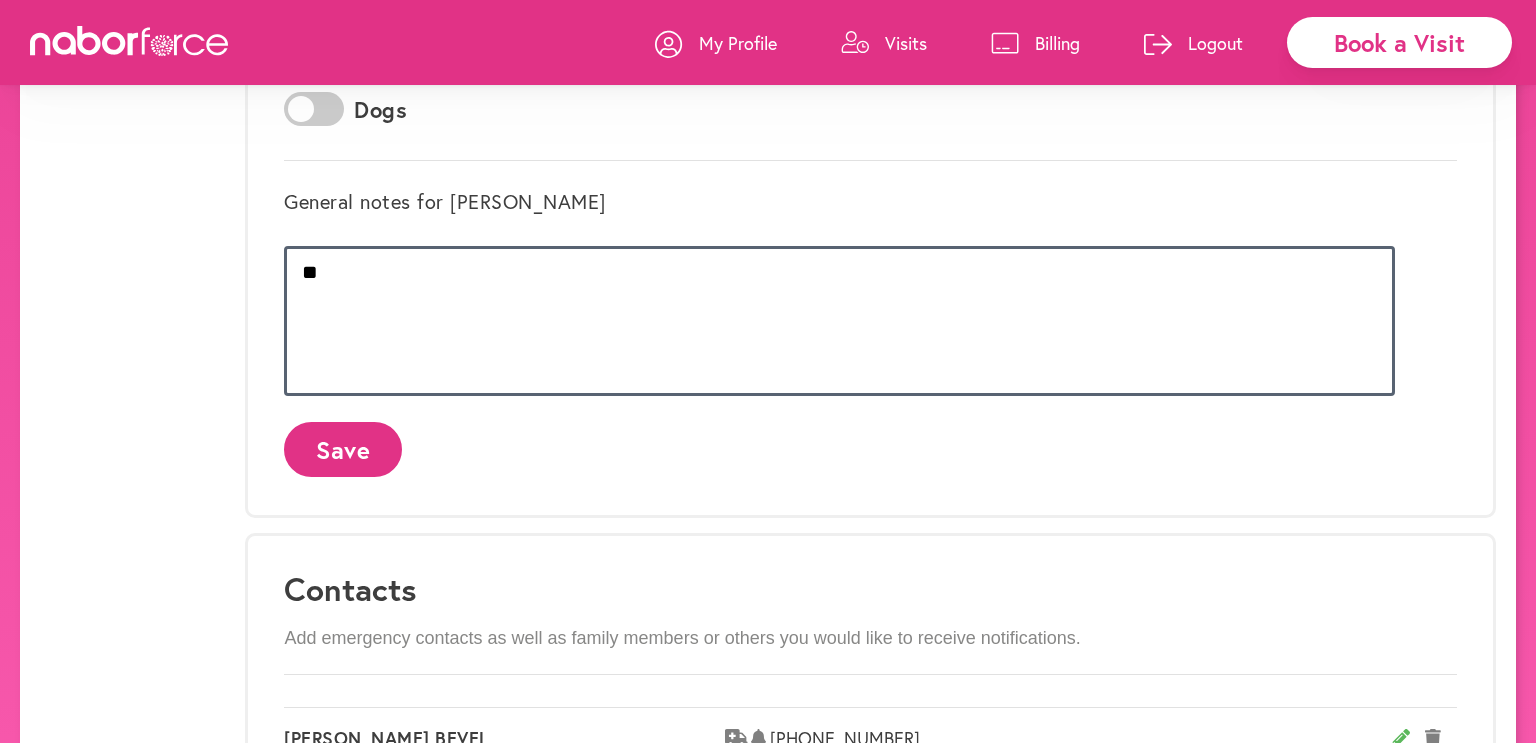 type on "*" 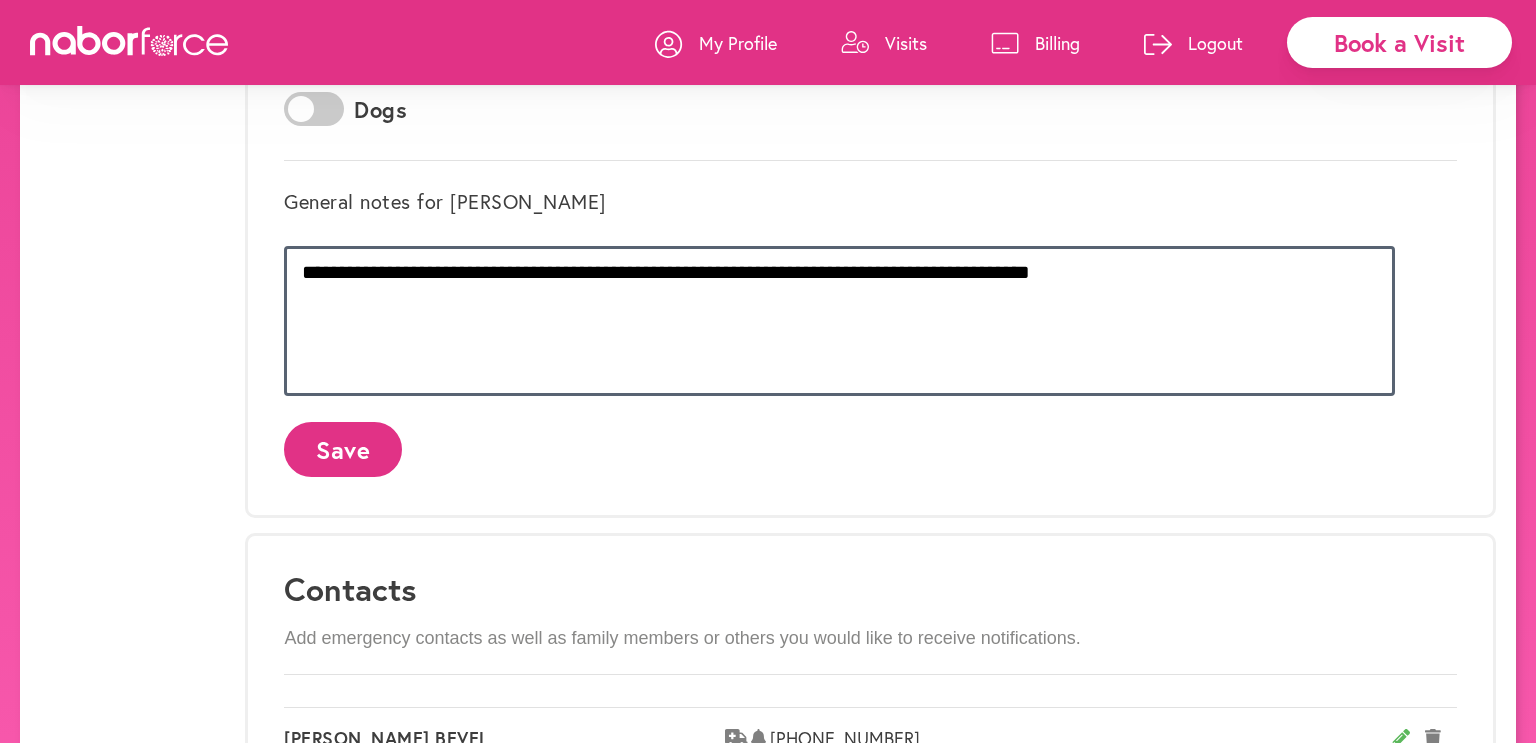 click on "**********" at bounding box center [839, 321] 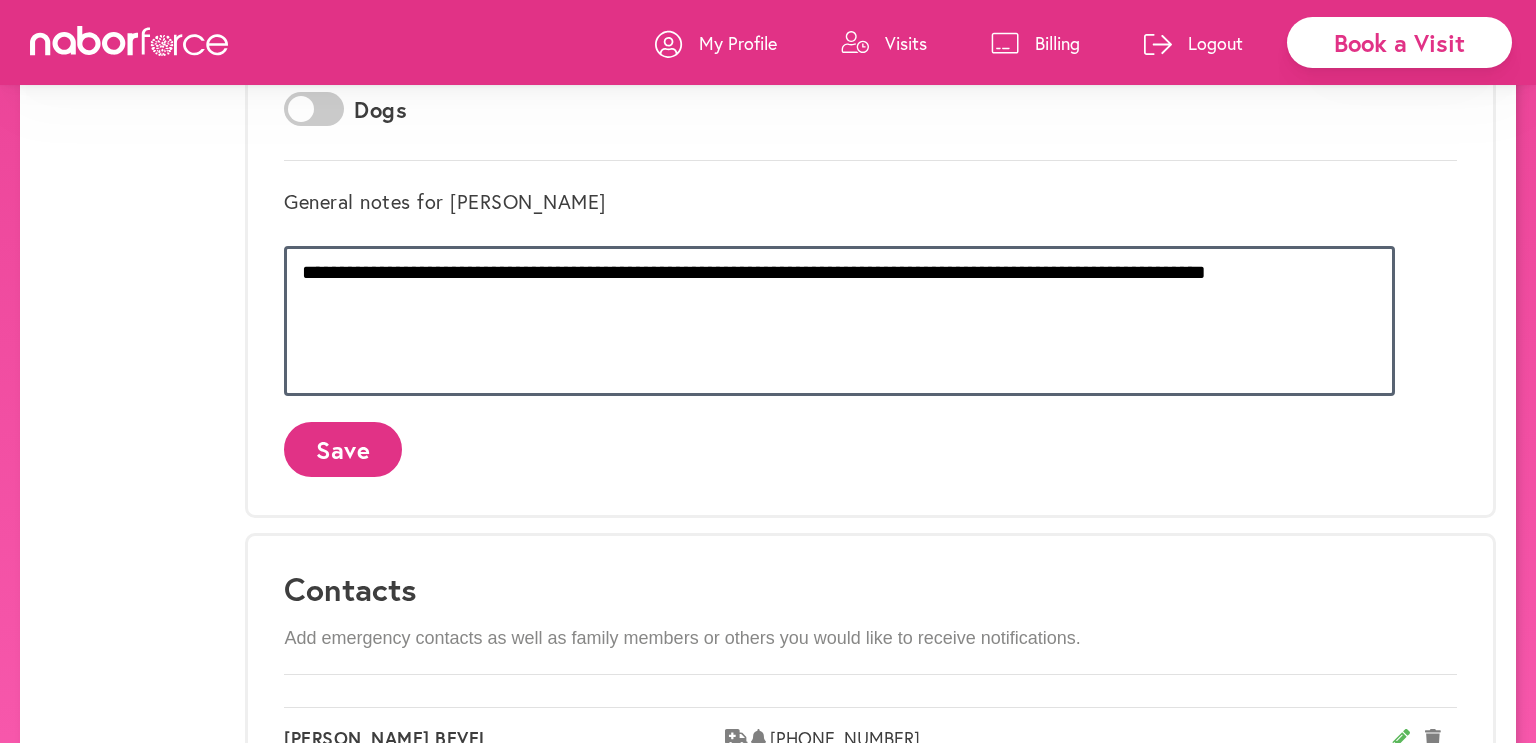 click on "**********" at bounding box center [839, 321] 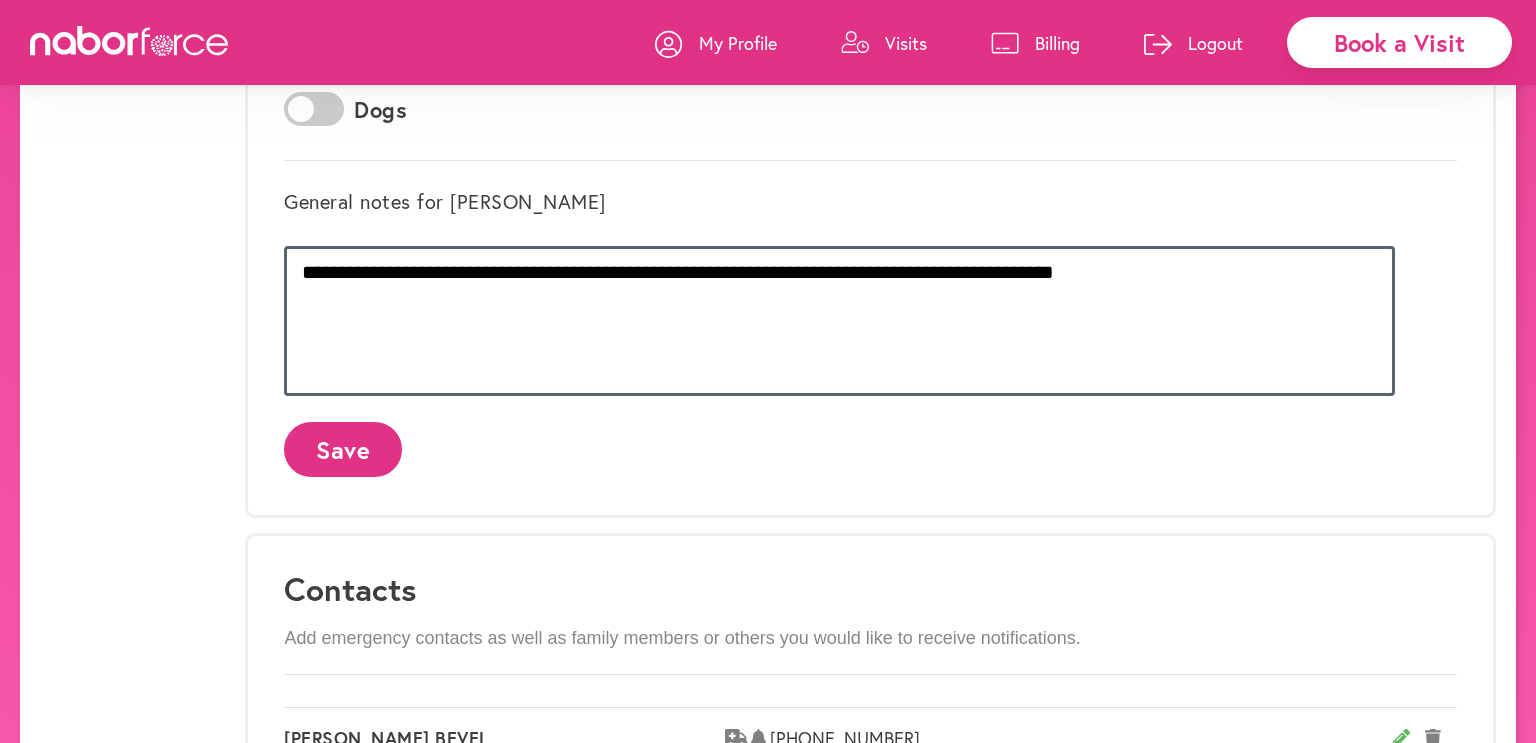 click on "**********" at bounding box center [839, 321] 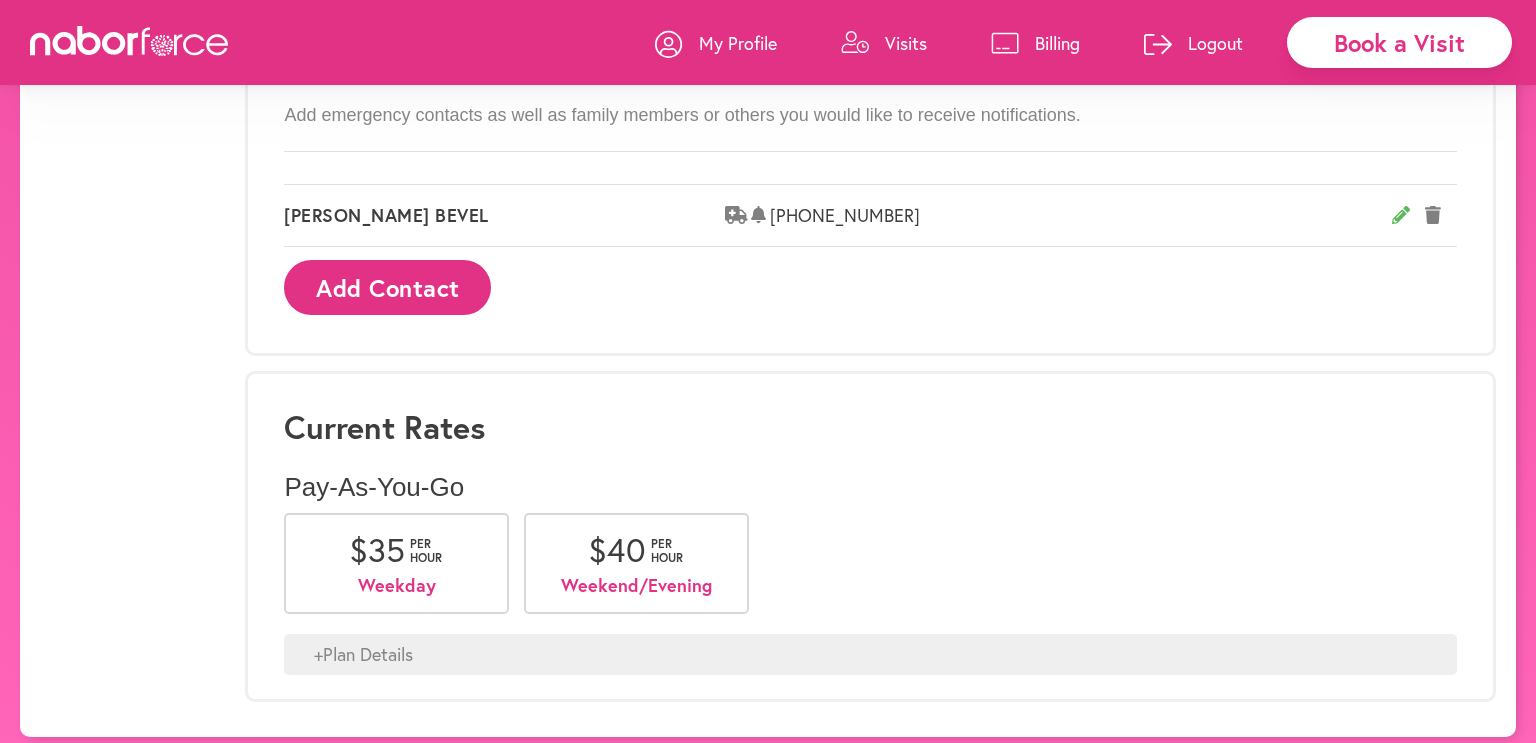 scroll, scrollTop: 1225, scrollLeft: 0, axis: vertical 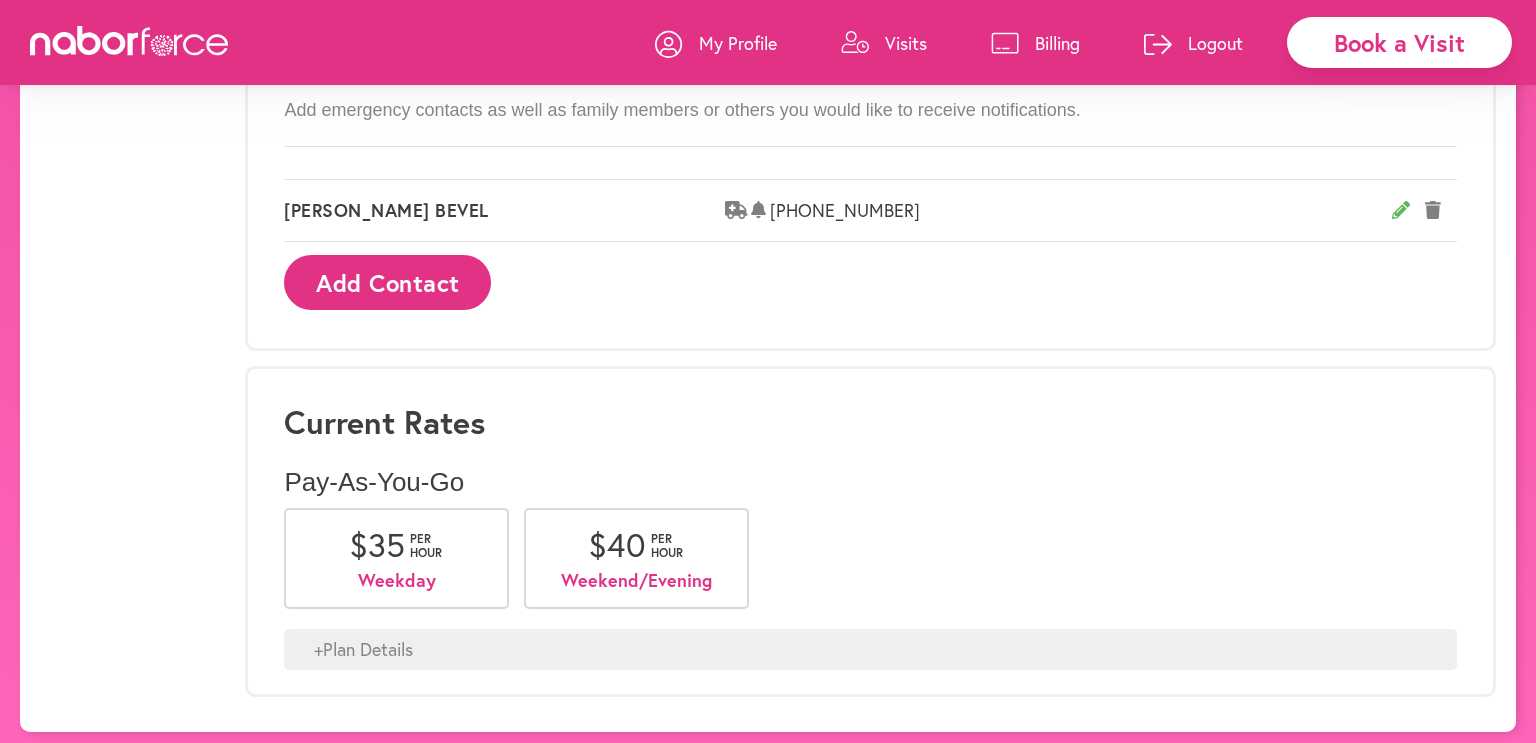 click on "Weekend/Evening" at bounding box center [636, 581] 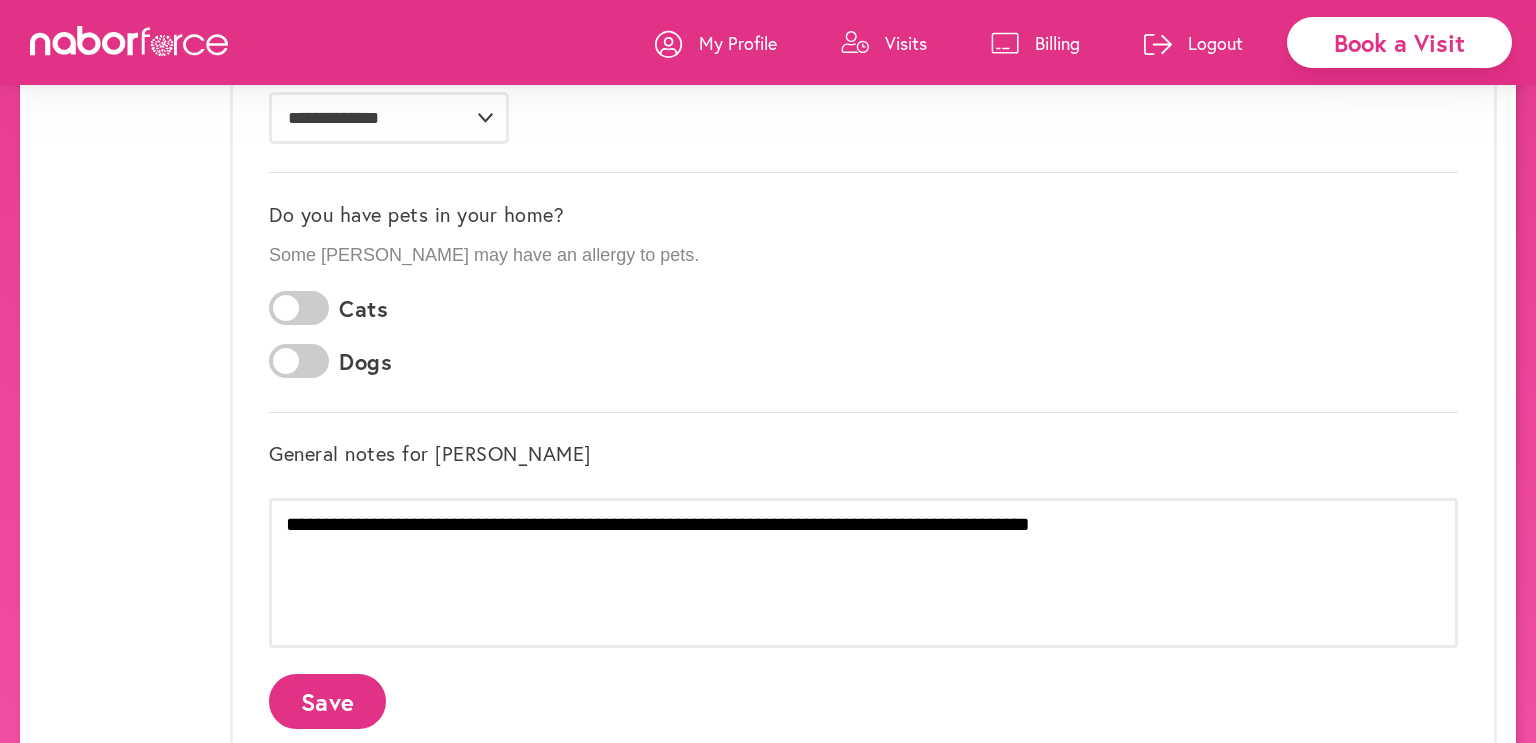 scroll, scrollTop: 444, scrollLeft: 0, axis: vertical 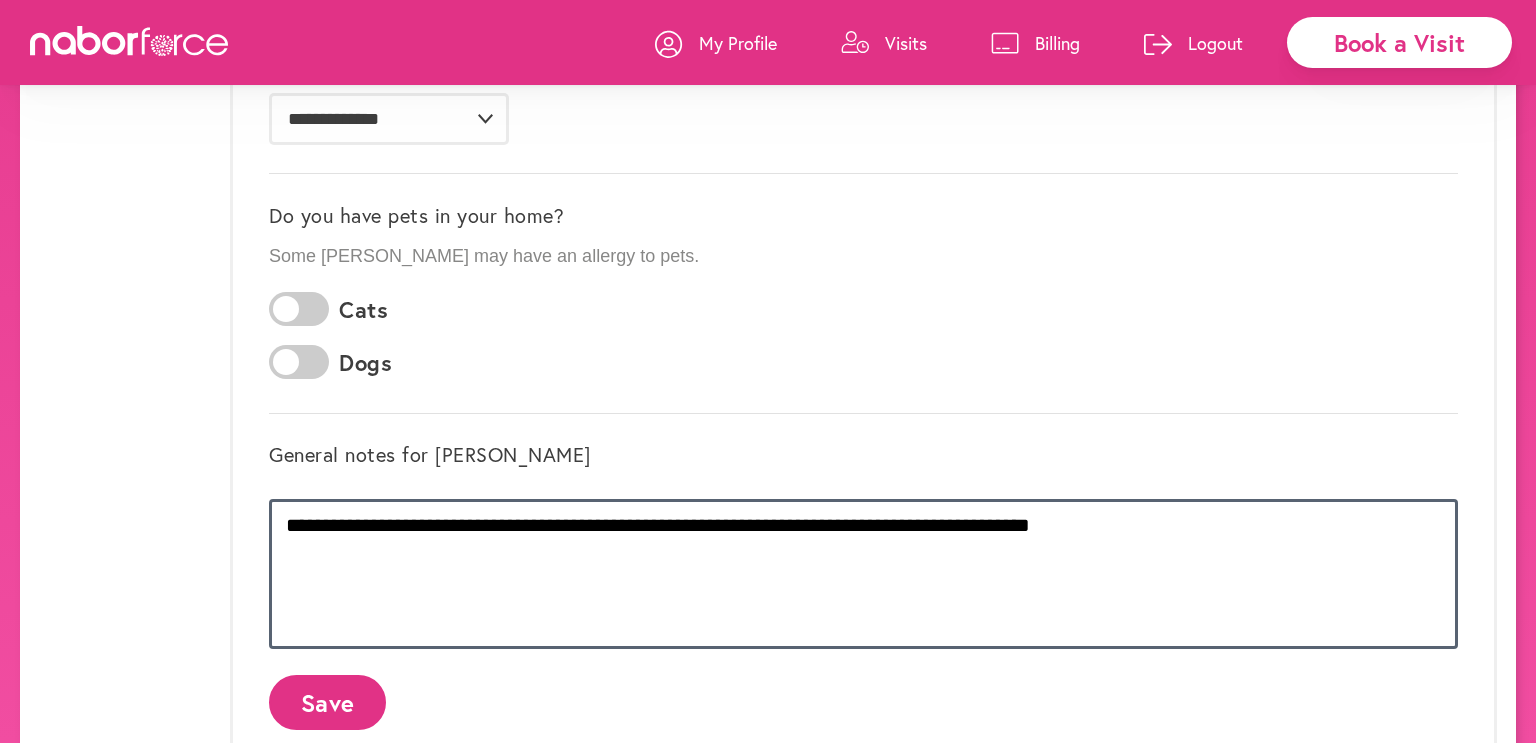 click on "**********" at bounding box center [863, 574] 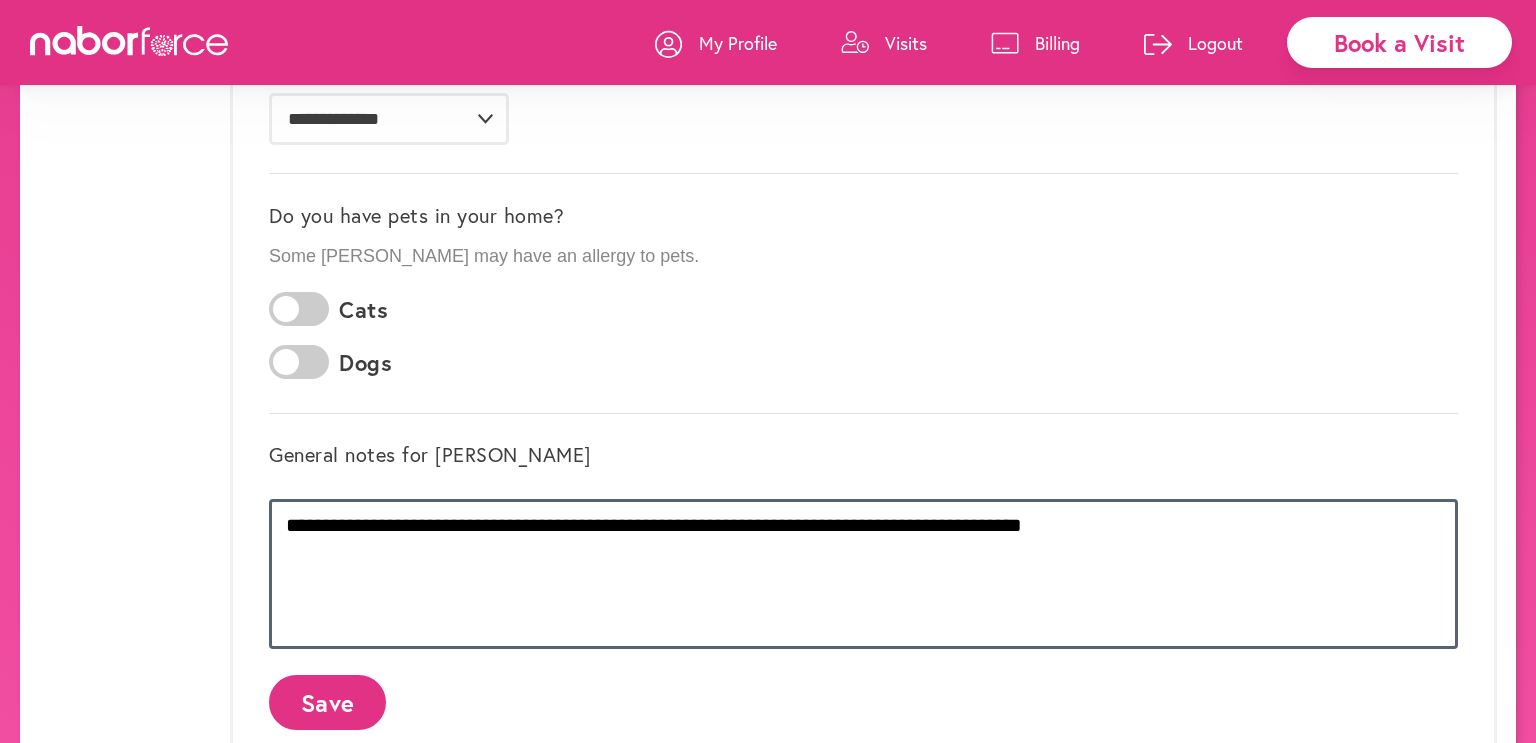 click on "**********" at bounding box center (863, 574) 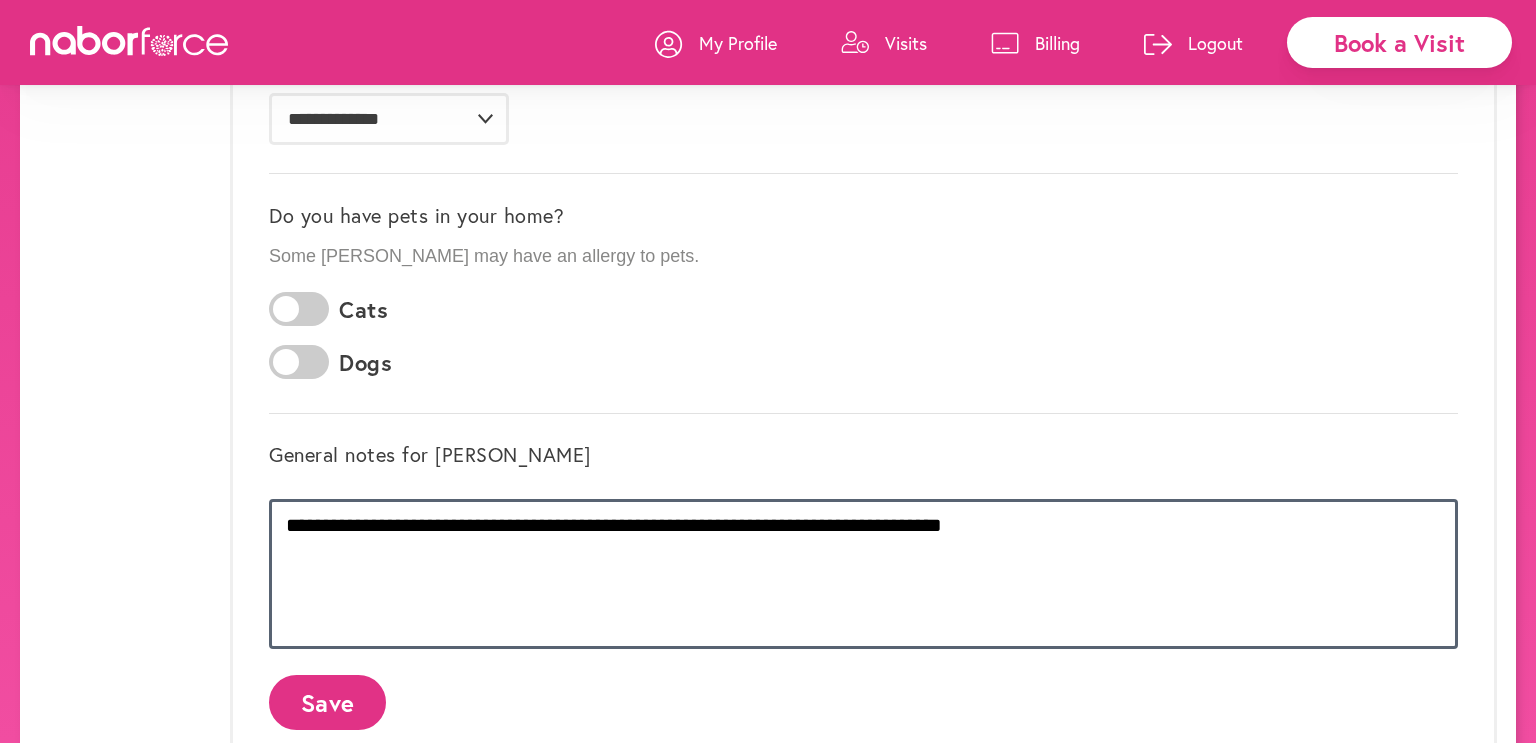 click on "**********" at bounding box center (863, 574) 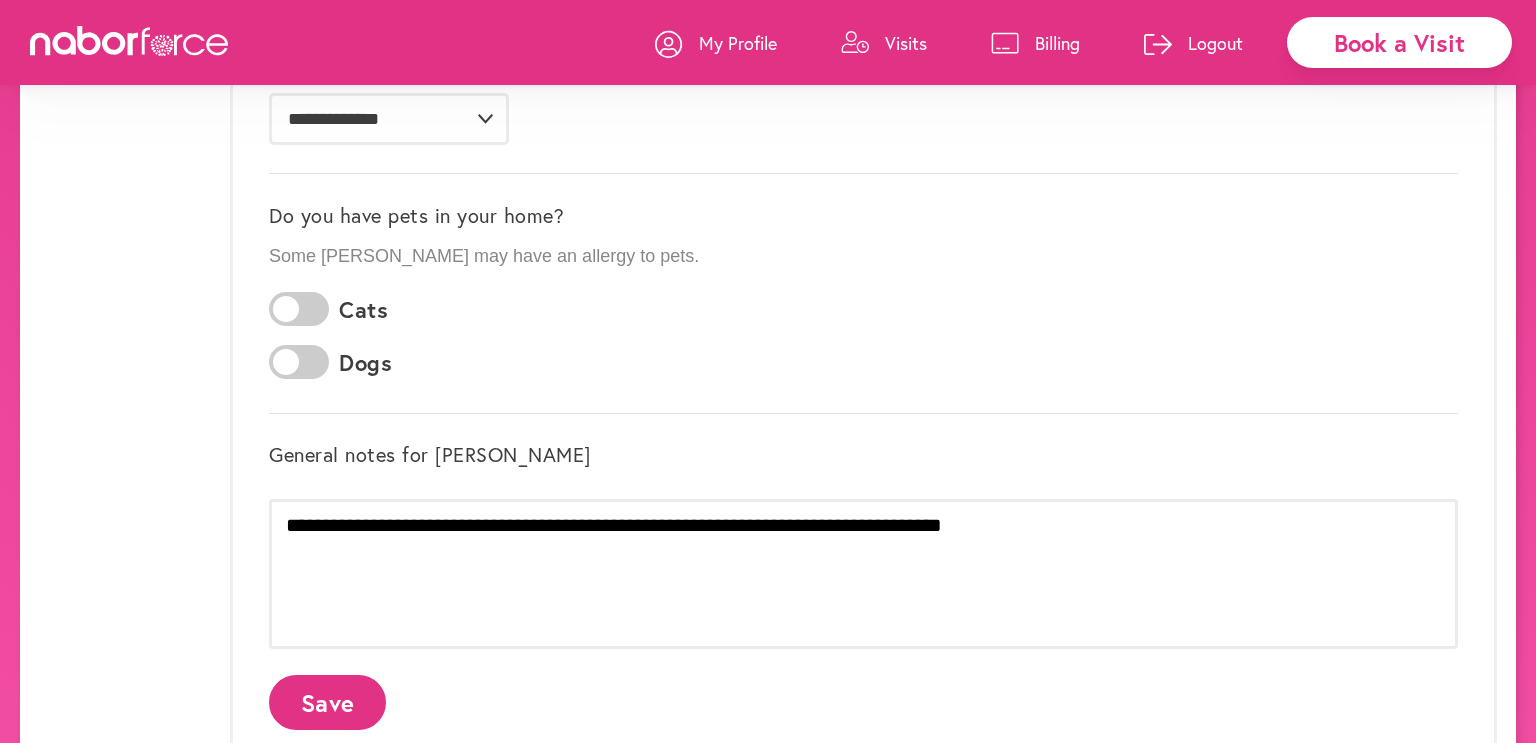 click on "Save" 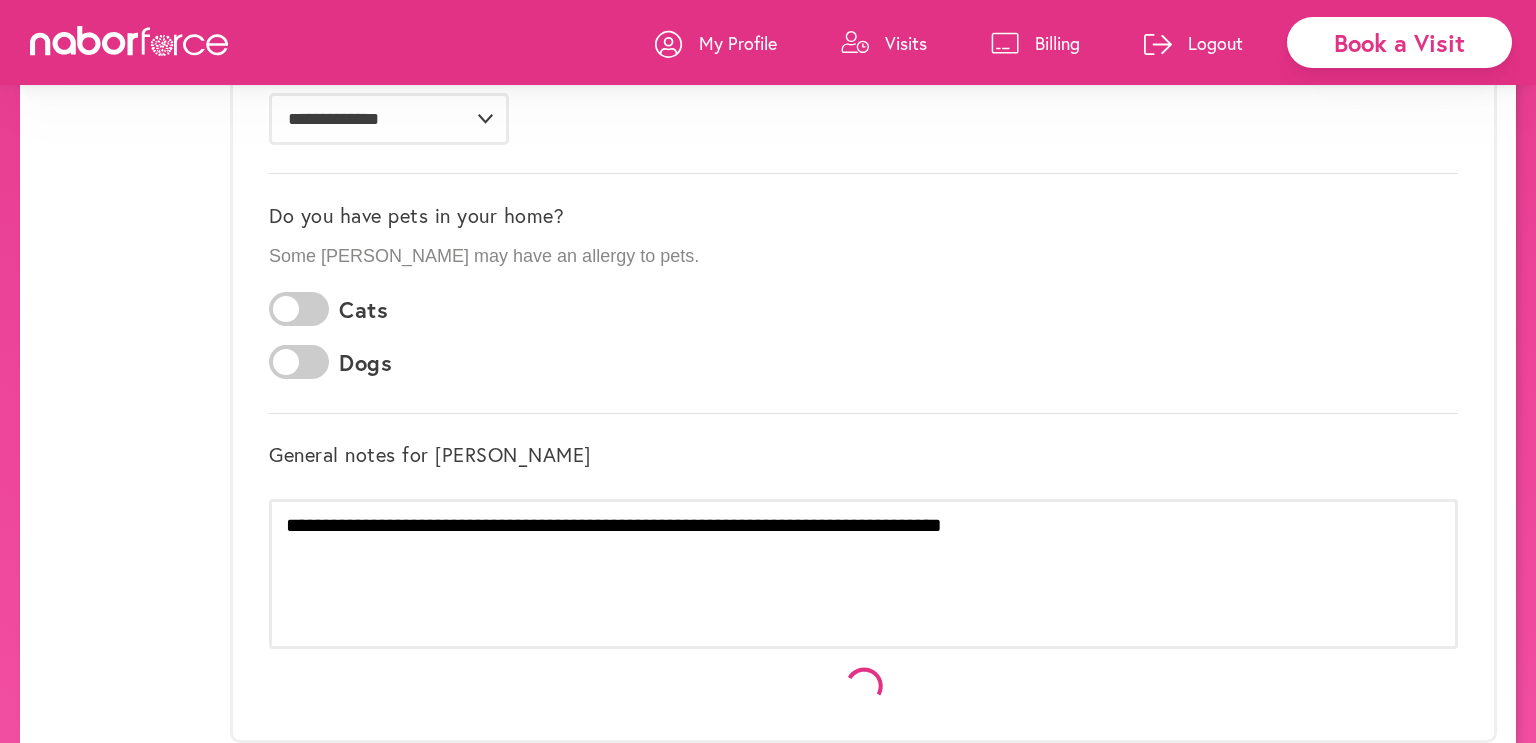 click on "close" at bounding box center [768, 371] 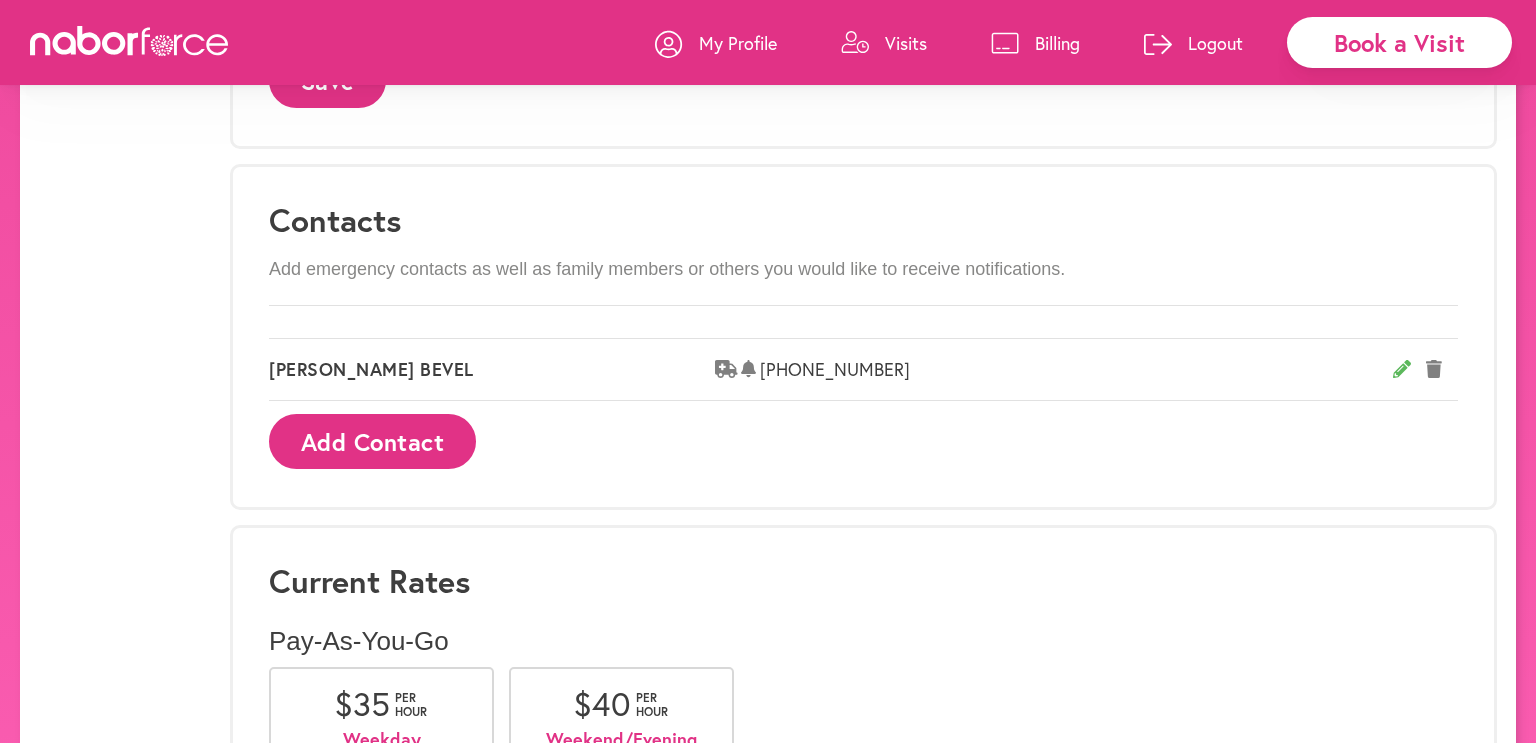 scroll, scrollTop: 1062, scrollLeft: 0, axis: vertical 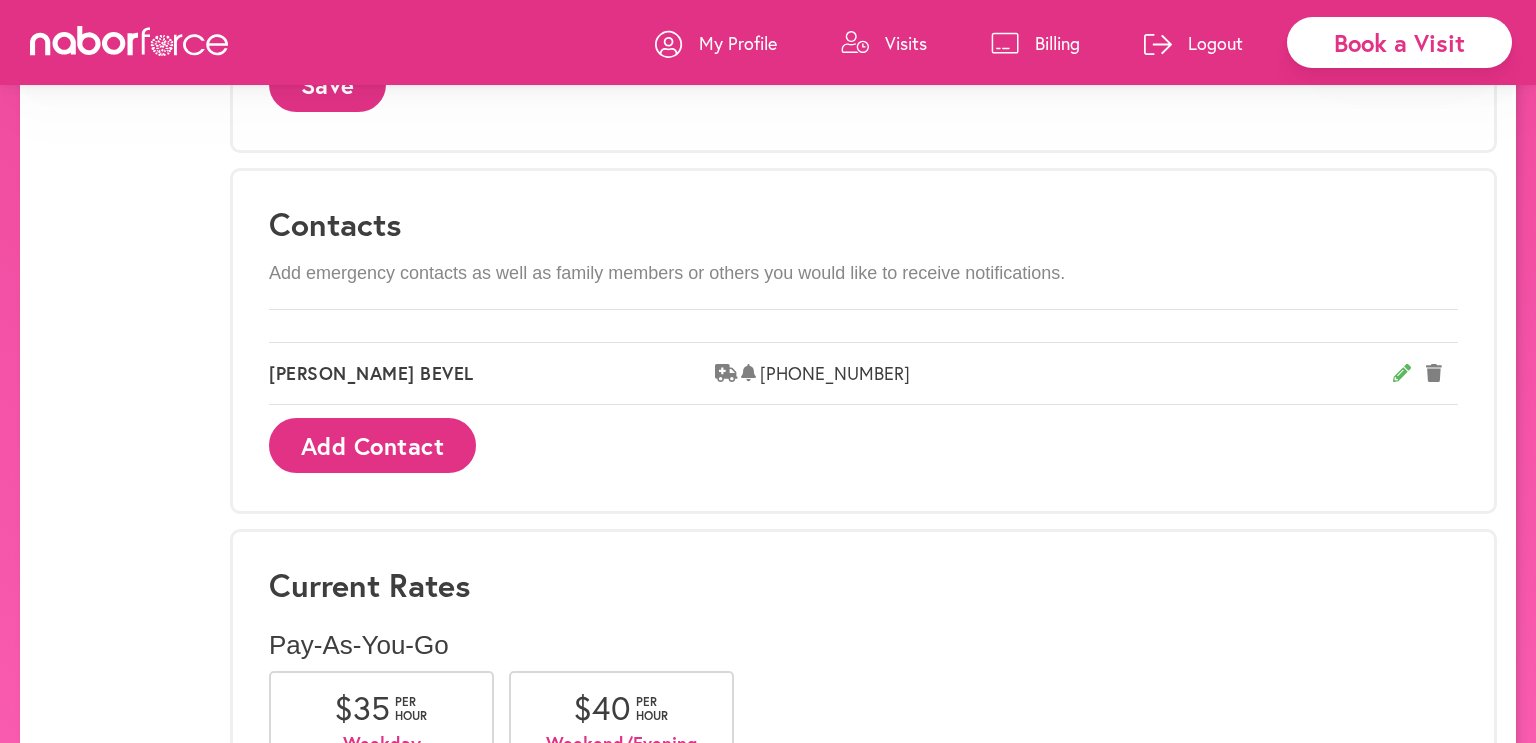 click 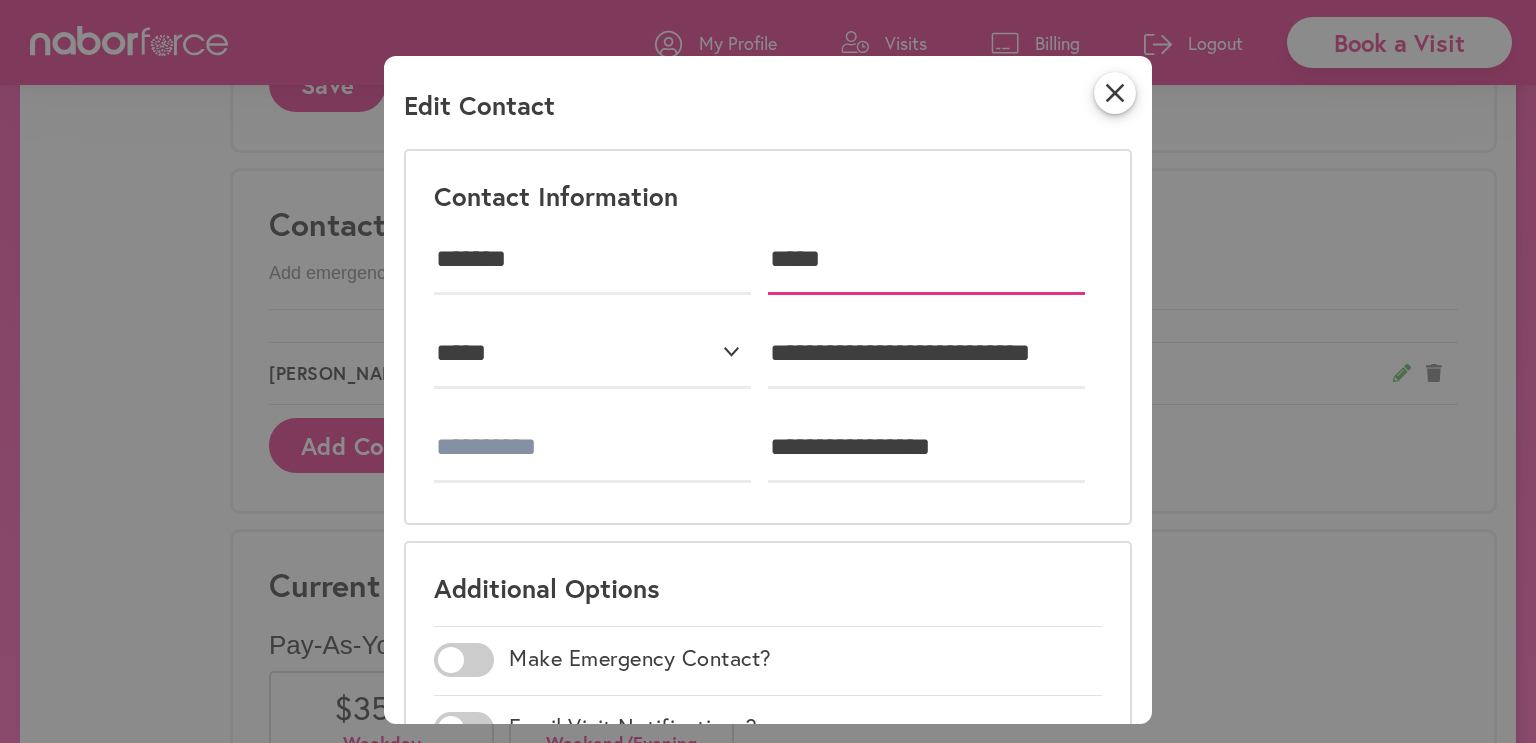 click on "*****" at bounding box center (926, 260) 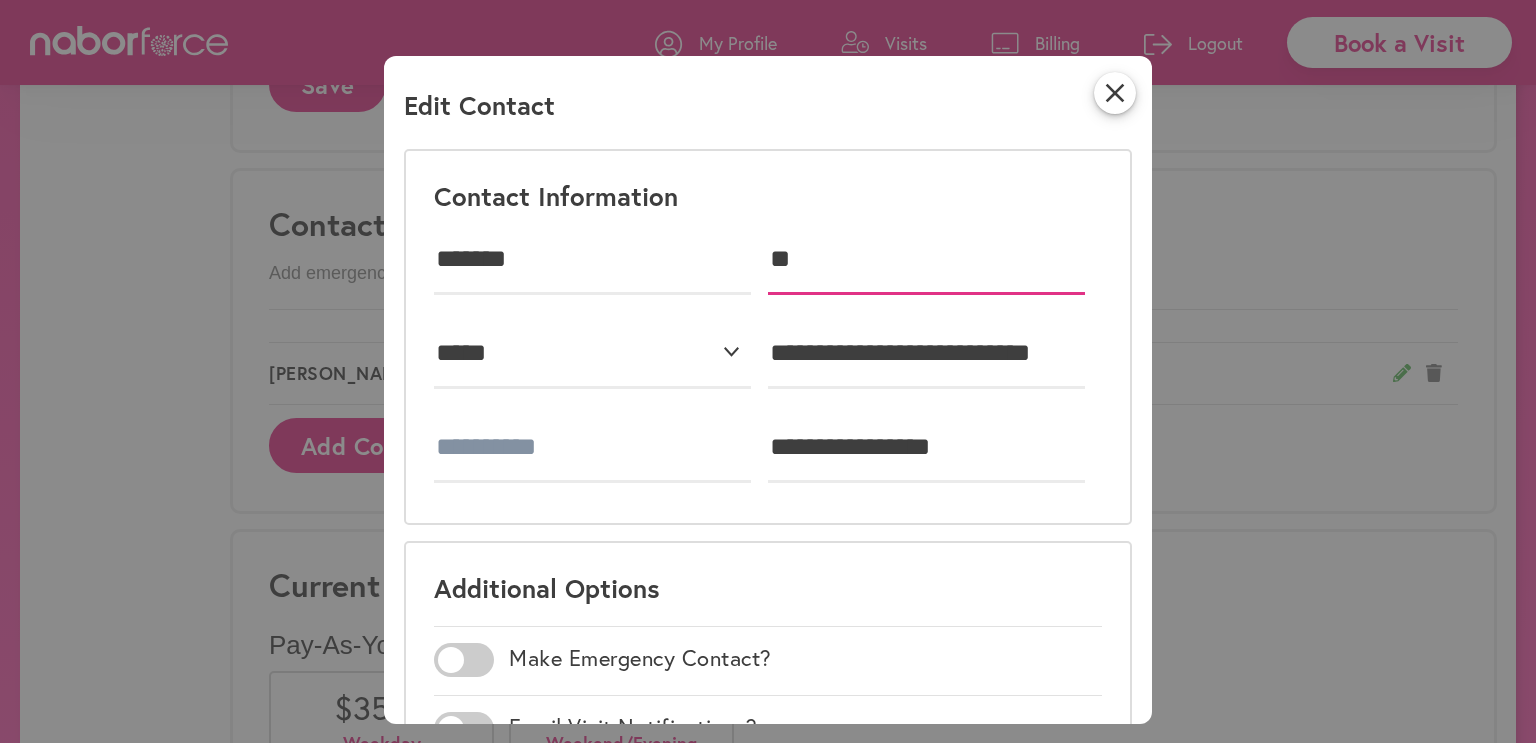 type on "*" 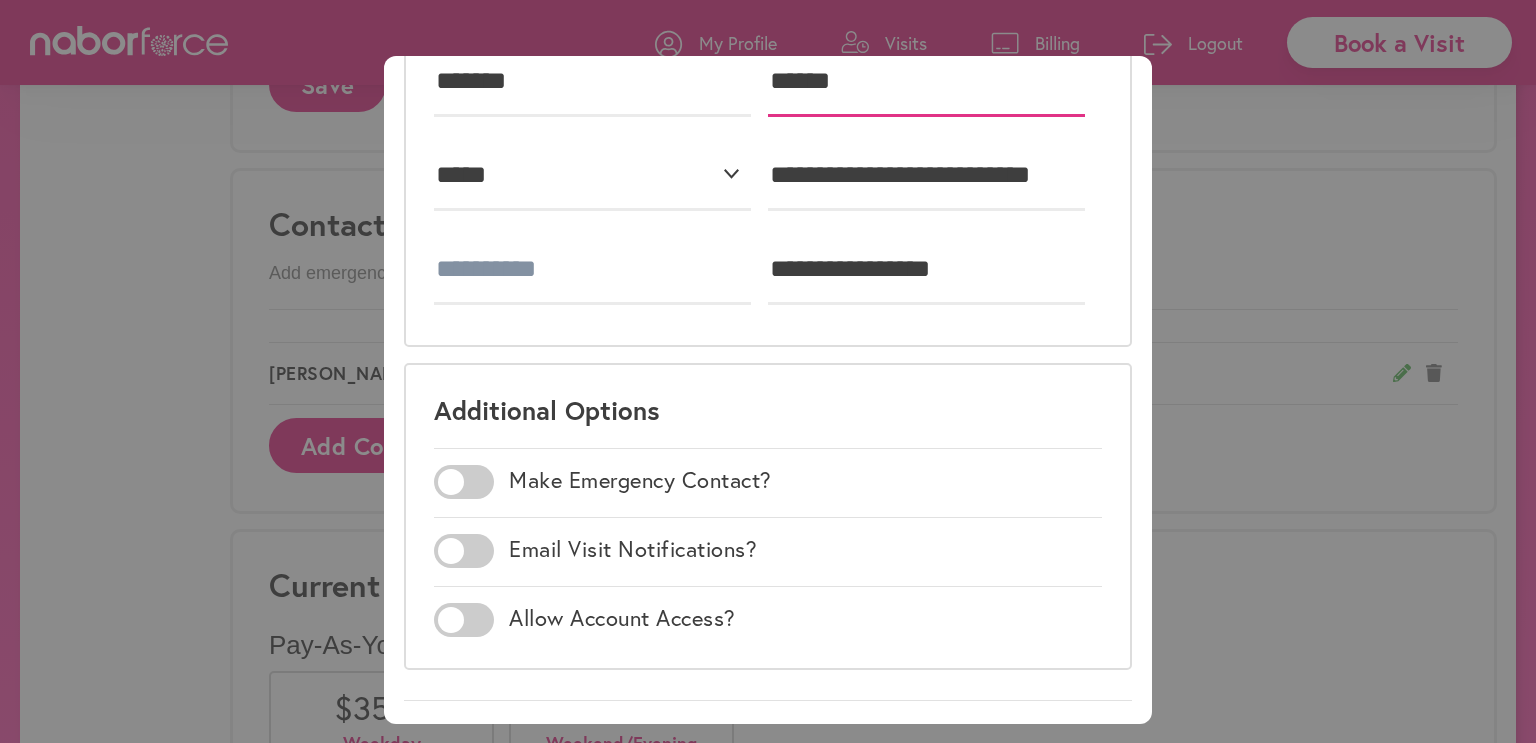 scroll, scrollTop: 0, scrollLeft: 0, axis: both 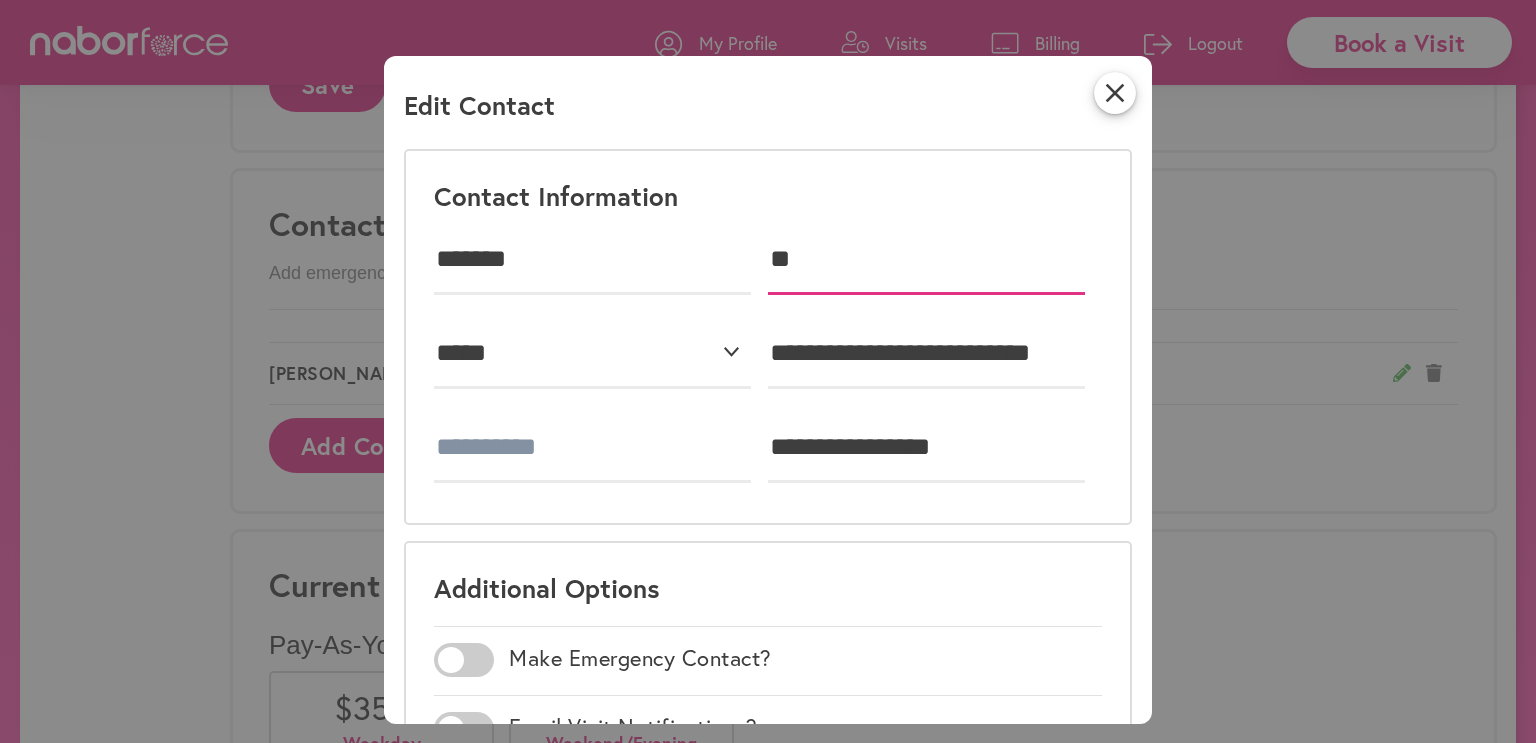 type on "*" 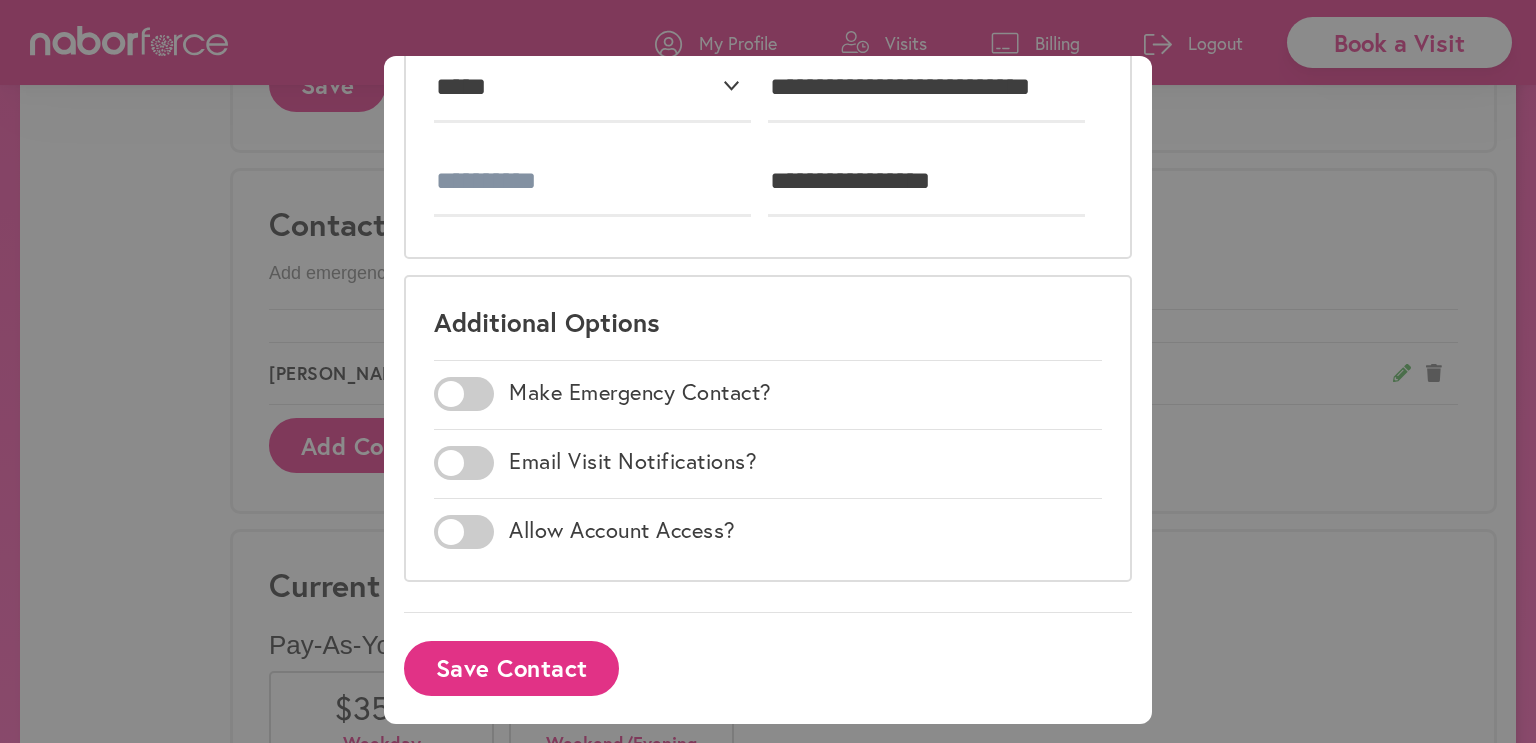 type on "*****" 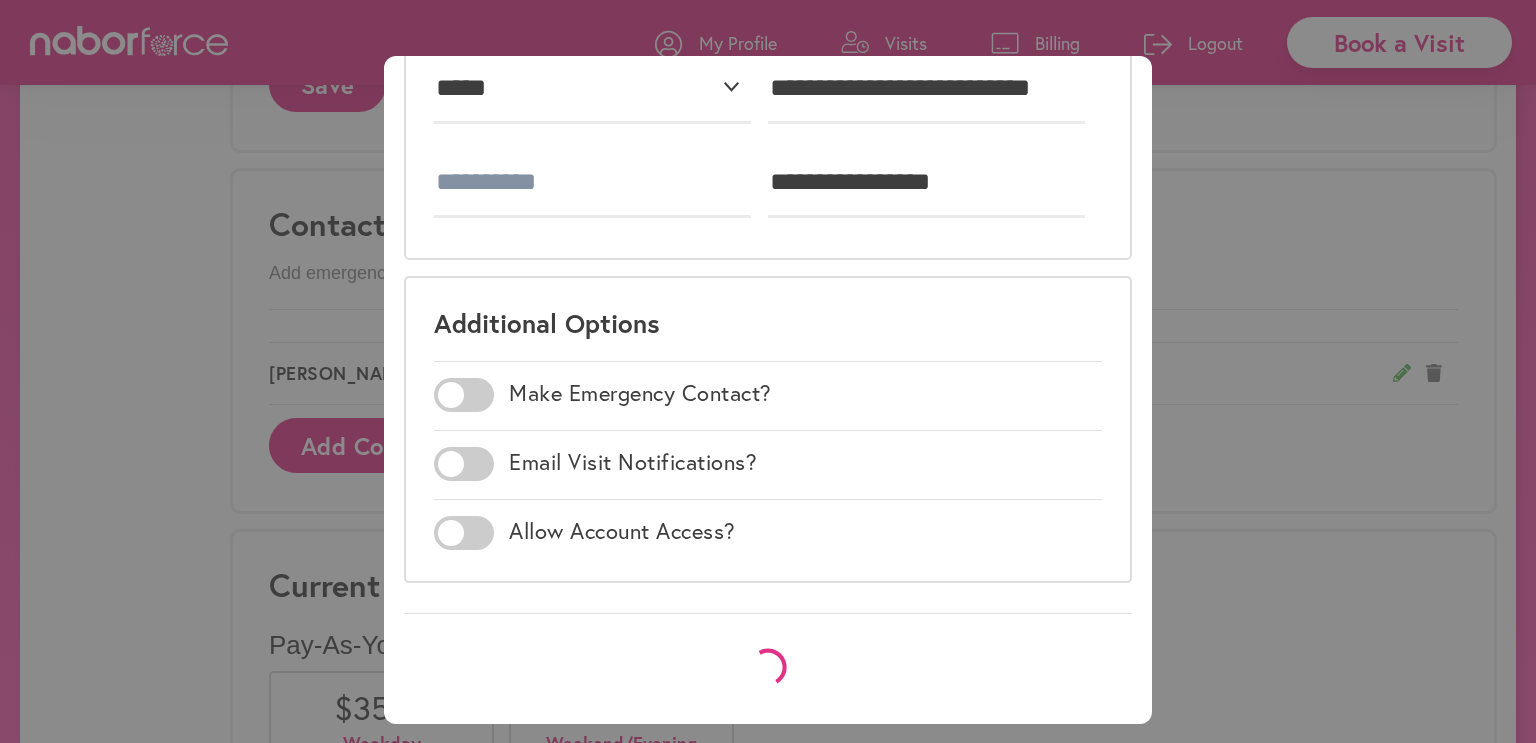 scroll, scrollTop: 0, scrollLeft: 0, axis: both 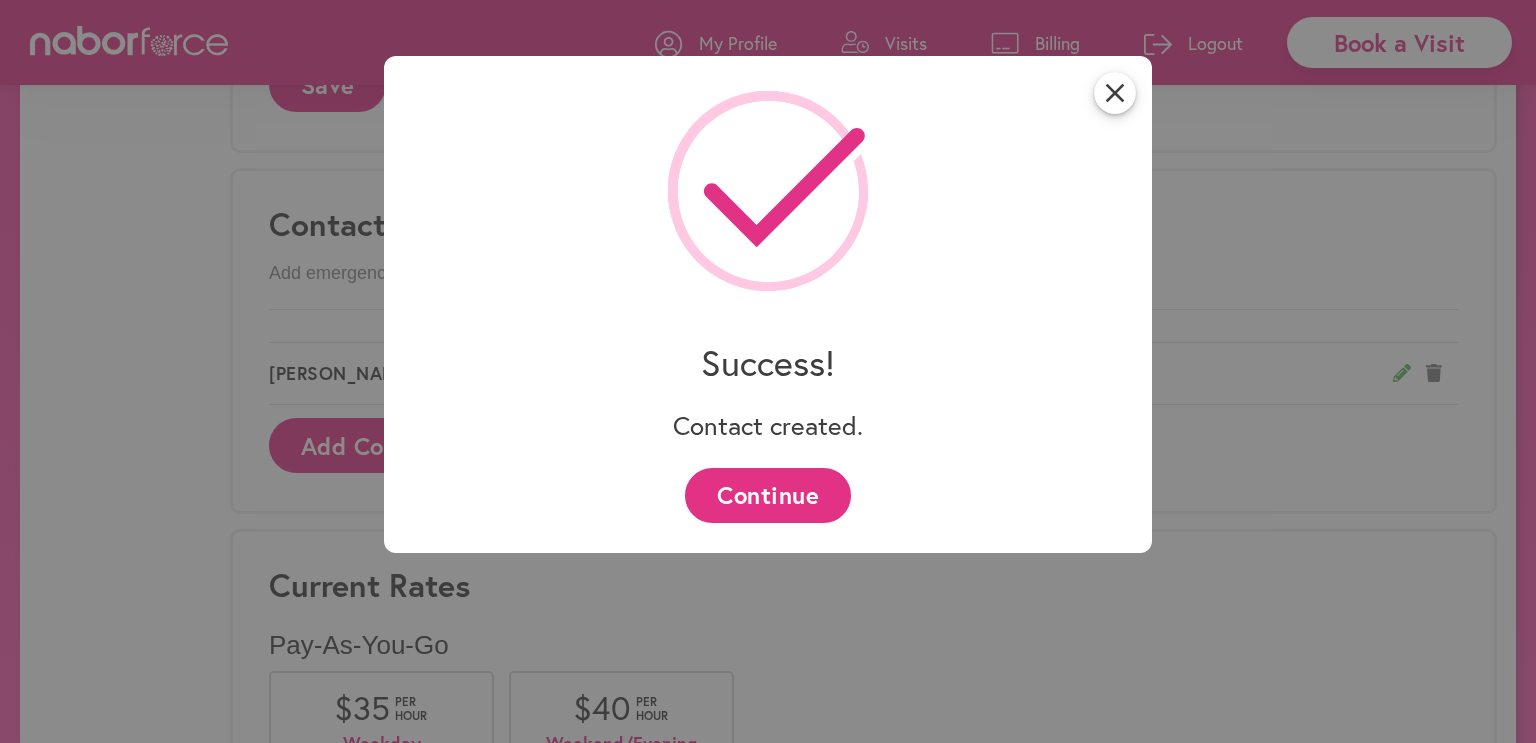 click on "Continue" at bounding box center (767, 495) 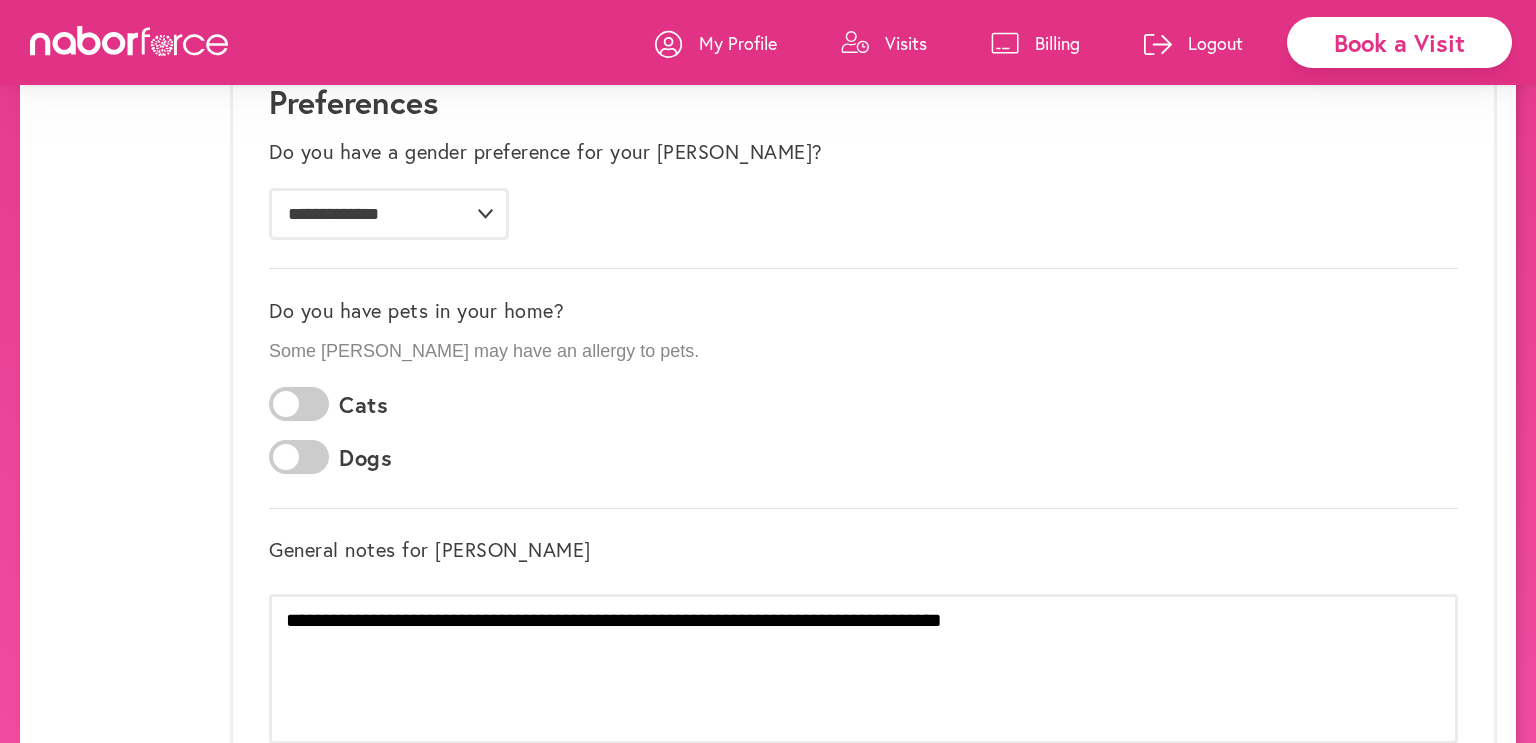 scroll, scrollTop: 344, scrollLeft: 0, axis: vertical 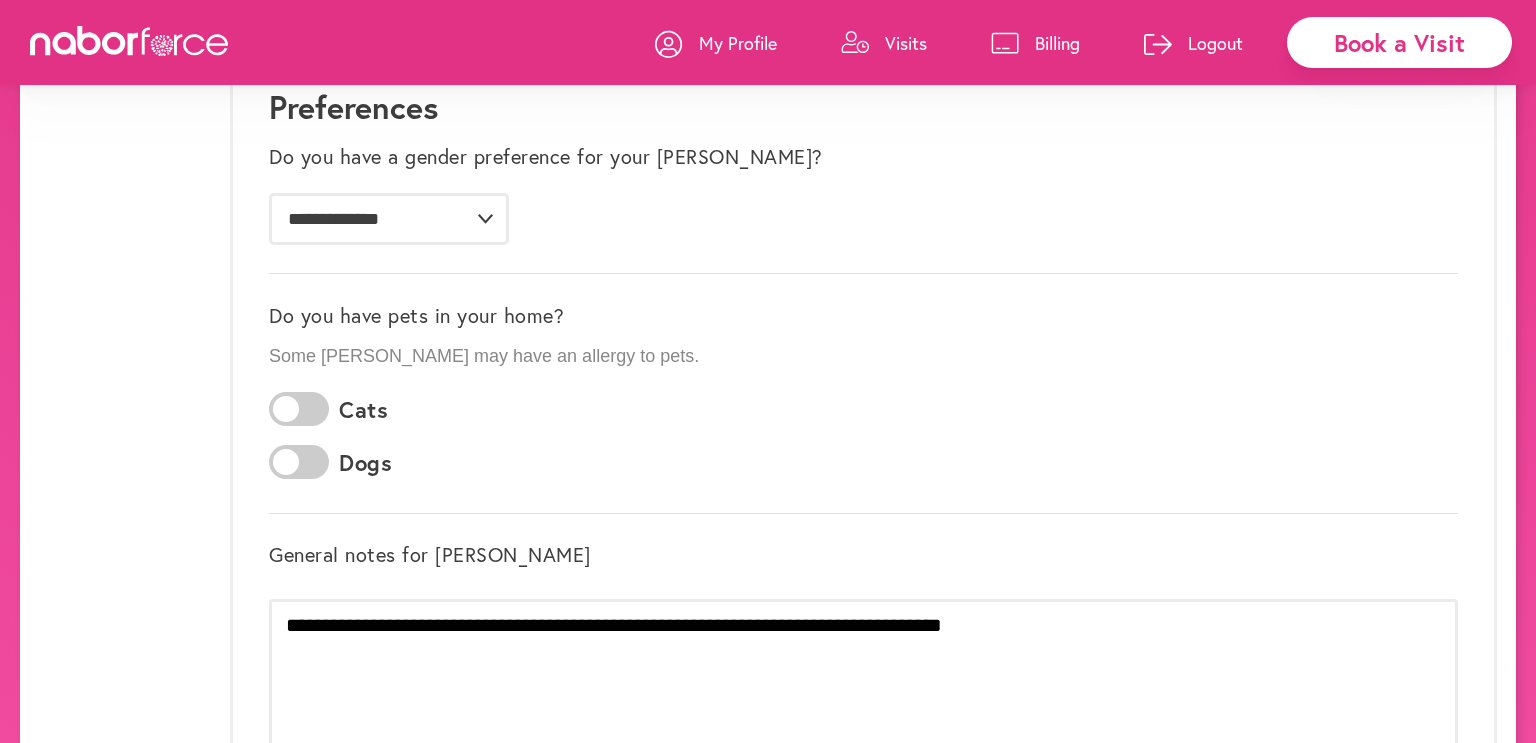 click on "Billing" at bounding box center [1057, 43] 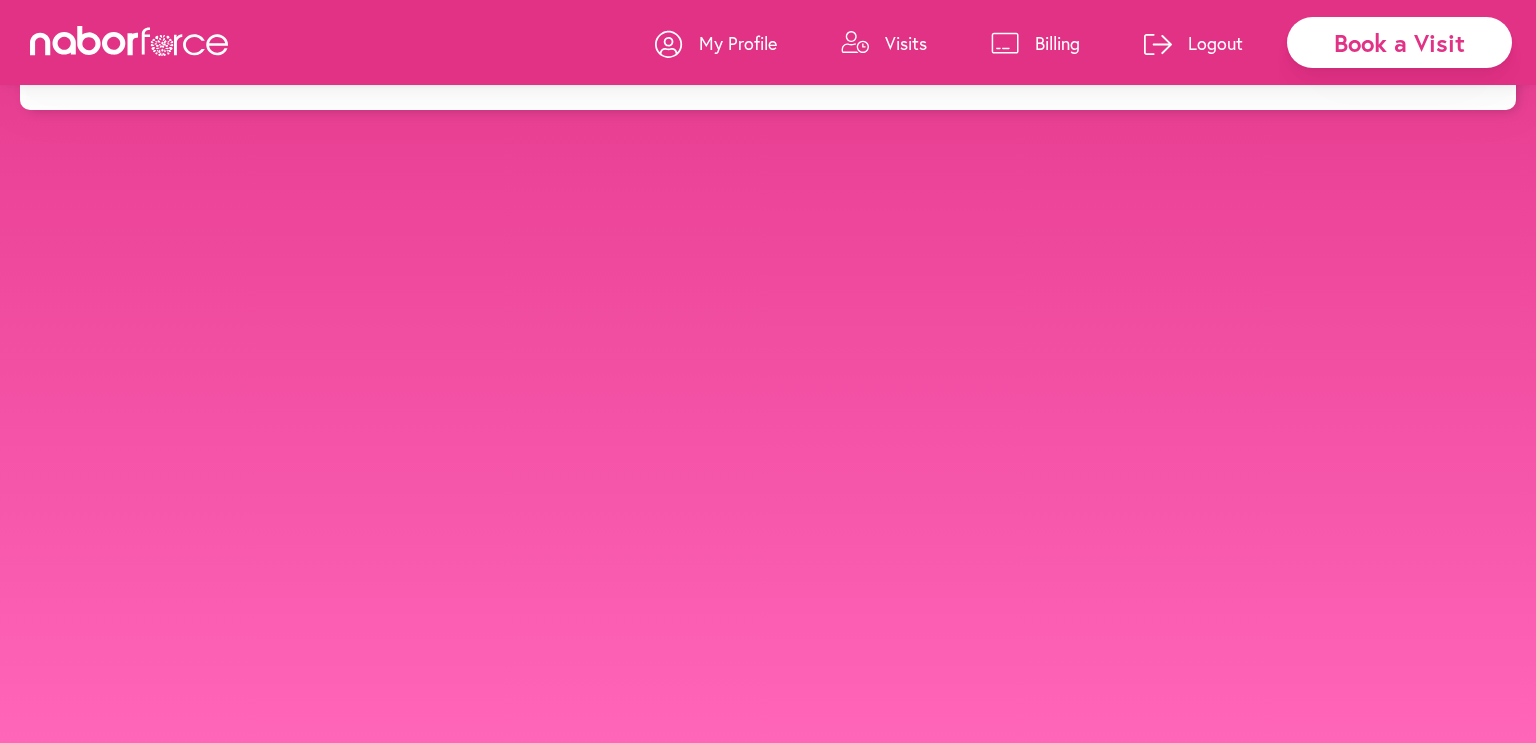 scroll, scrollTop: 0, scrollLeft: 0, axis: both 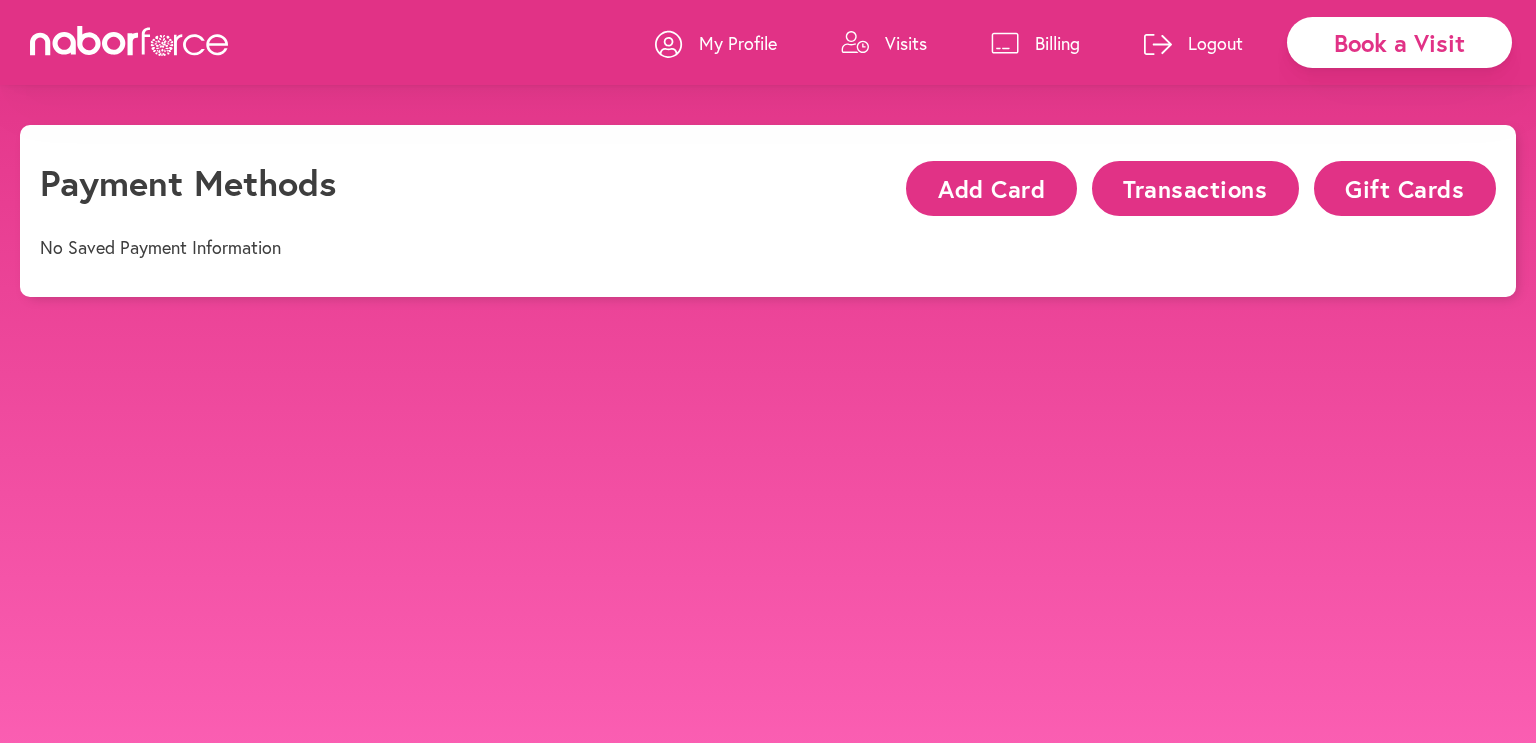 click on "Visits" at bounding box center (906, 43) 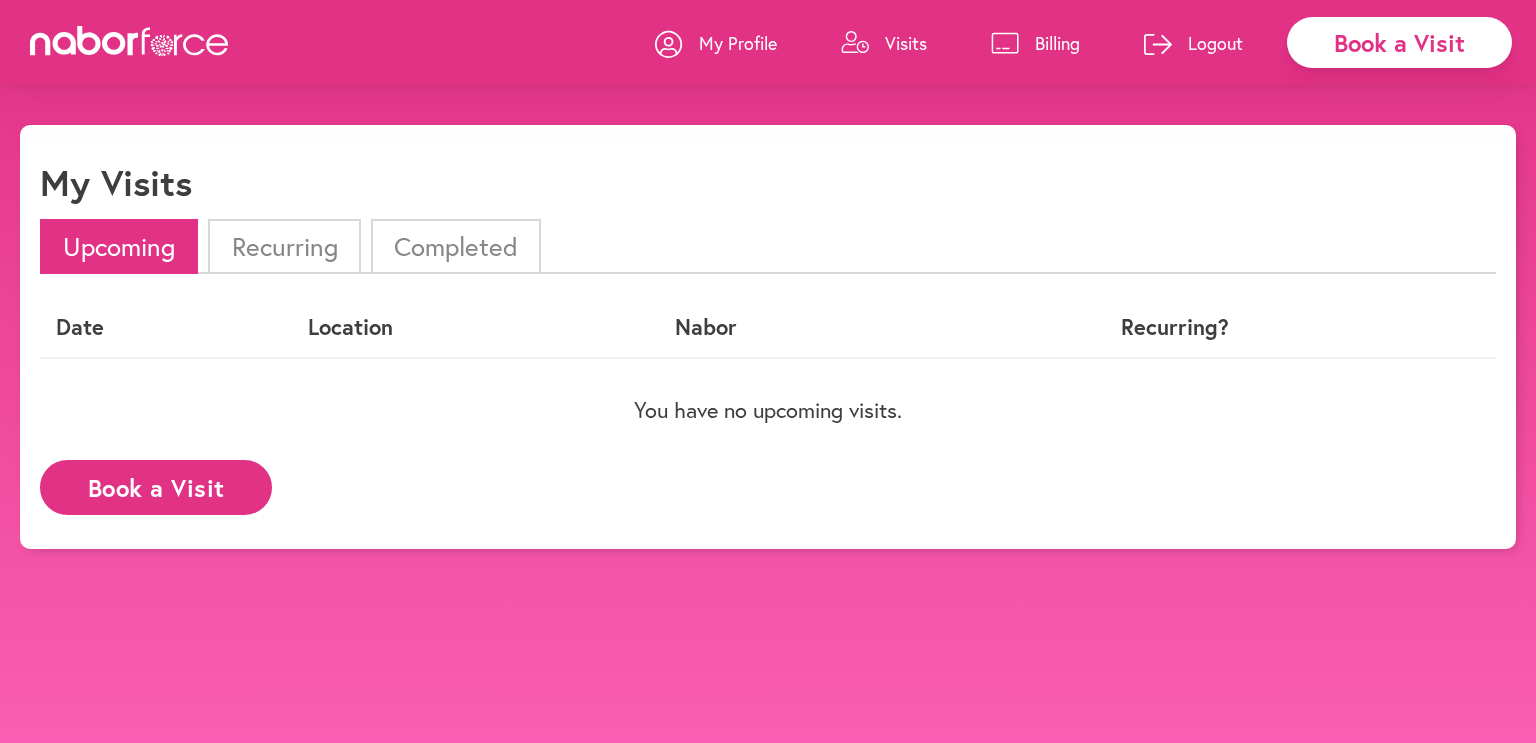 click on "Book a Visit" at bounding box center (156, 487) 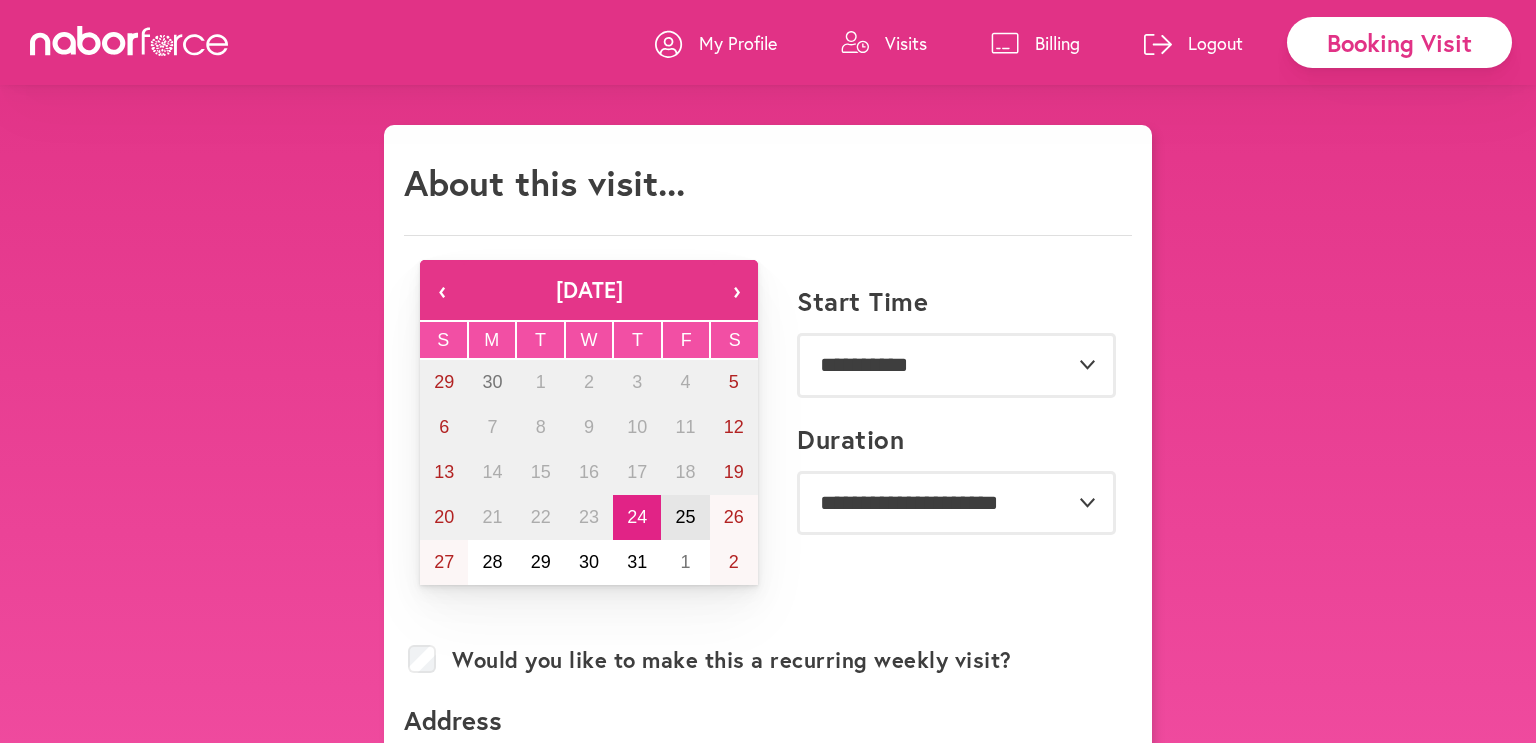 click on "25" at bounding box center [686, 517] 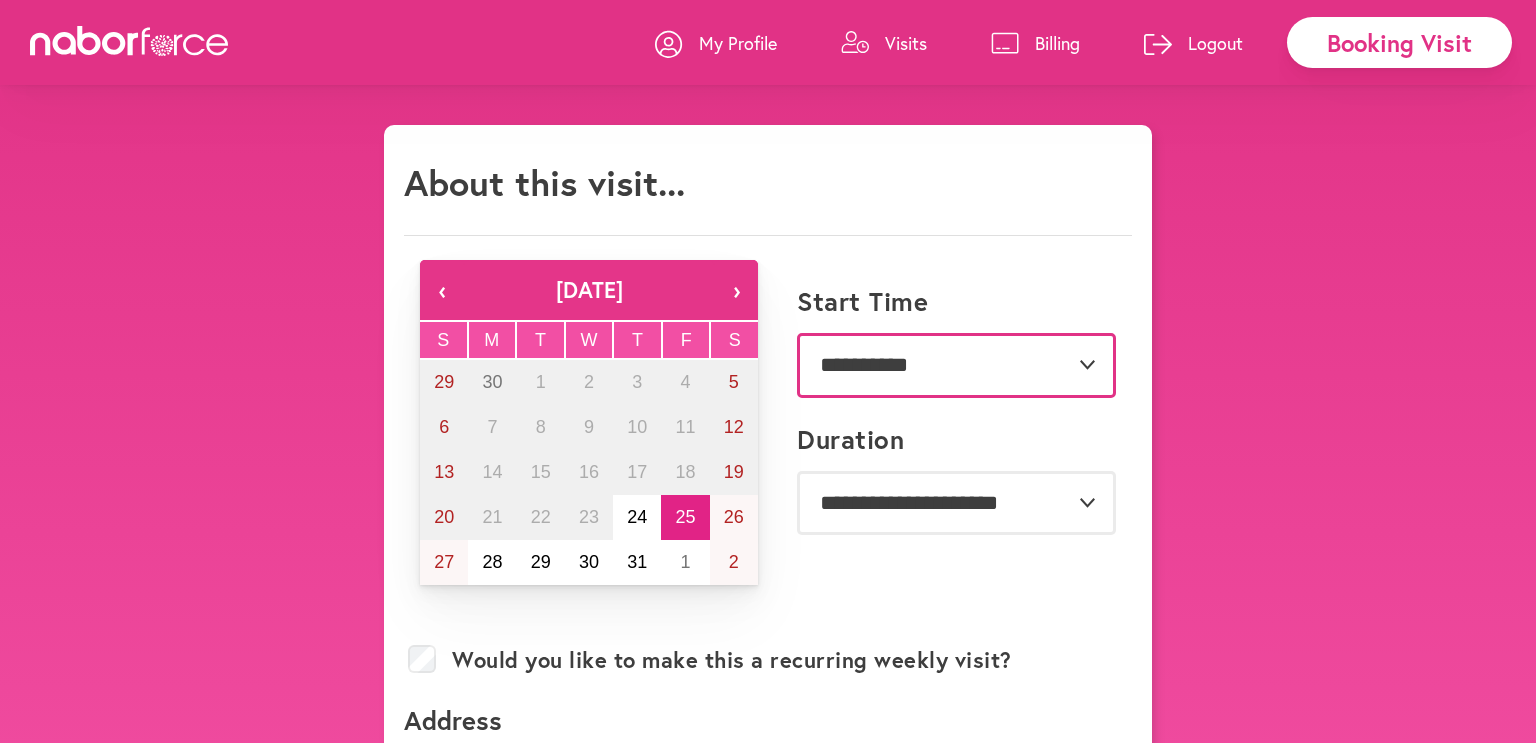 click on "**********" at bounding box center (956, 365) 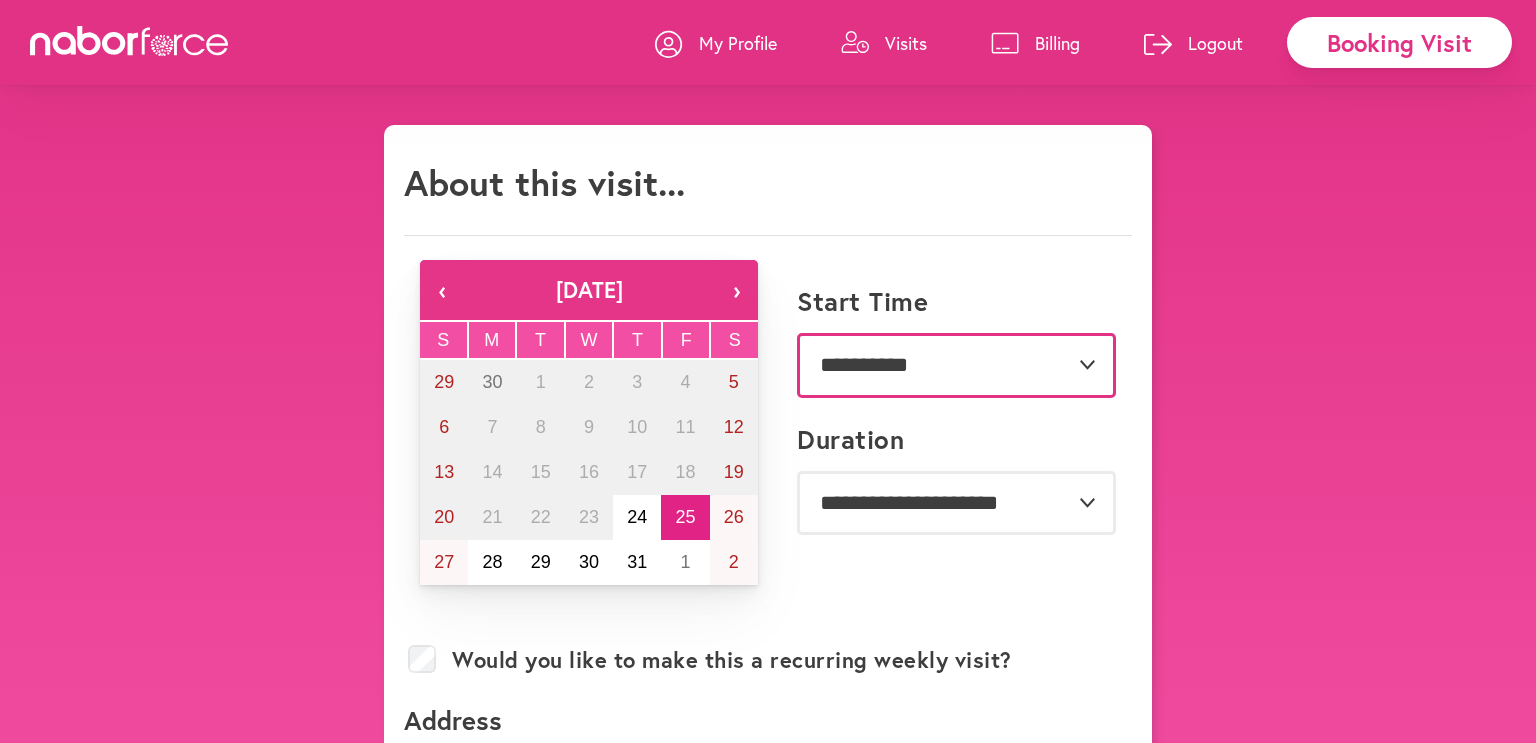 select on "*******" 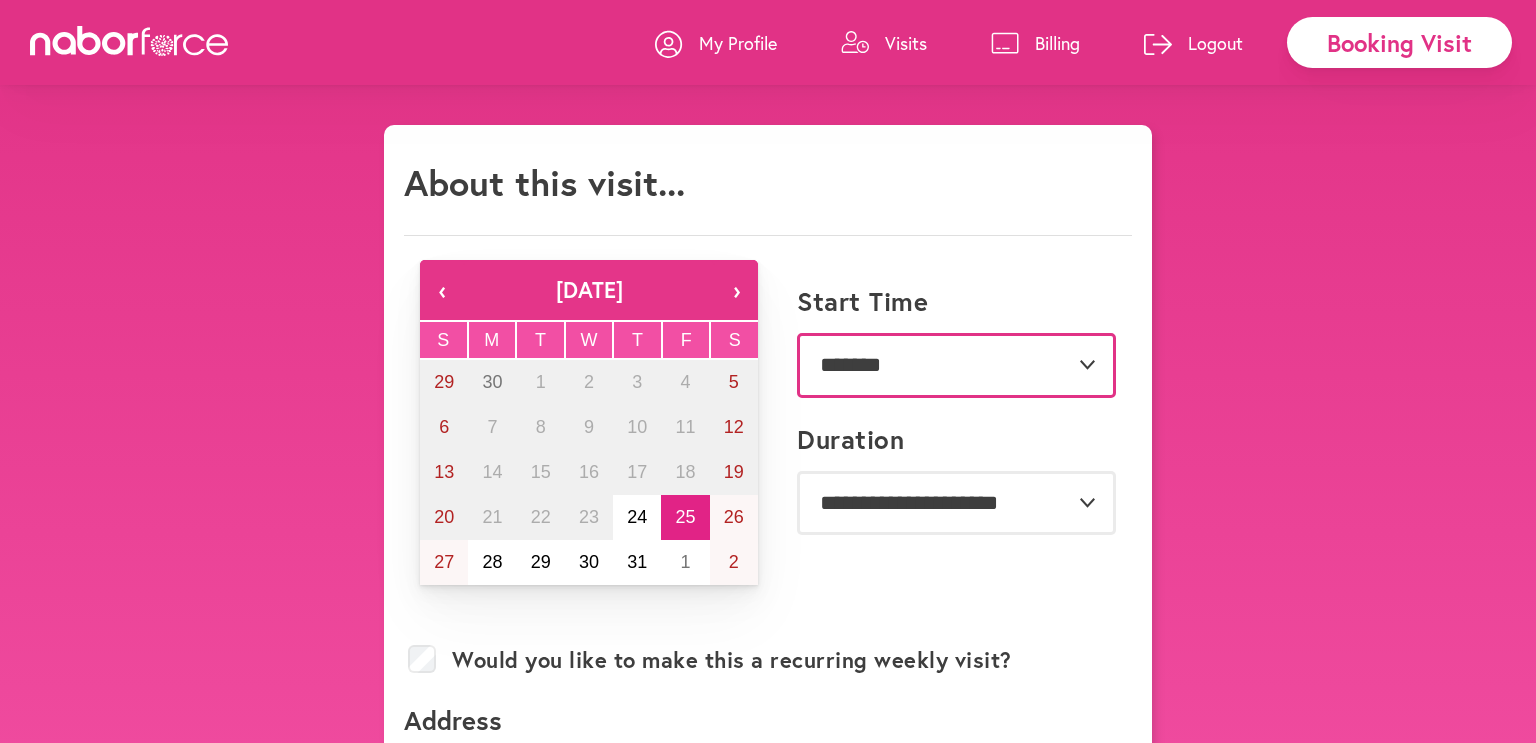 click on "**********" at bounding box center (956, 365) 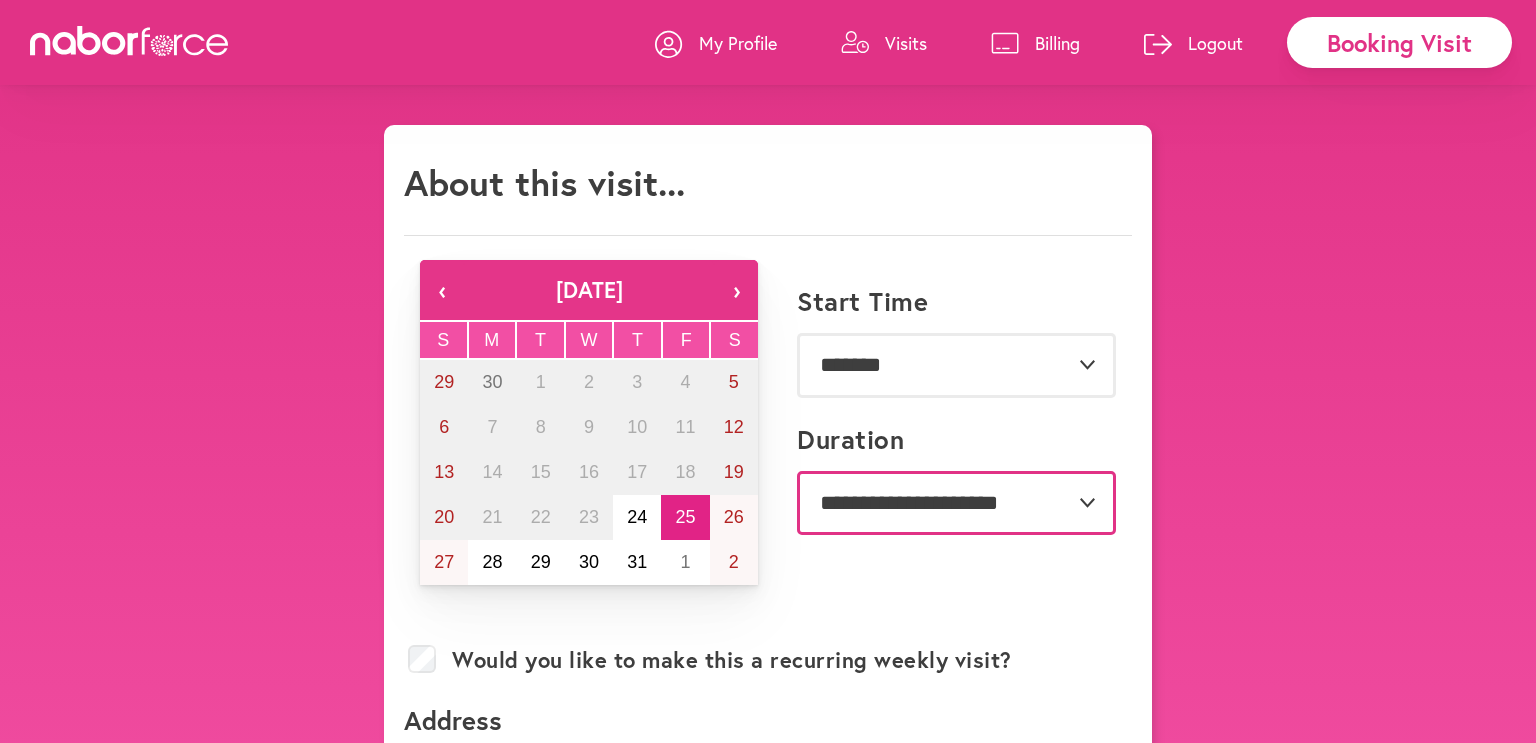 click on "**********" at bounding box center [956, 503] 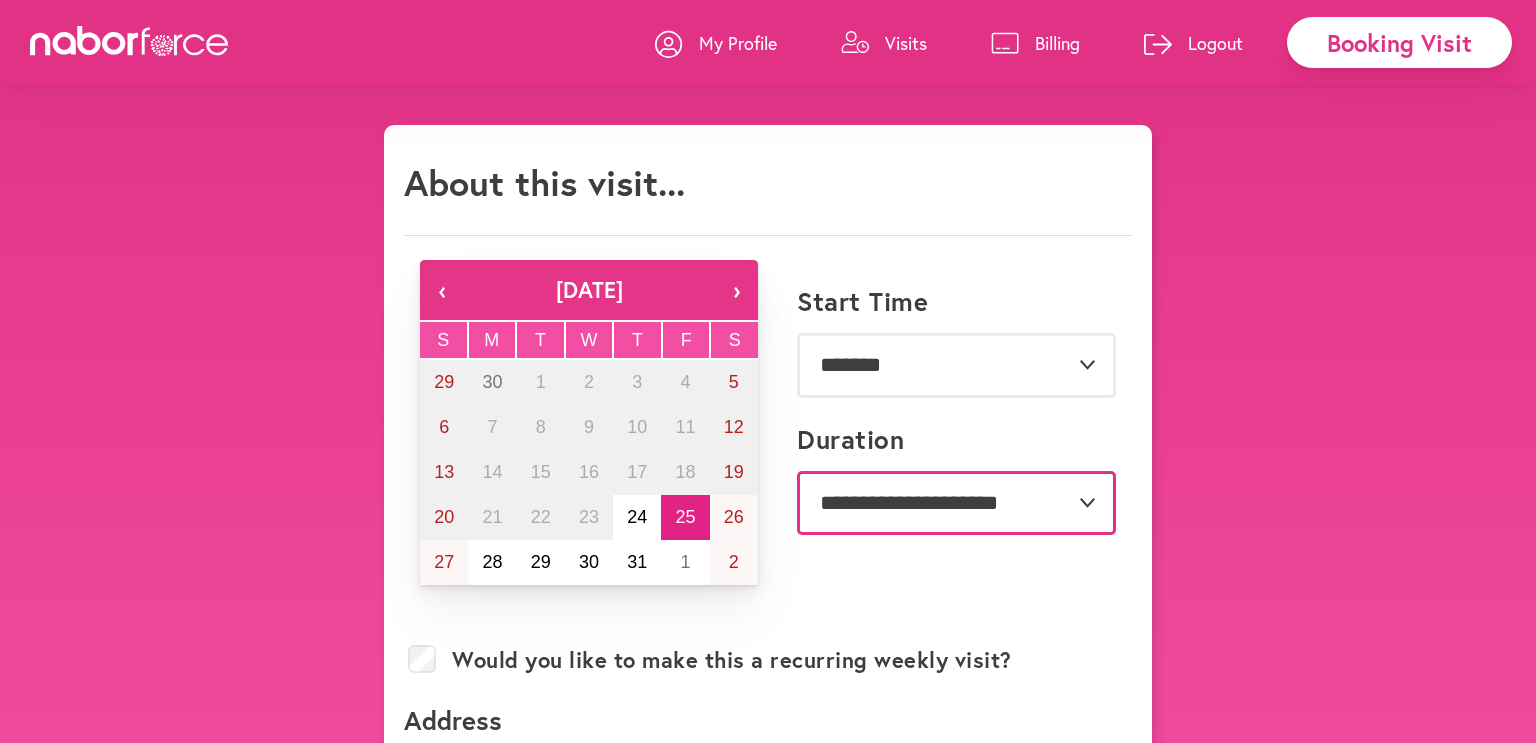 select on "***" 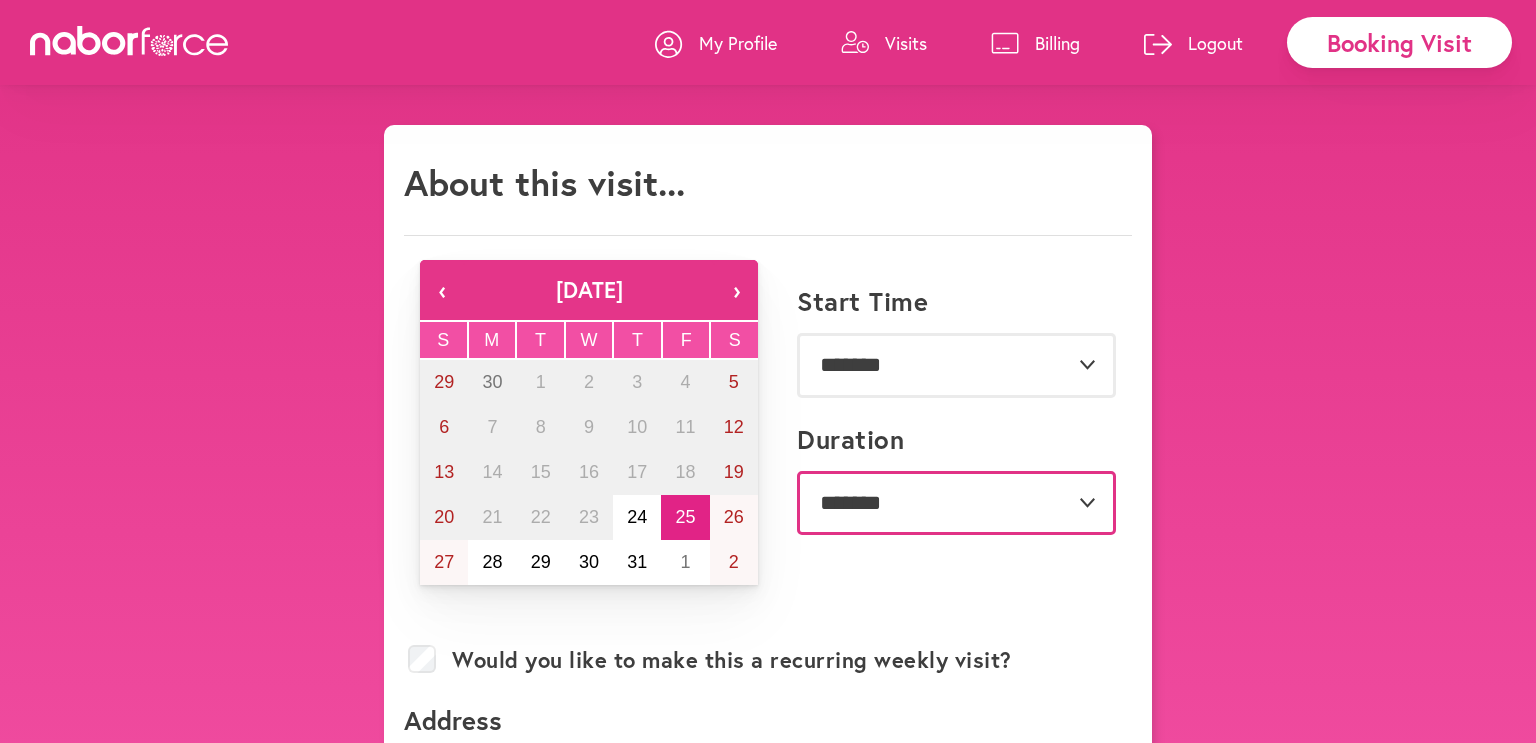 click on "**********" at bounding box center (956, 503) 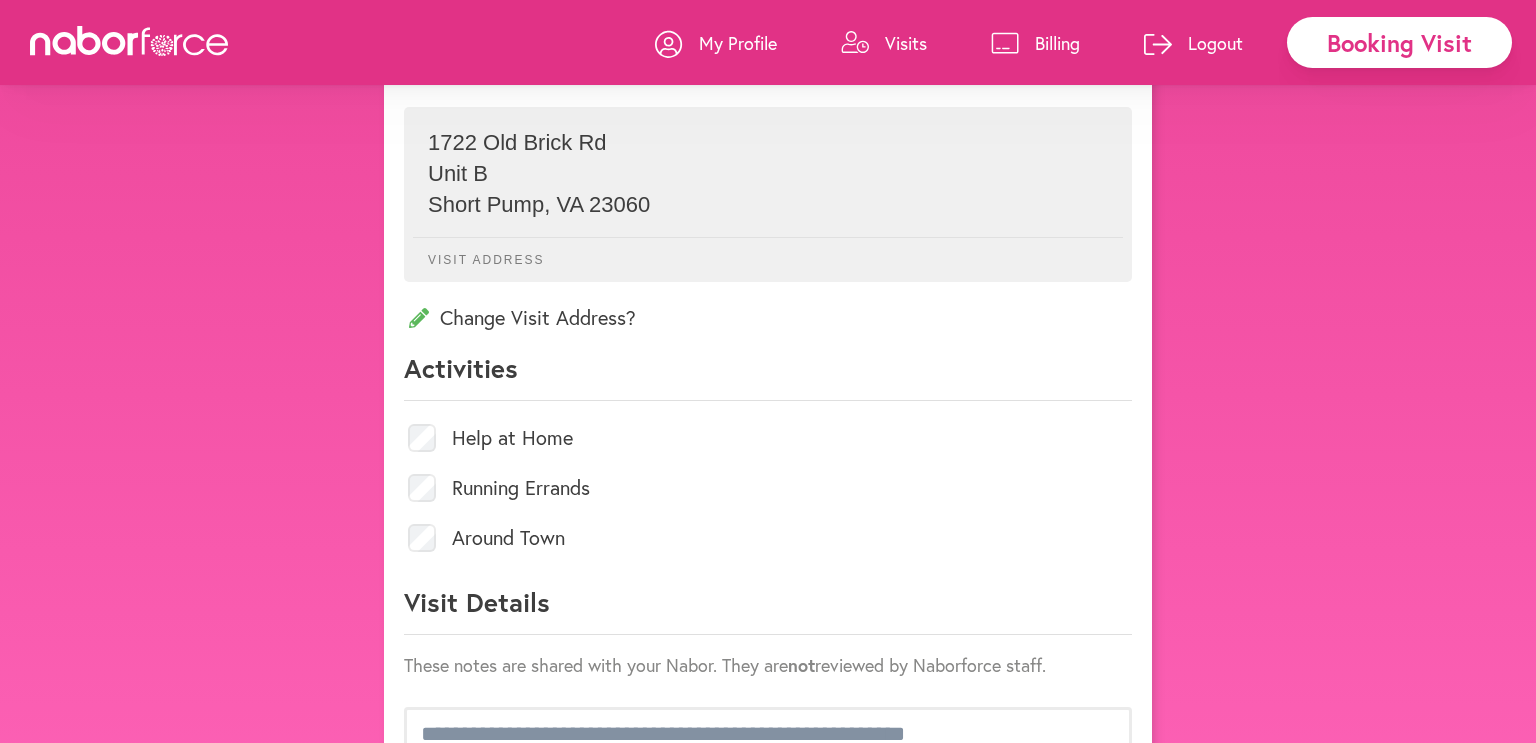 scroll, scrollTop: 669, scrollLeft: 0, axis: vertical 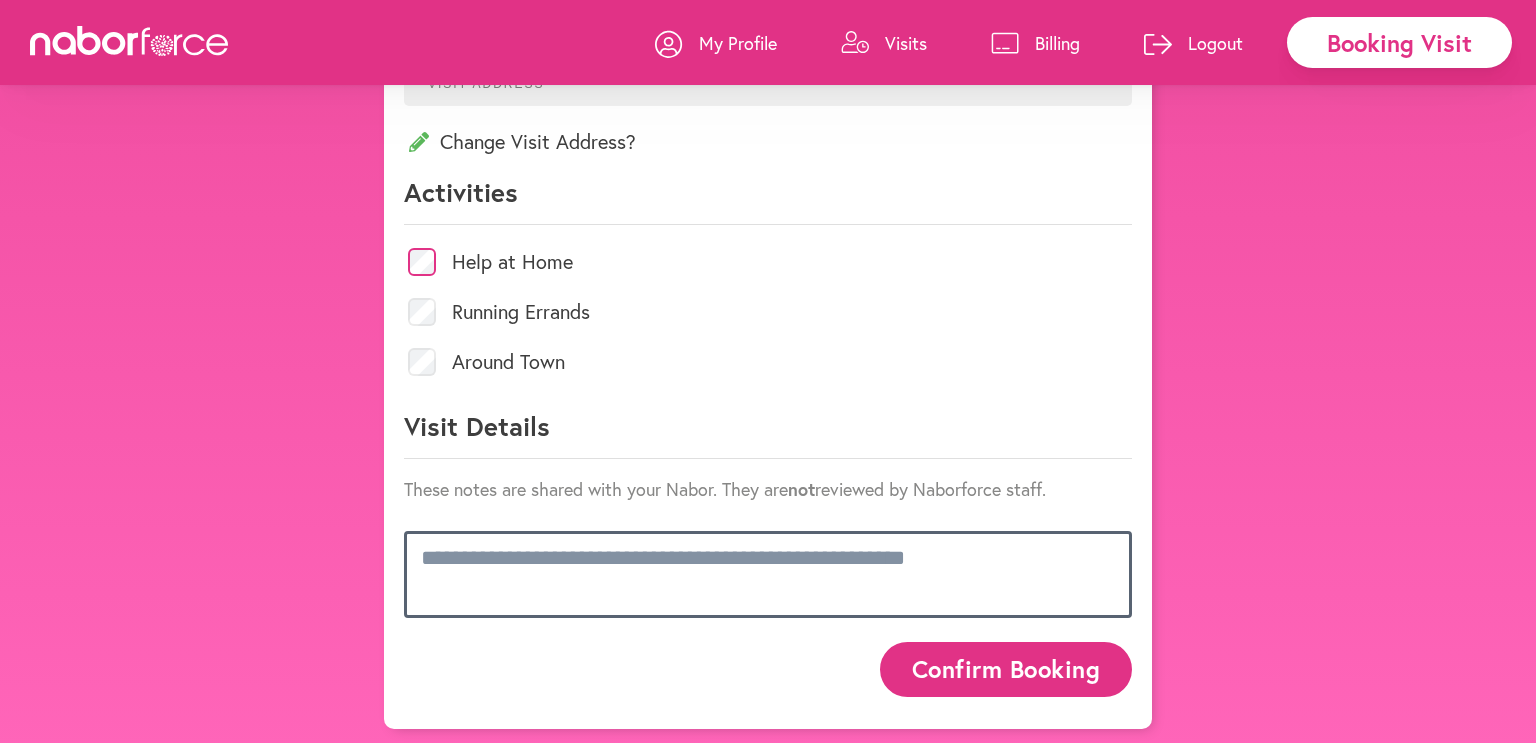click at bounding box center (768, 574) 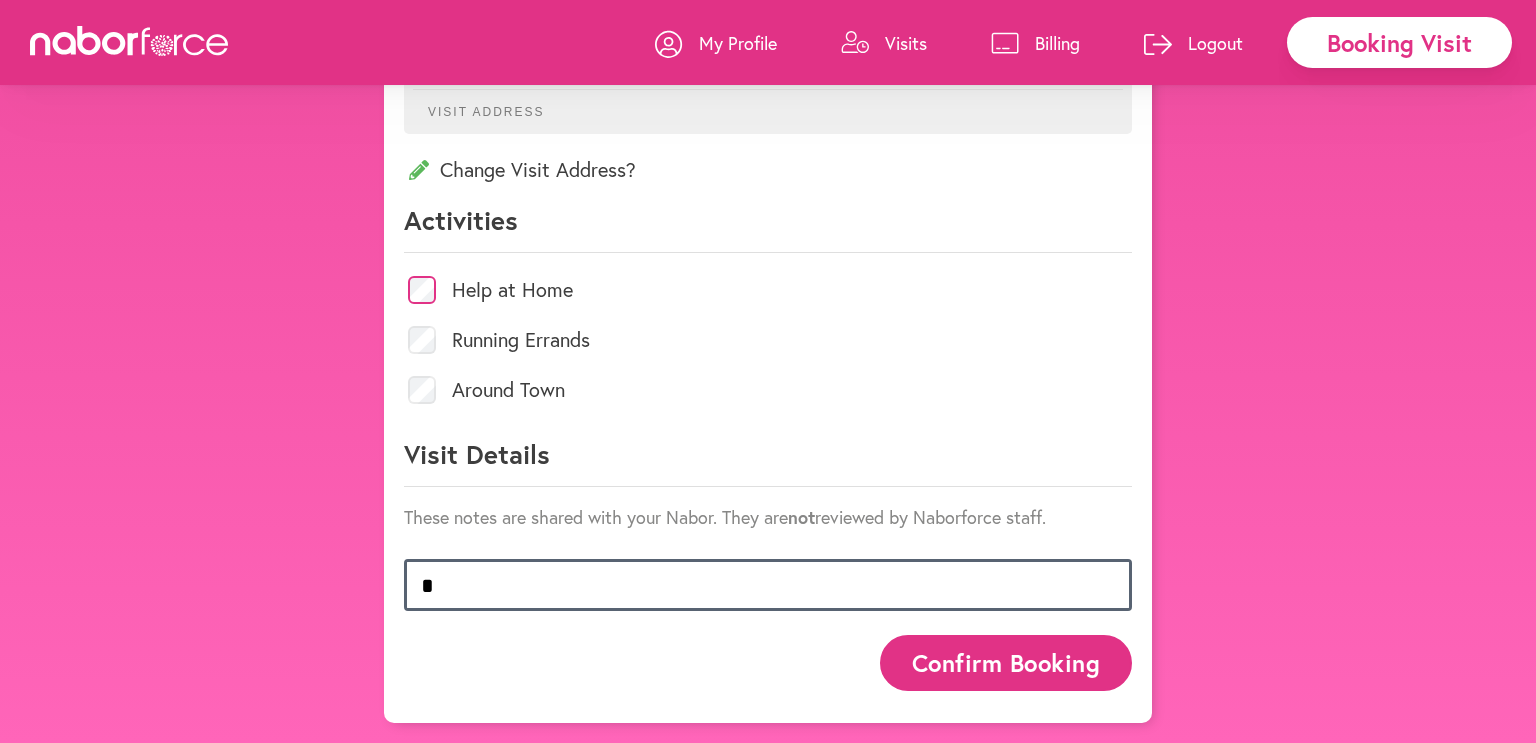 scroll, scrollTop: 811, scrollLeft: 0, axis: vertical 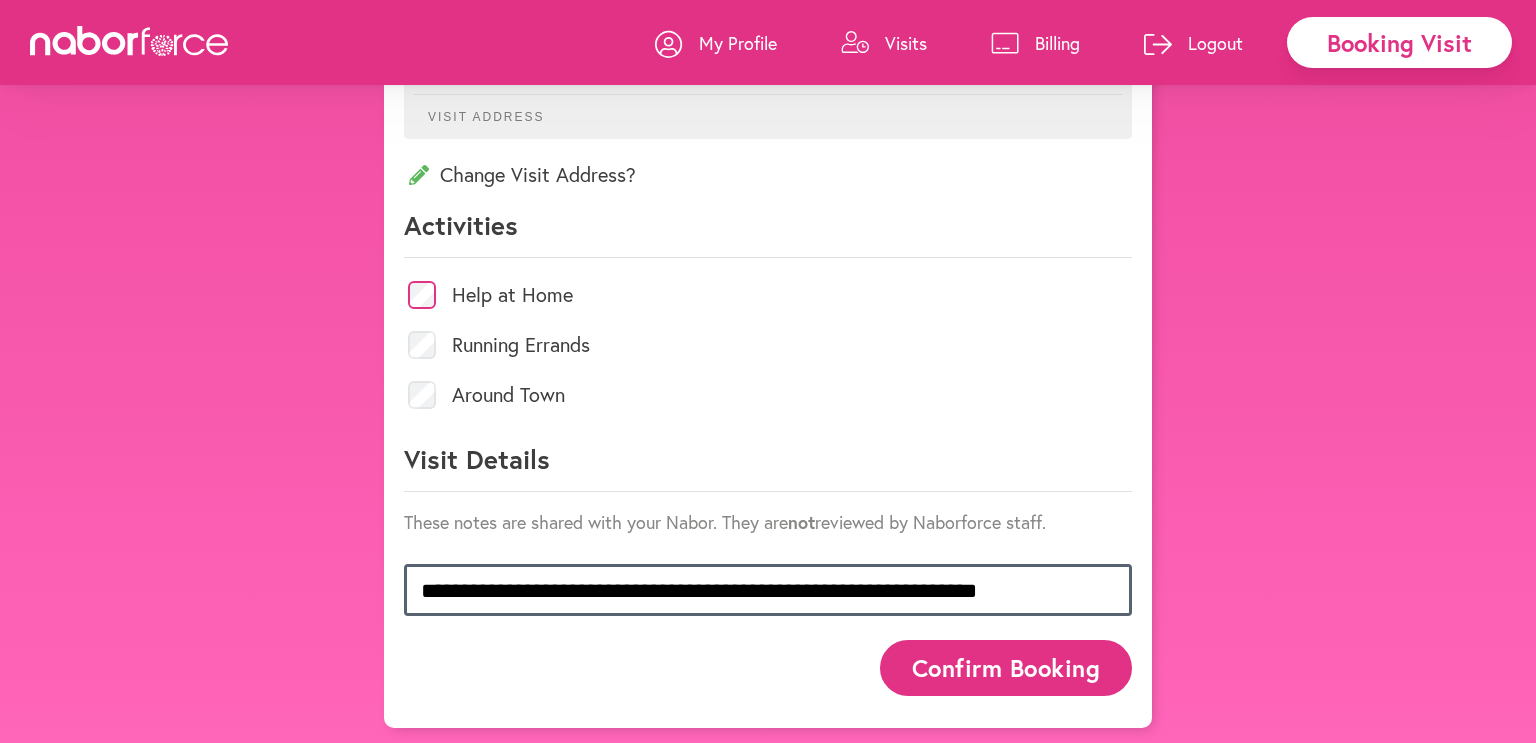type on "**********" 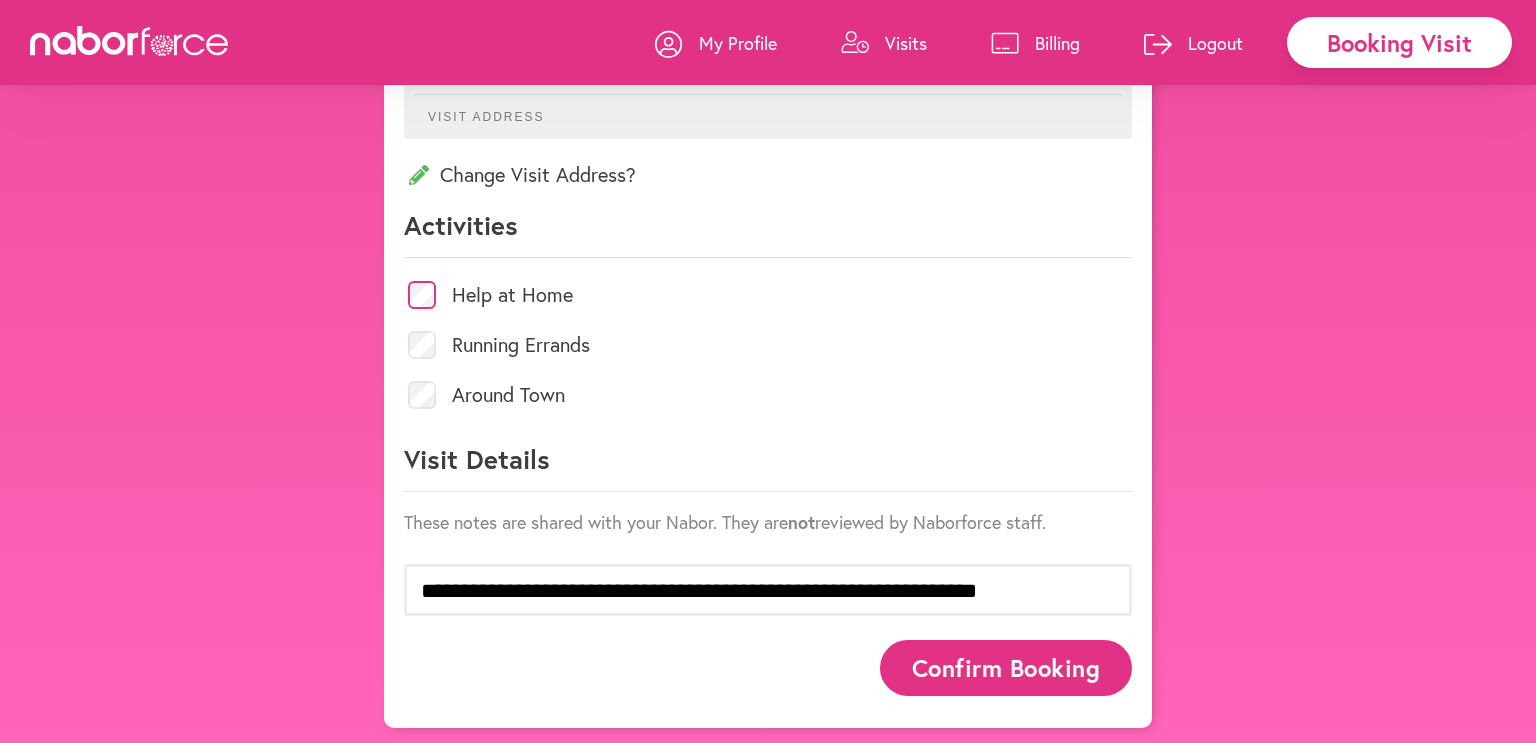 click on "Confirm Booking" at bounding box center (1006, 667) 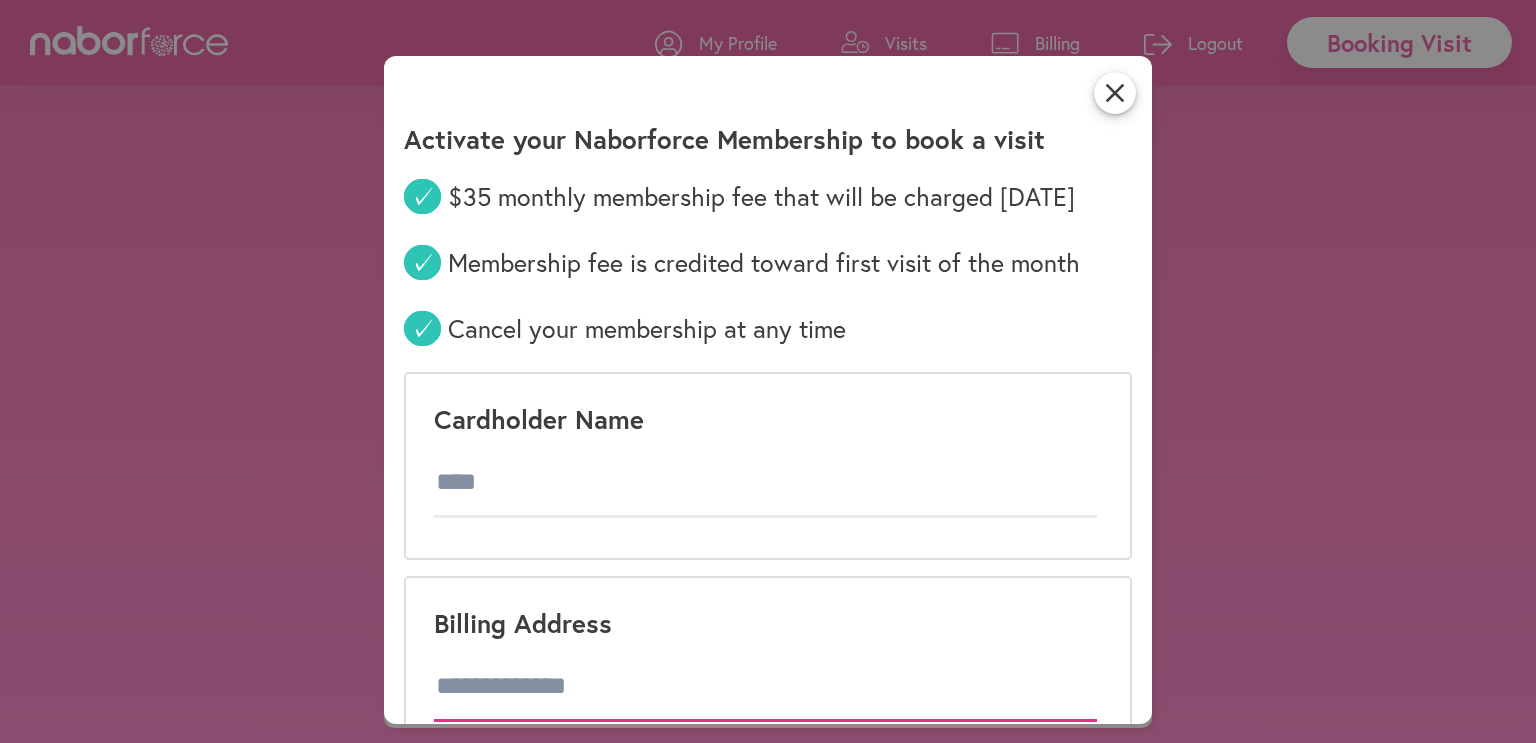 click at bounding box center (765, 687) 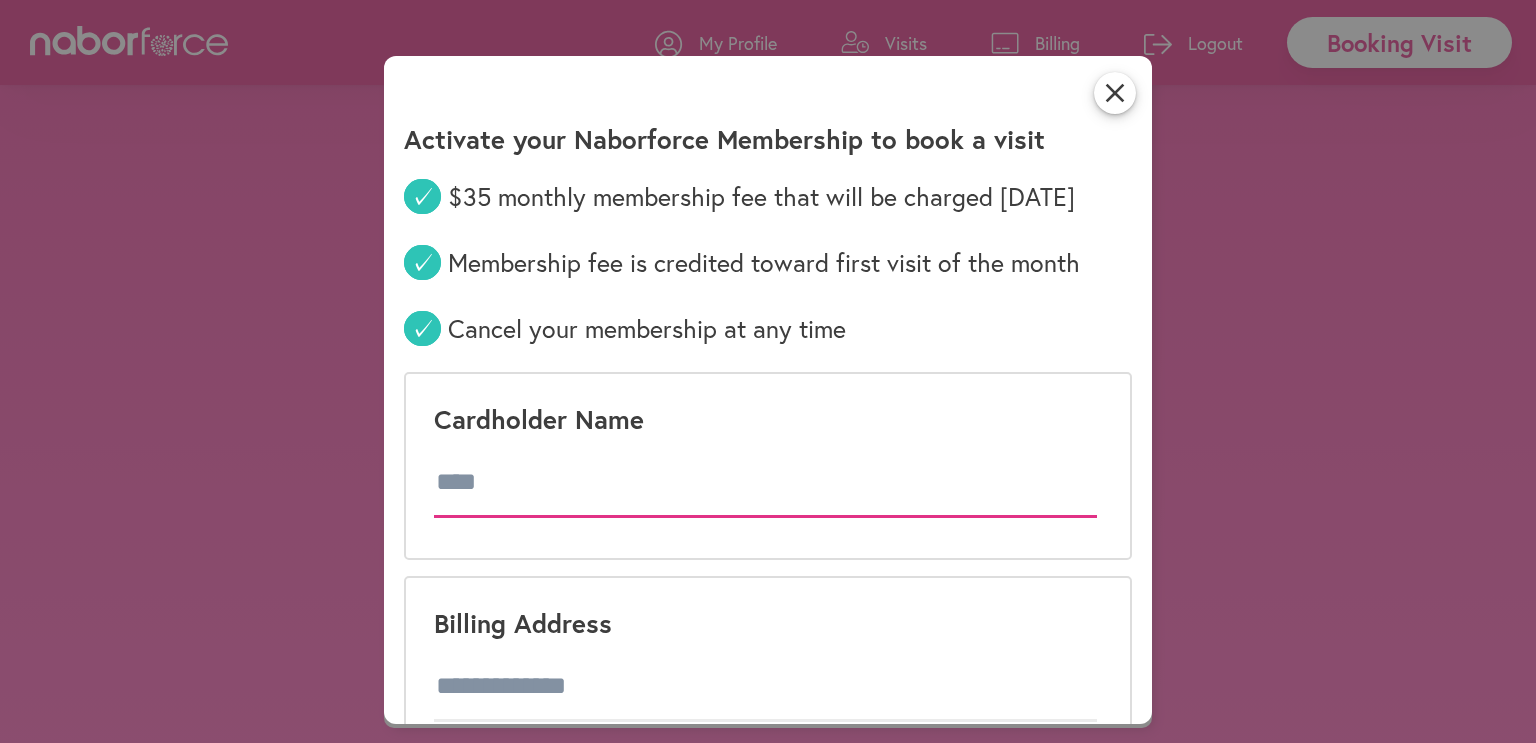 click at bounding box center [765, 483] 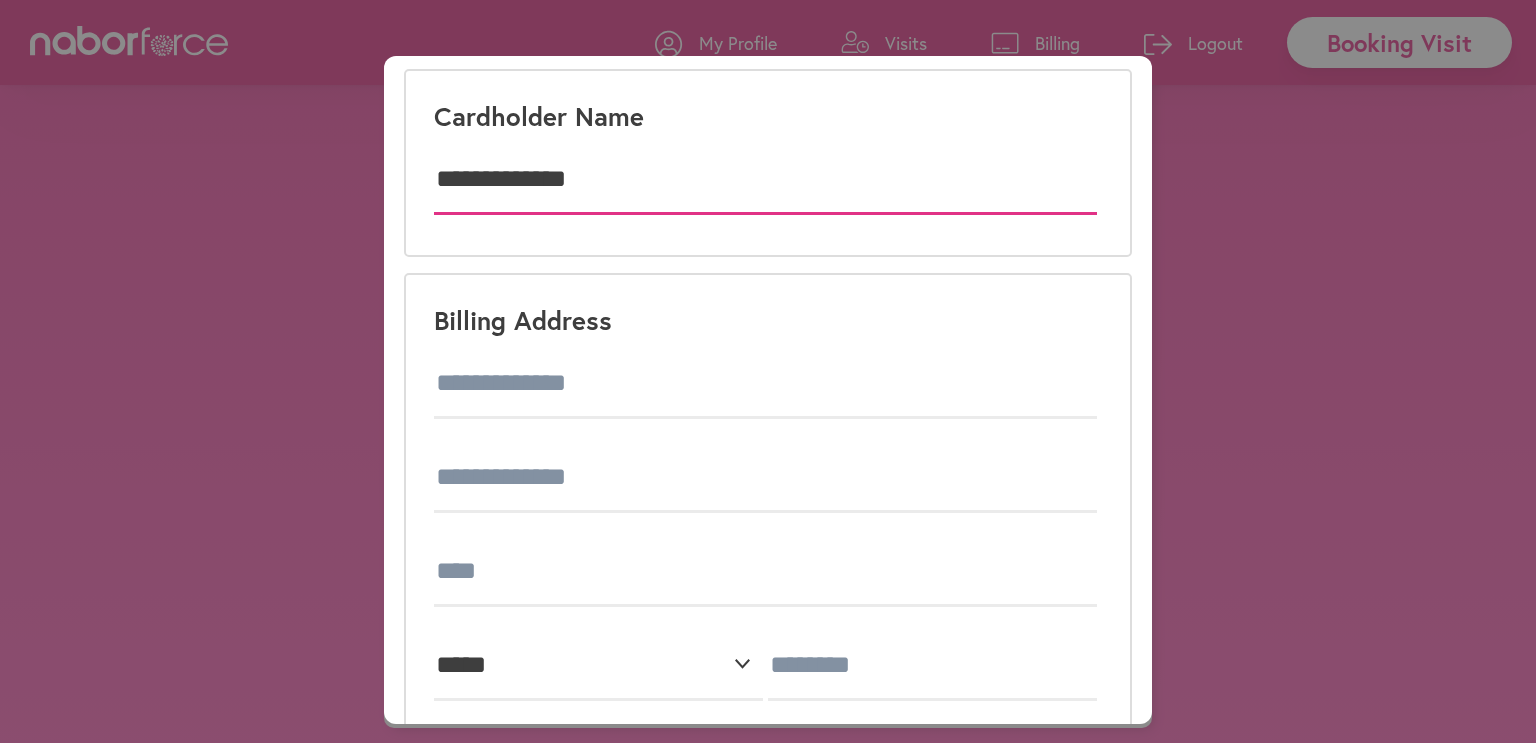 scroll, scrollTop: 301, scrollLeft: 0, axis: vertical 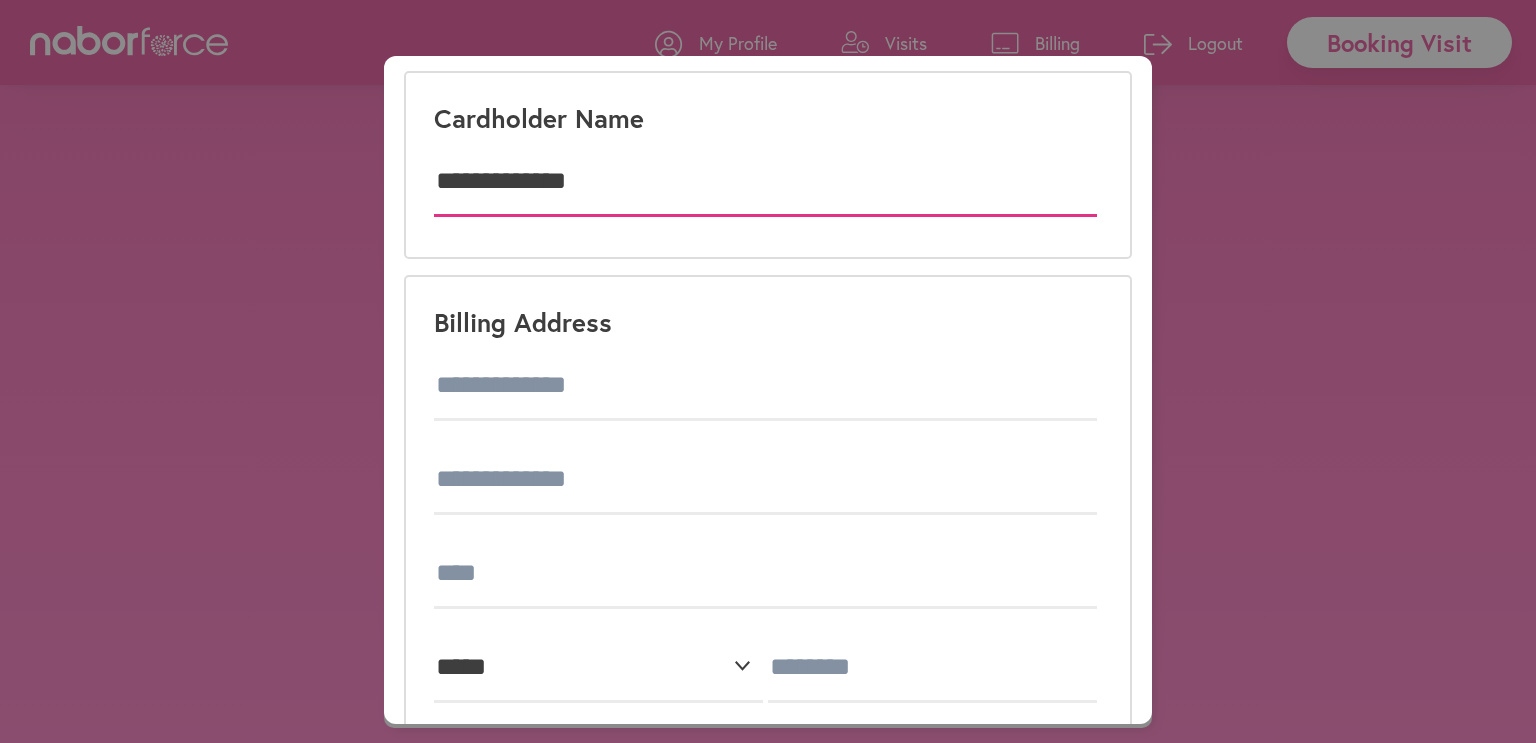 type on "**********" 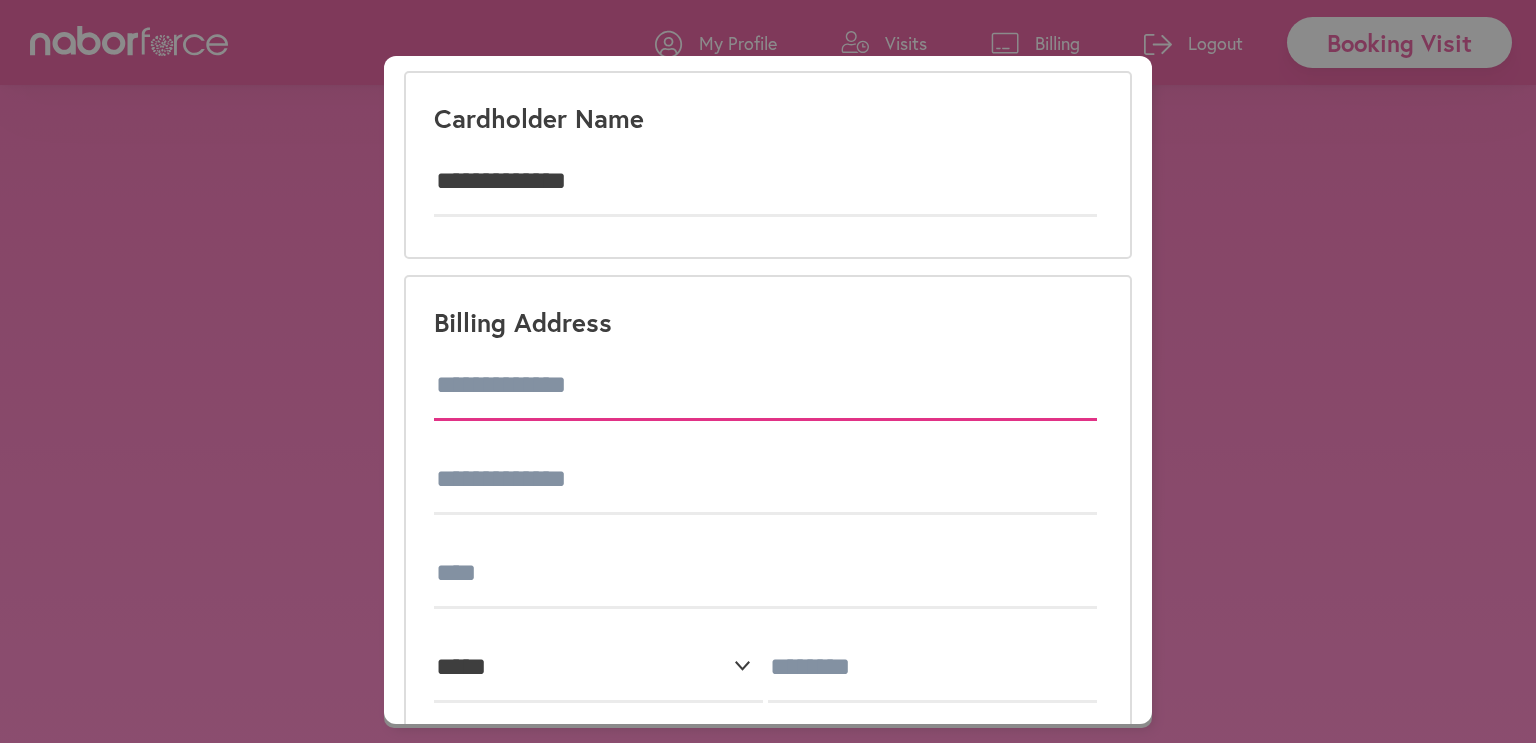 click at bounding box center [765, 386] 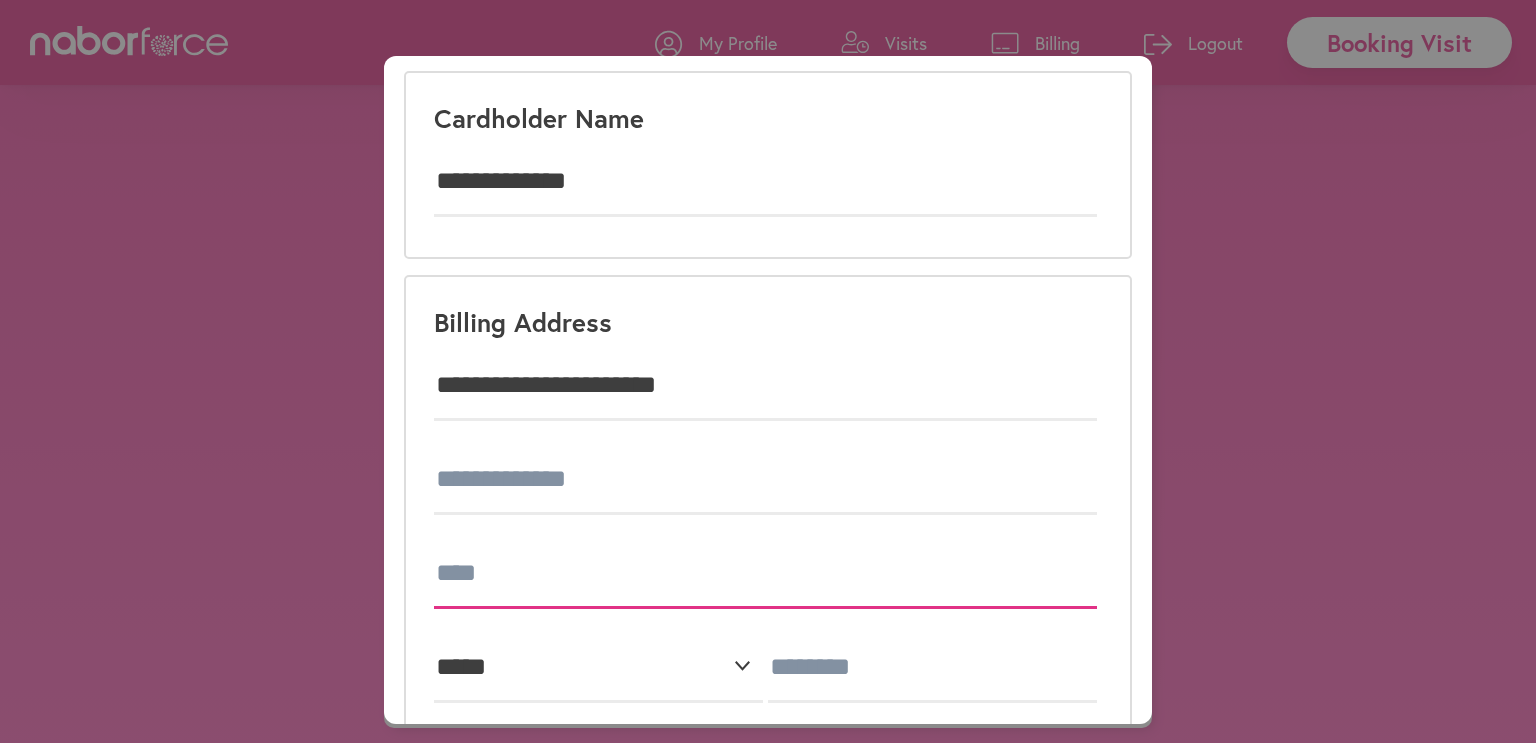 type on "**********" 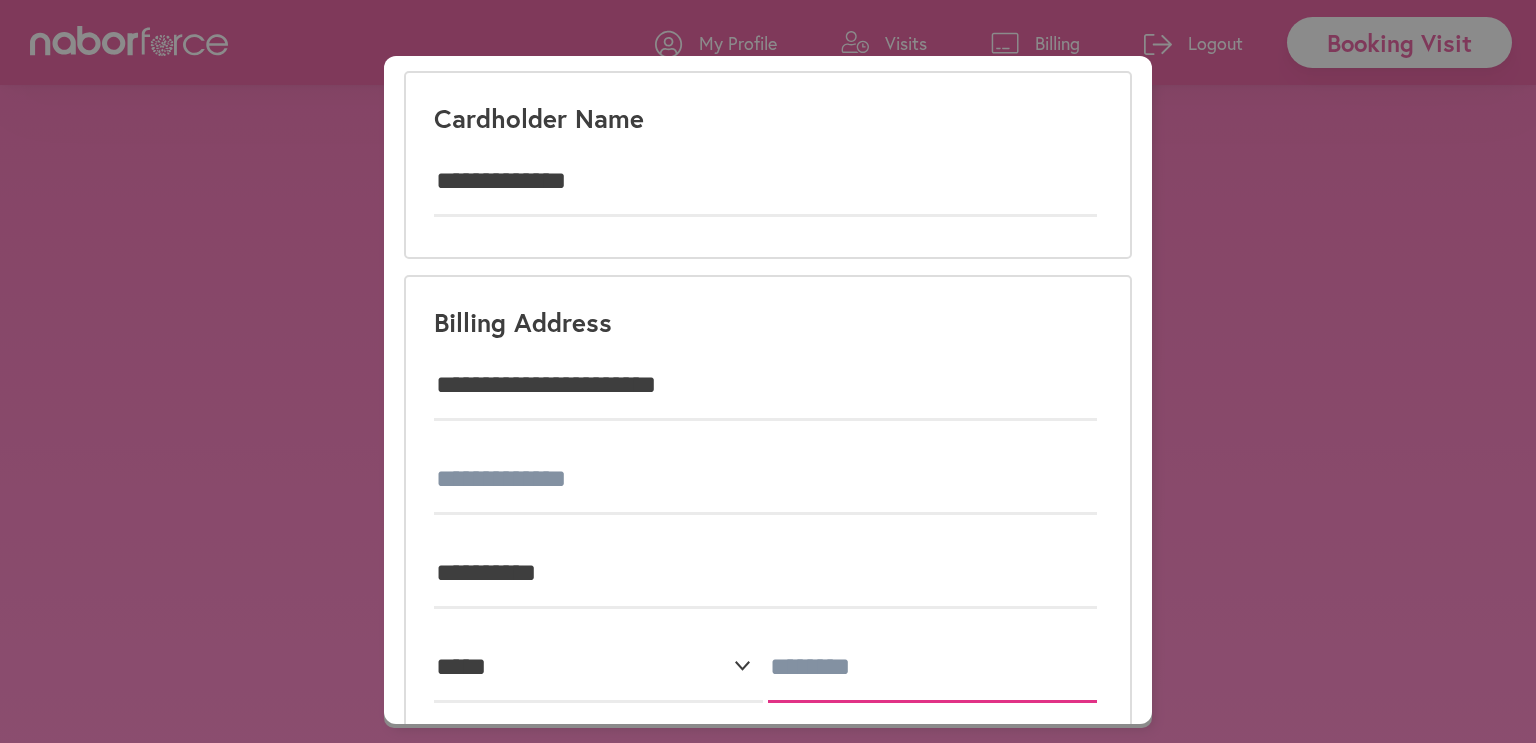 type on "*****" 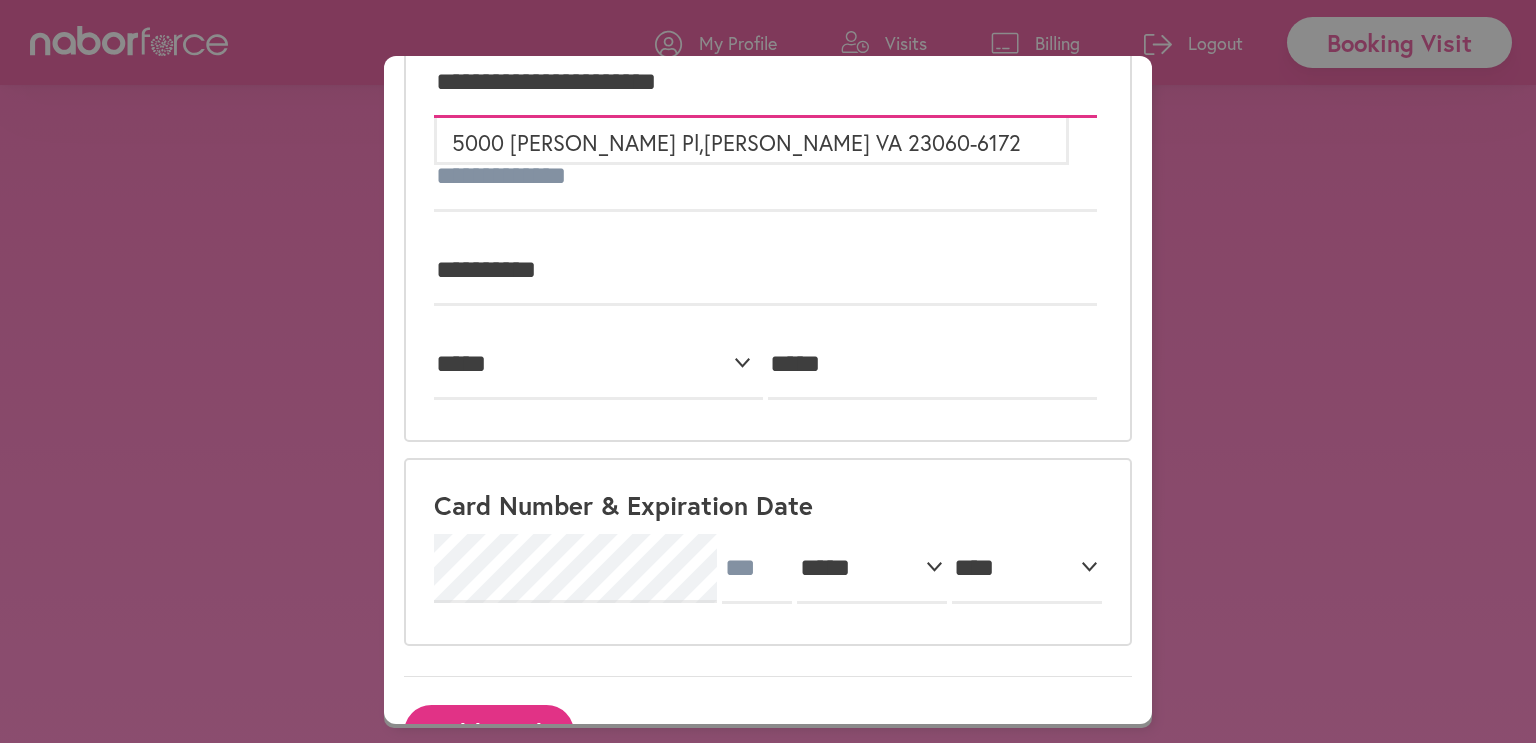 scroll, scrollTop: 604, scrollLeft: 0, axis: vertical 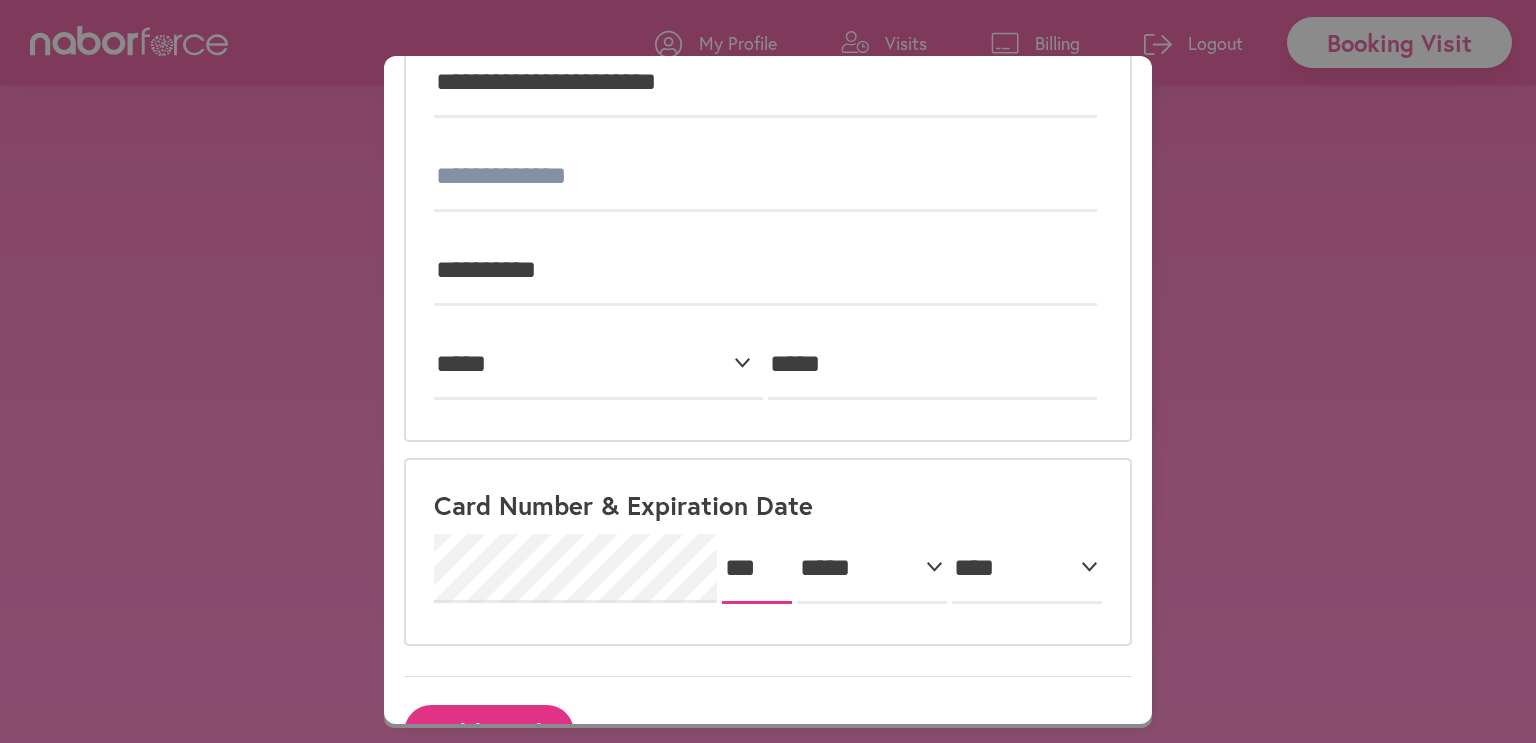 type on "***" 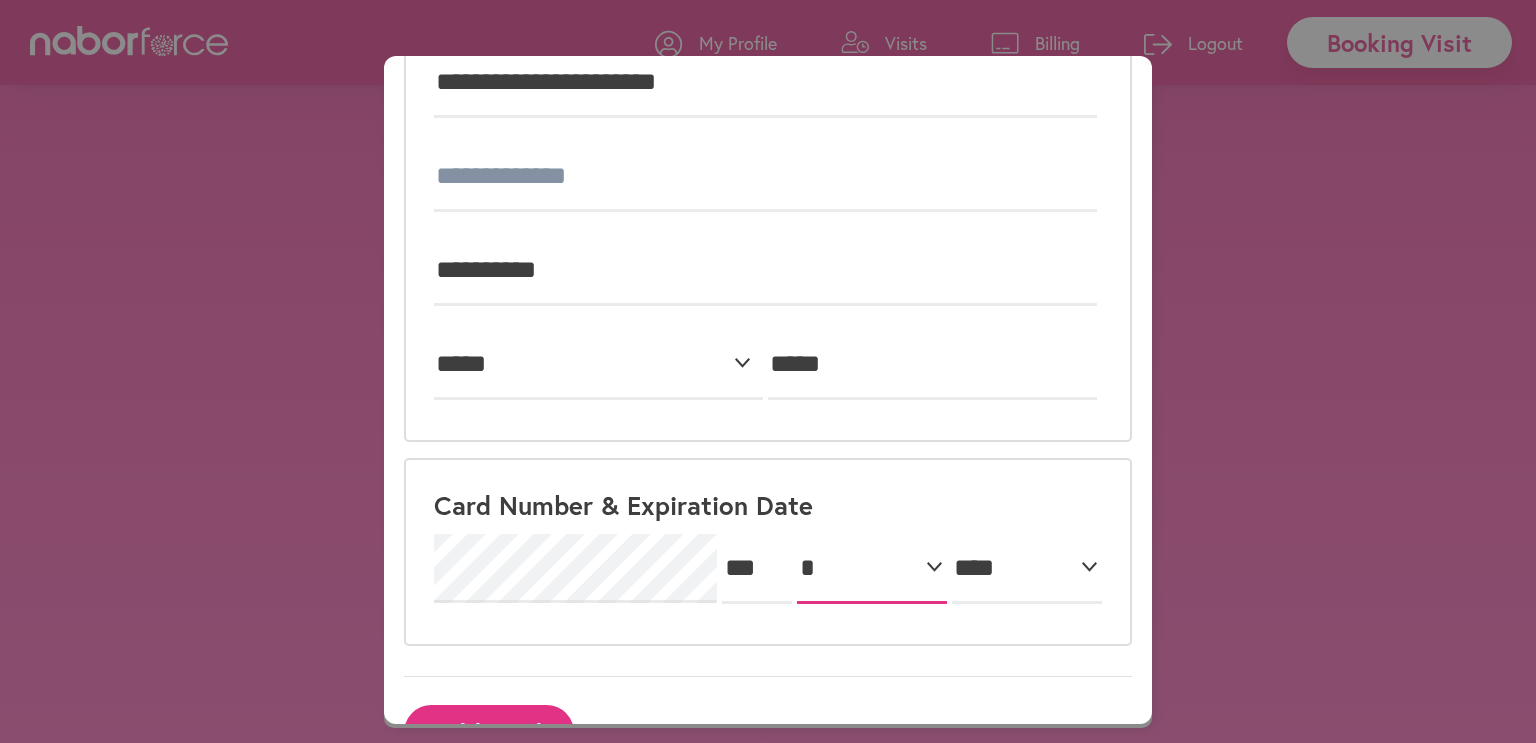 select on "*" 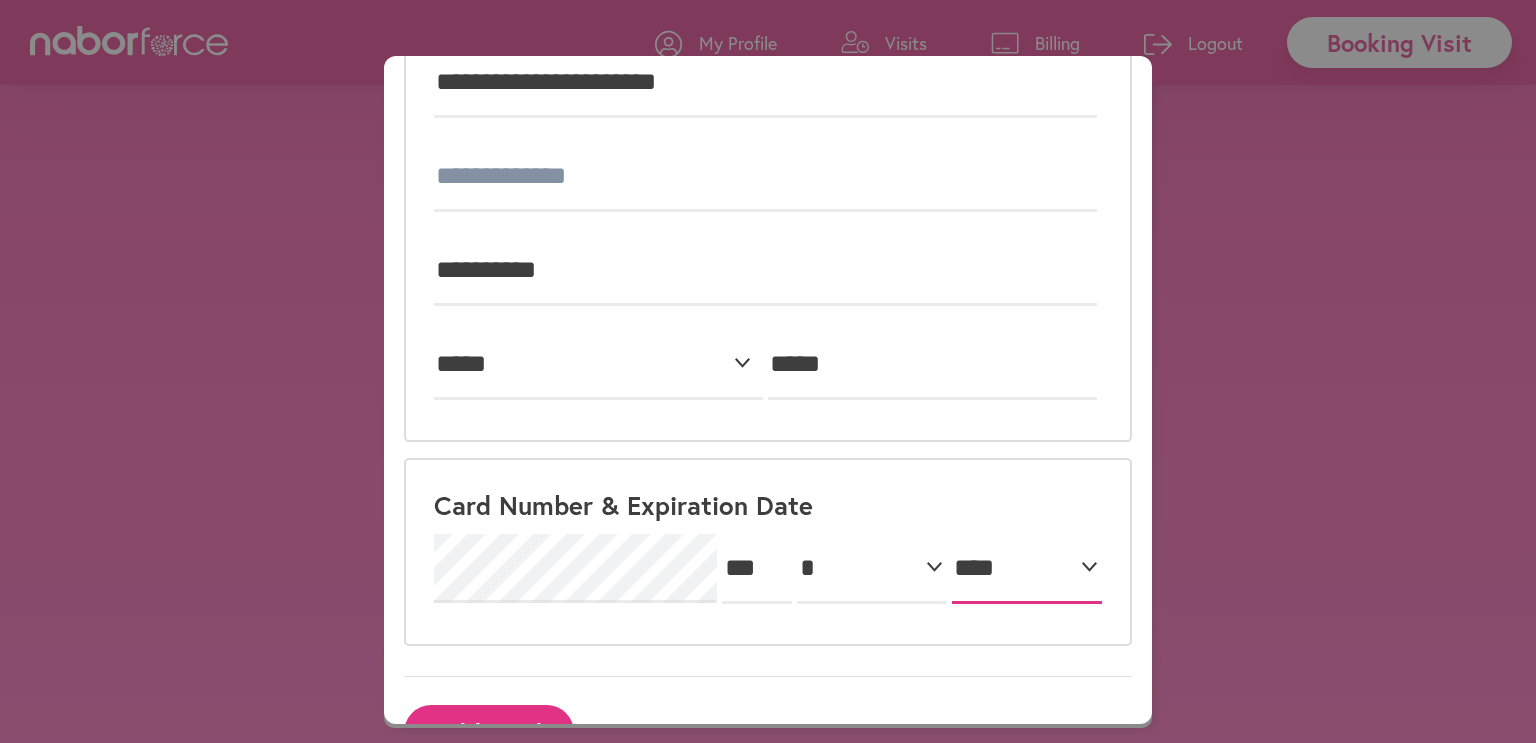 select on "****" 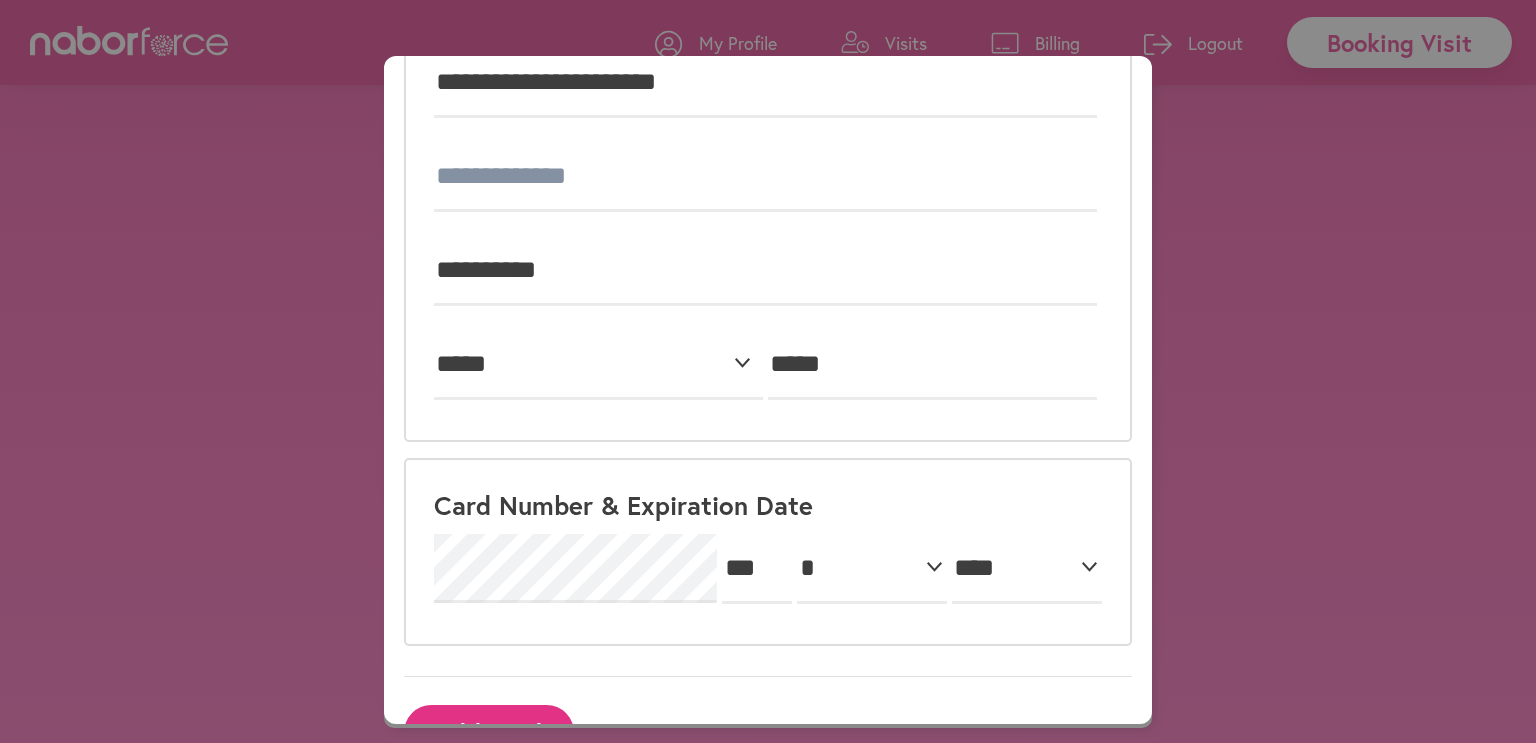 click on "**********" at bounding box center (768, 371) 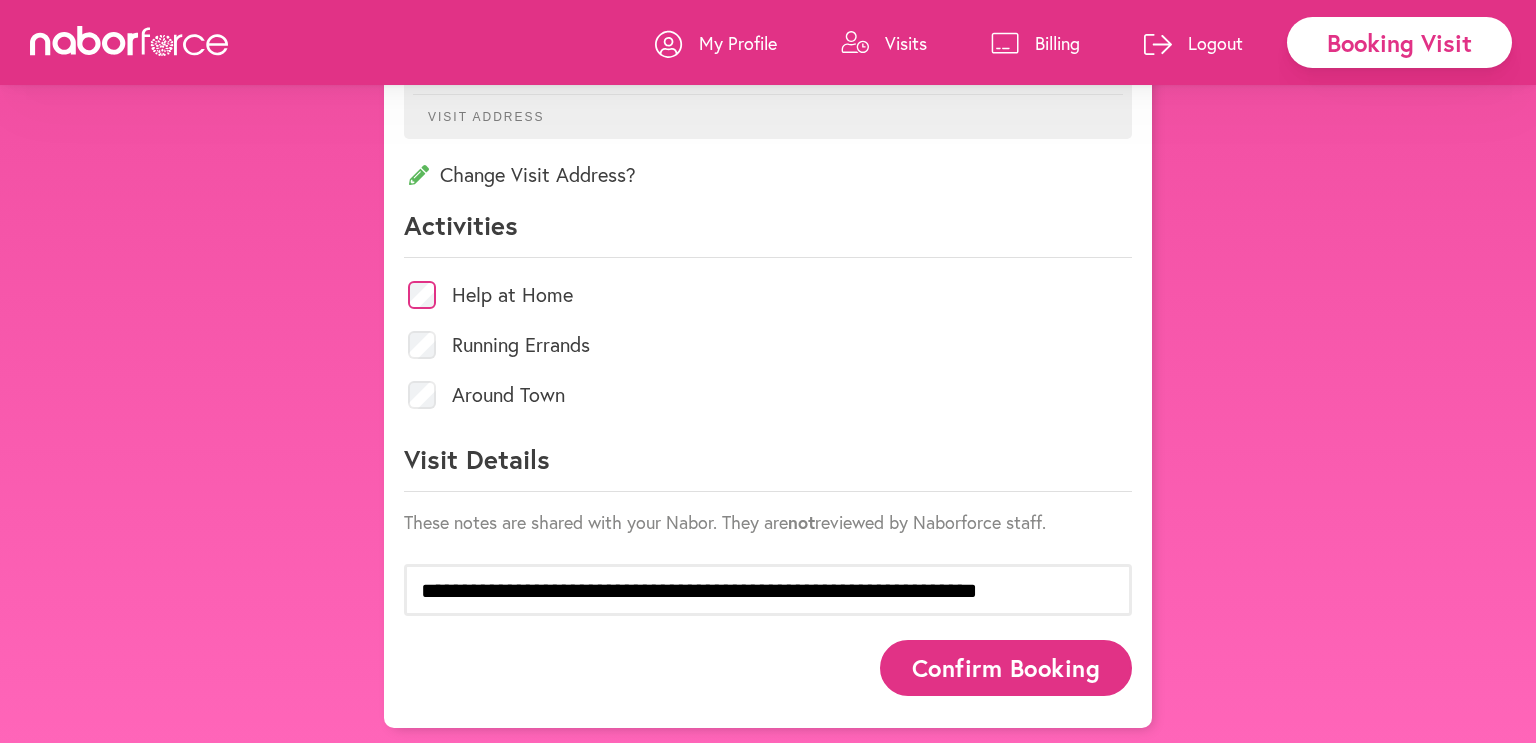 scroll, scrollTop: 18, scrollLeft: 0, axis: vertical 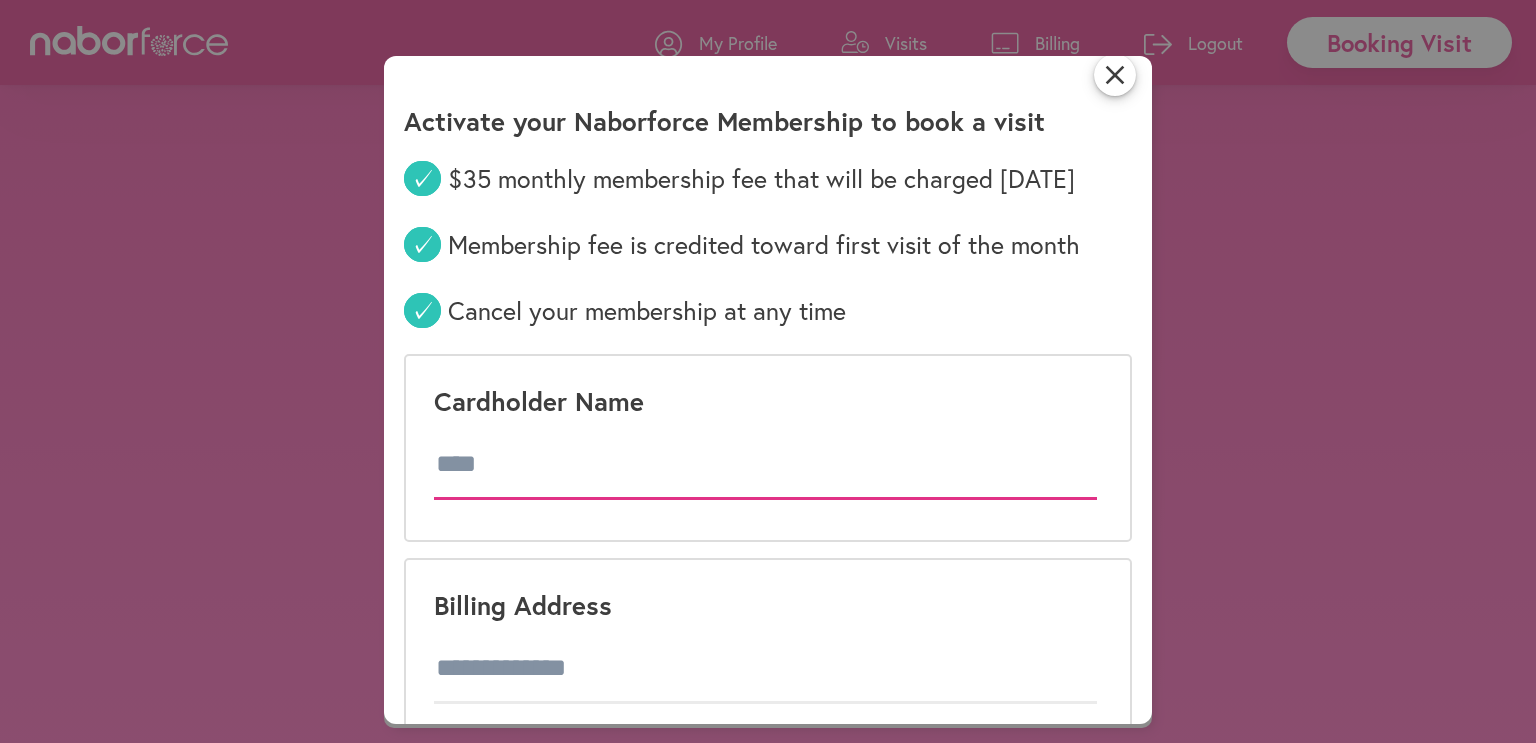click at bounding box center [765, 465] 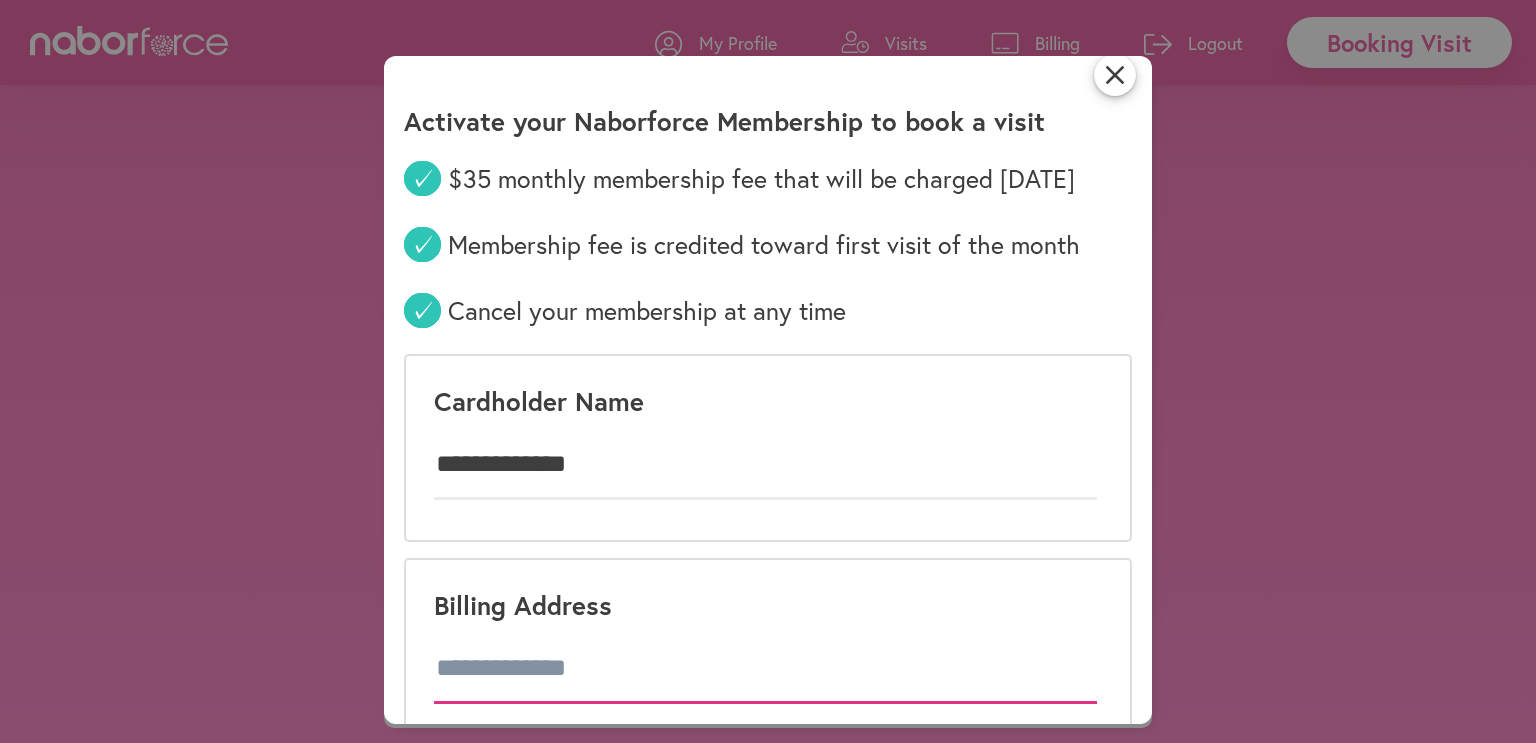 type on "**********" 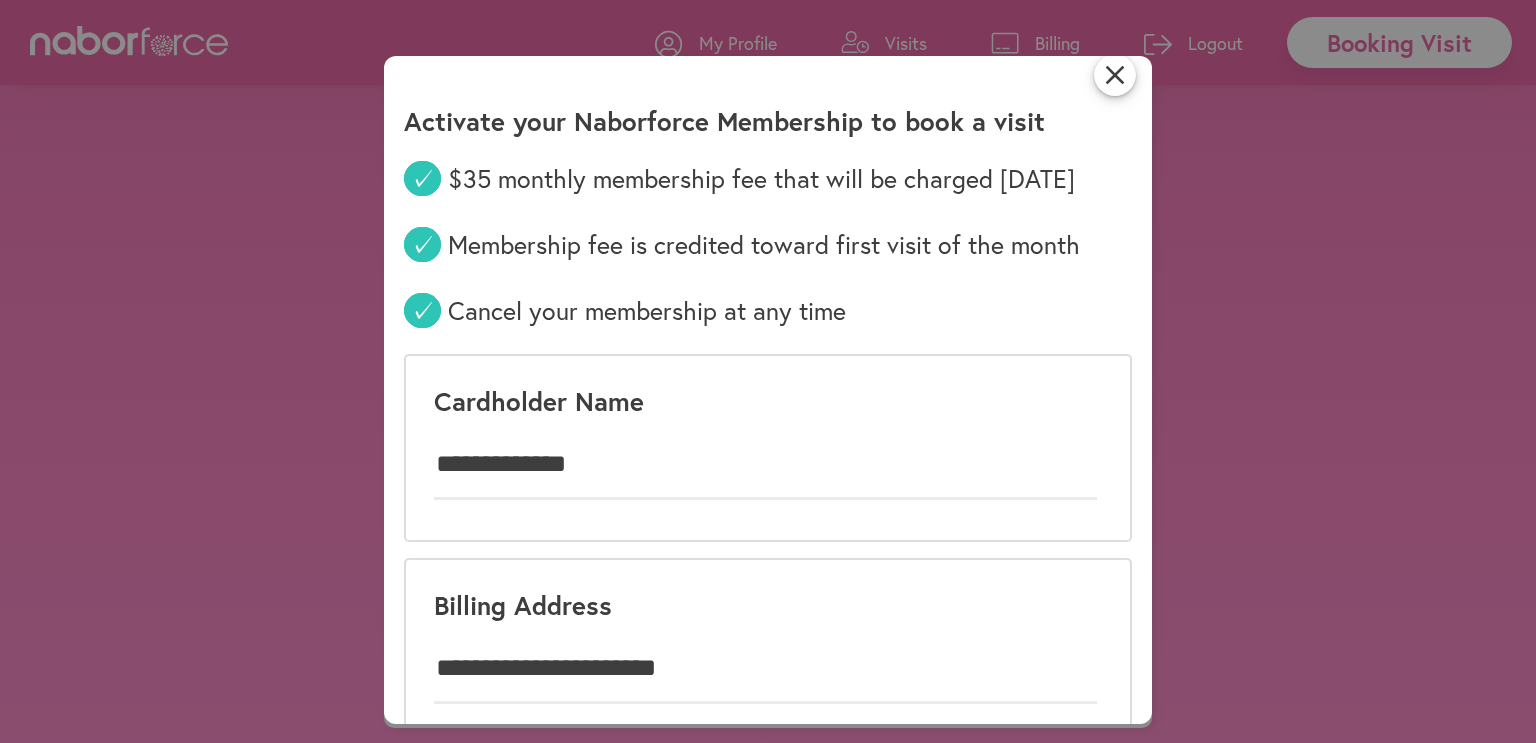 type on "**********" 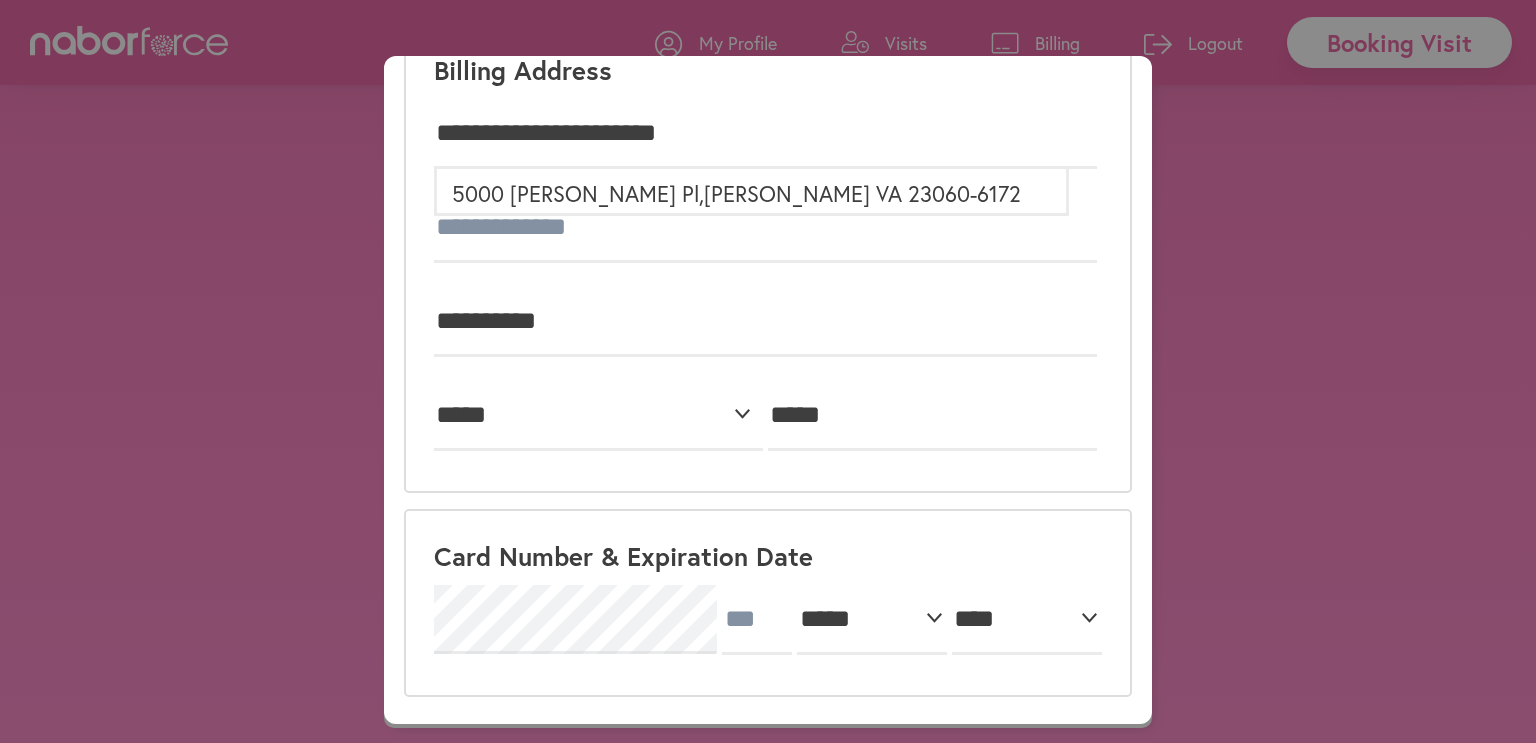 scroll, scrollTop: 584, scrollLeft: 0, axis: vertical 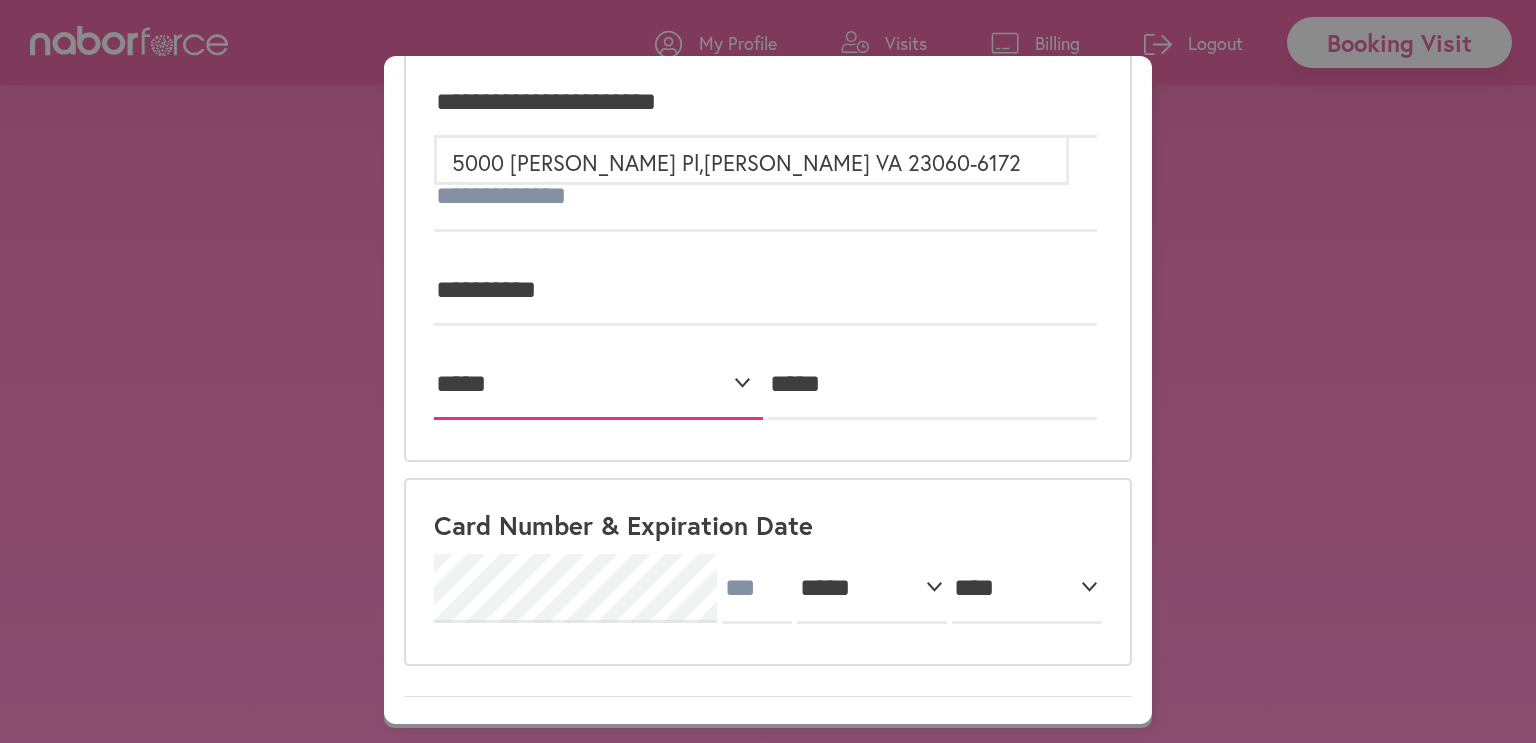 click on "**********" at bounding box center (598, 385) 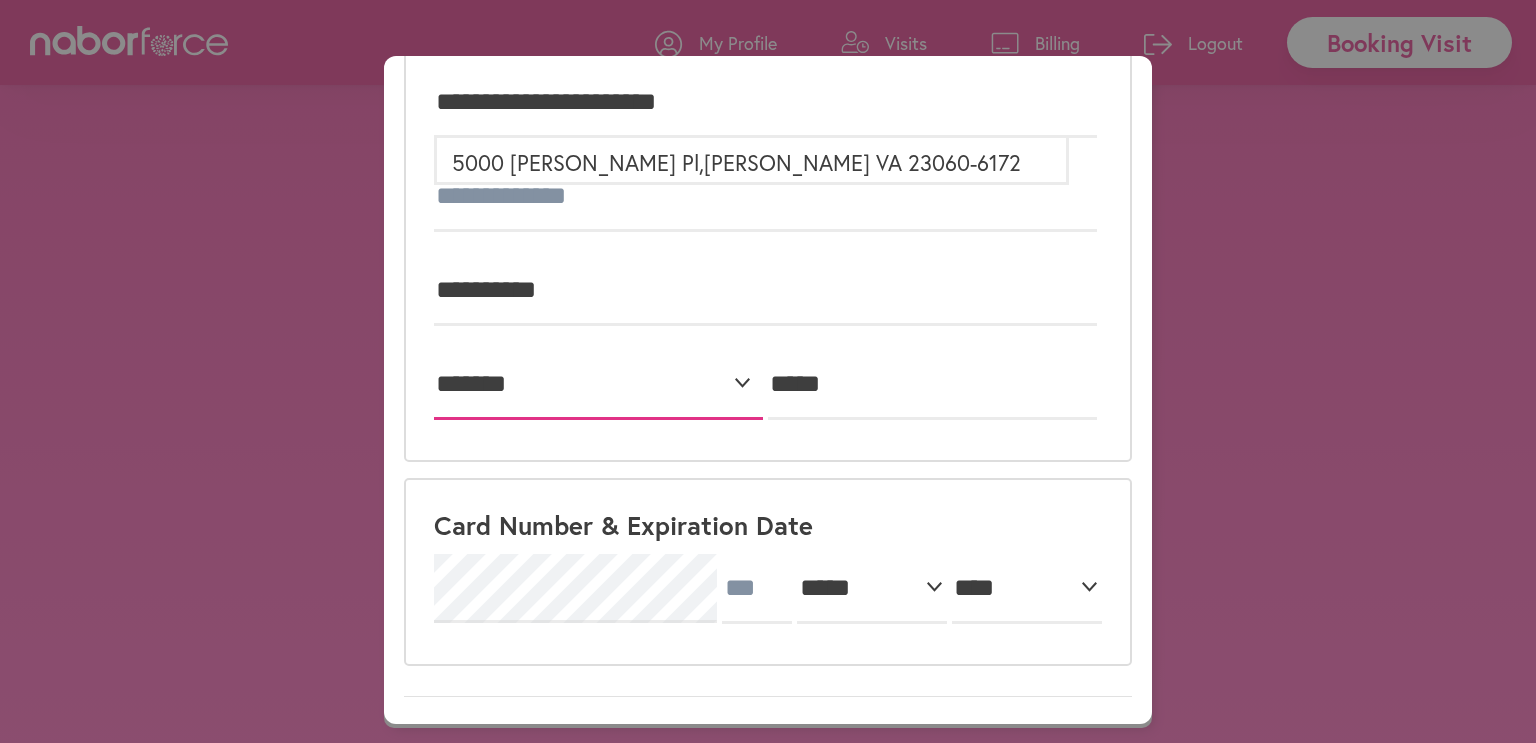 click on "**********" at bounding box center (598, 385) 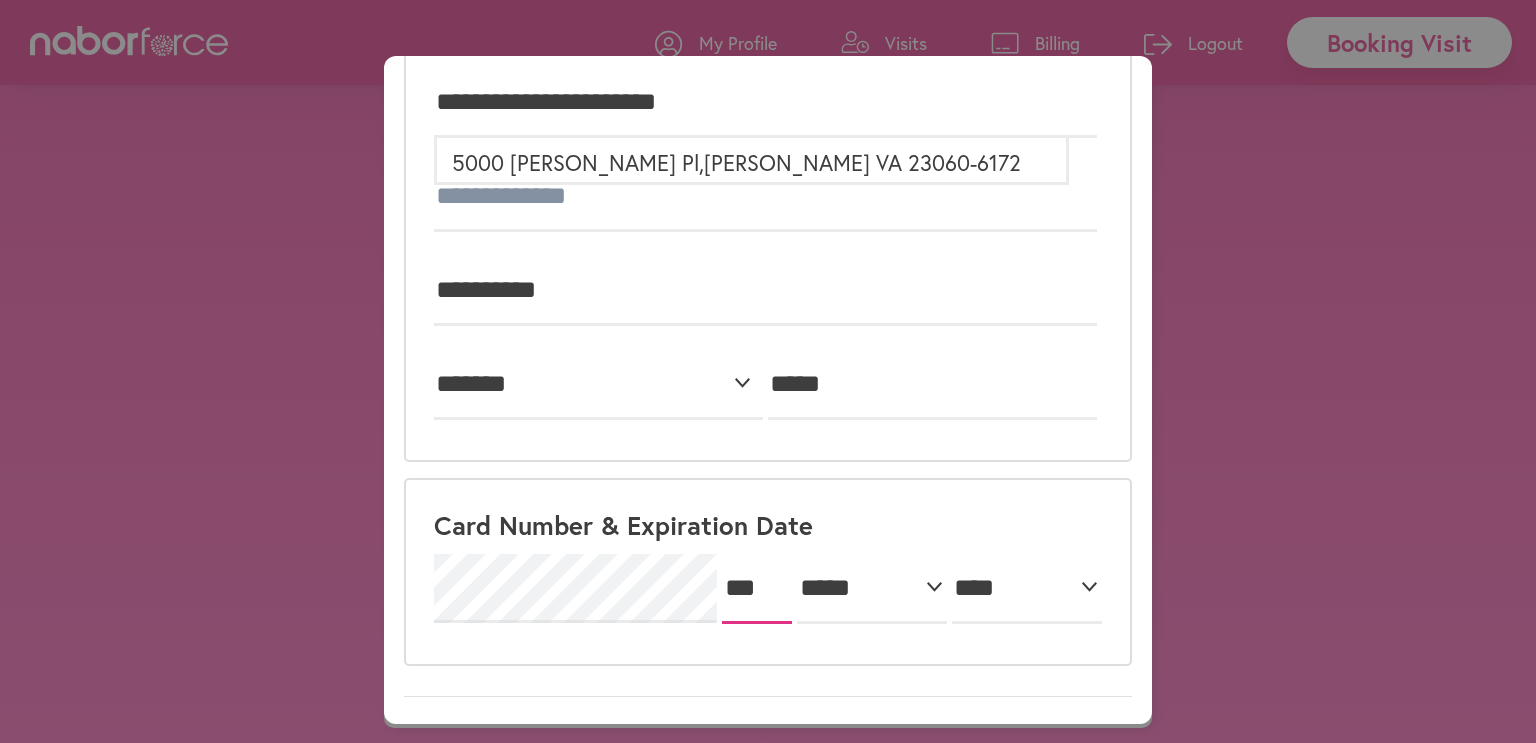 type on "***" 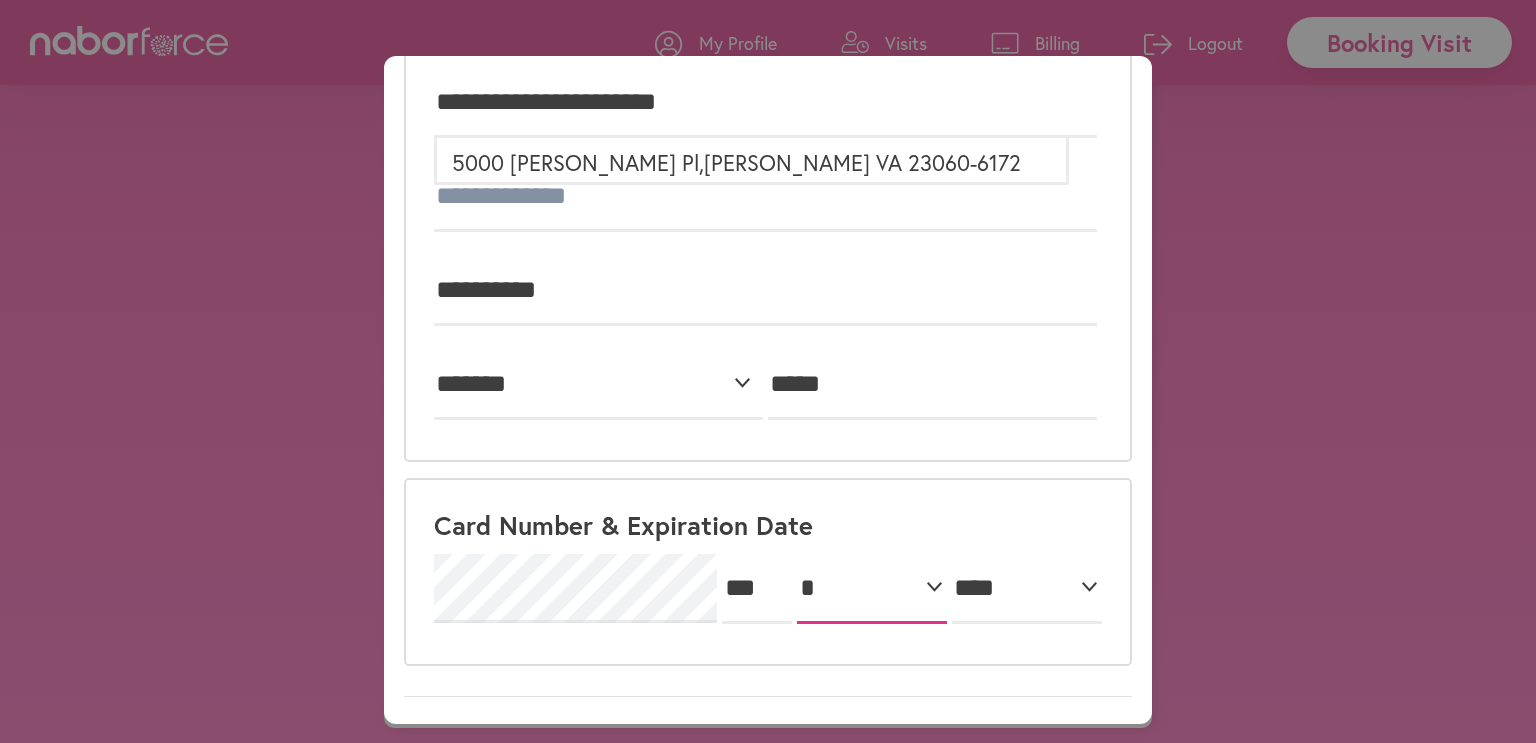 select on "*" 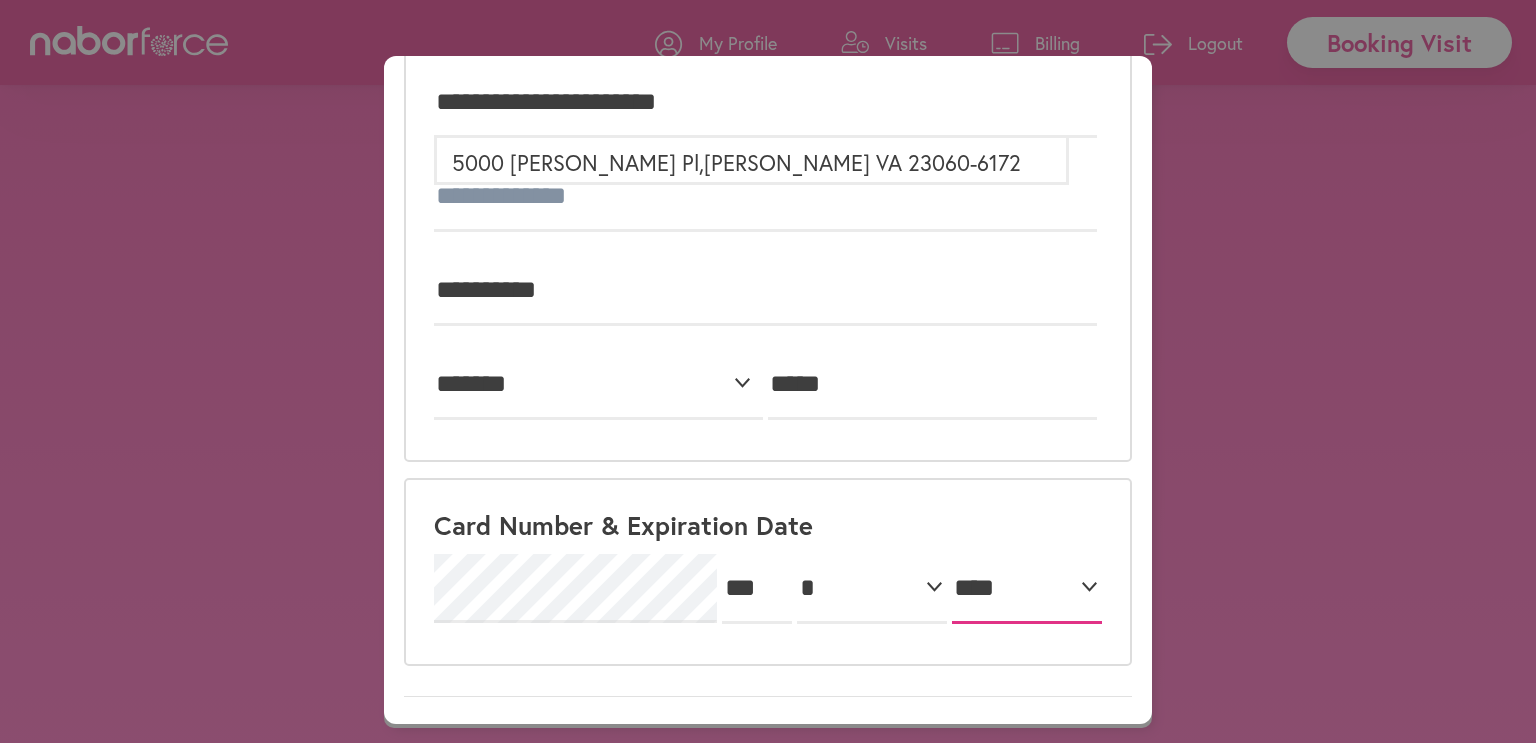 select on "****" 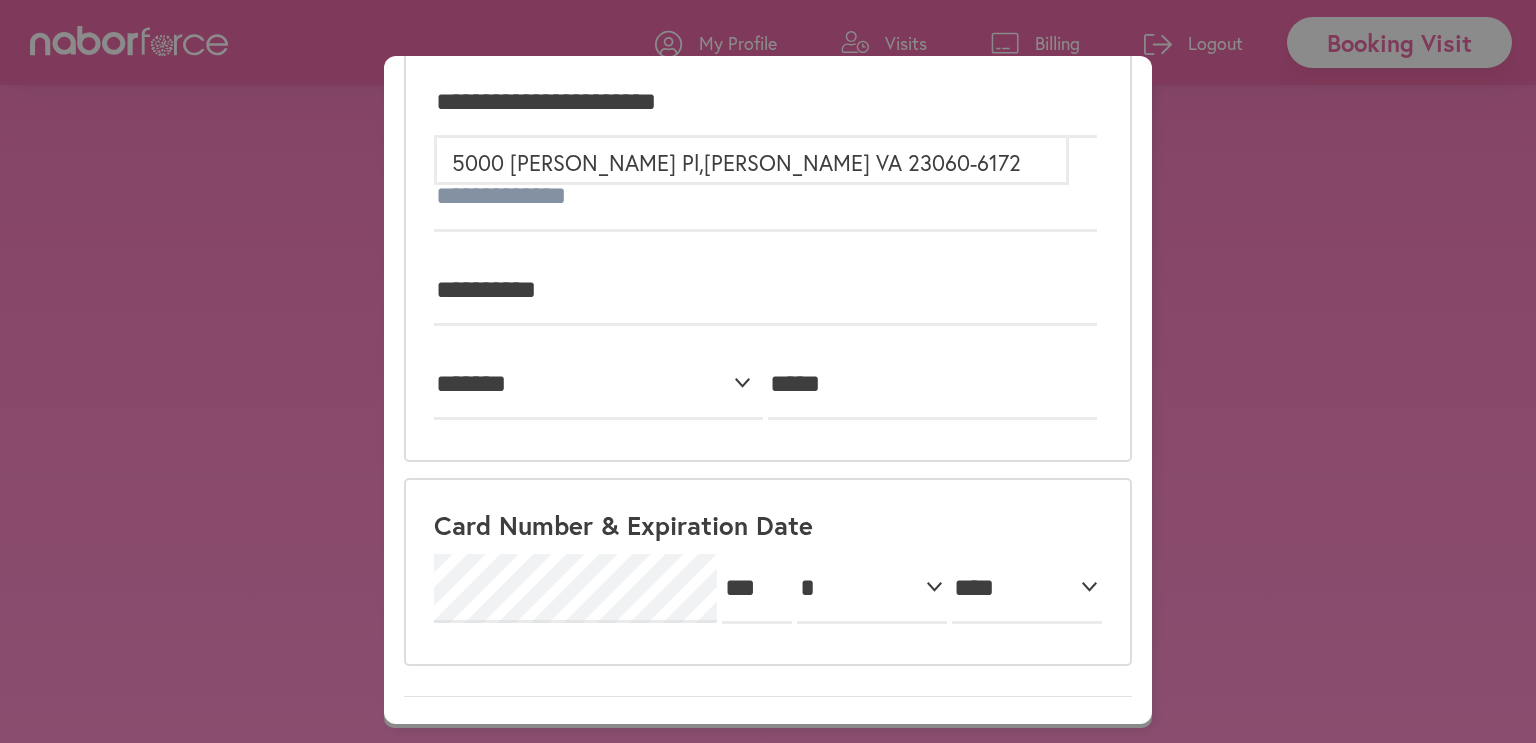 click on "Add Card" at bounding box center [489, 752] 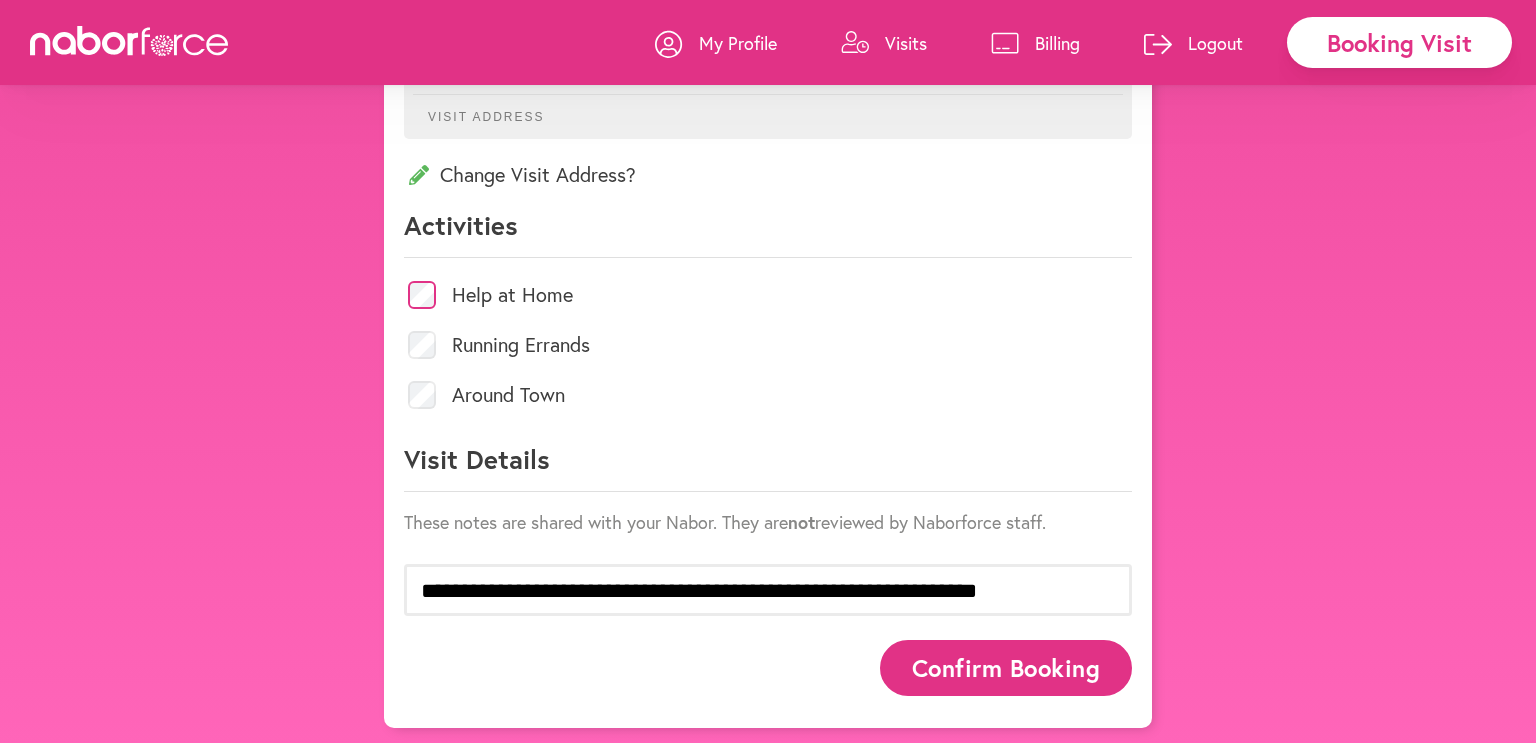 scroll, scrollTop: 18, scrollLeft: 0, axis: vertical 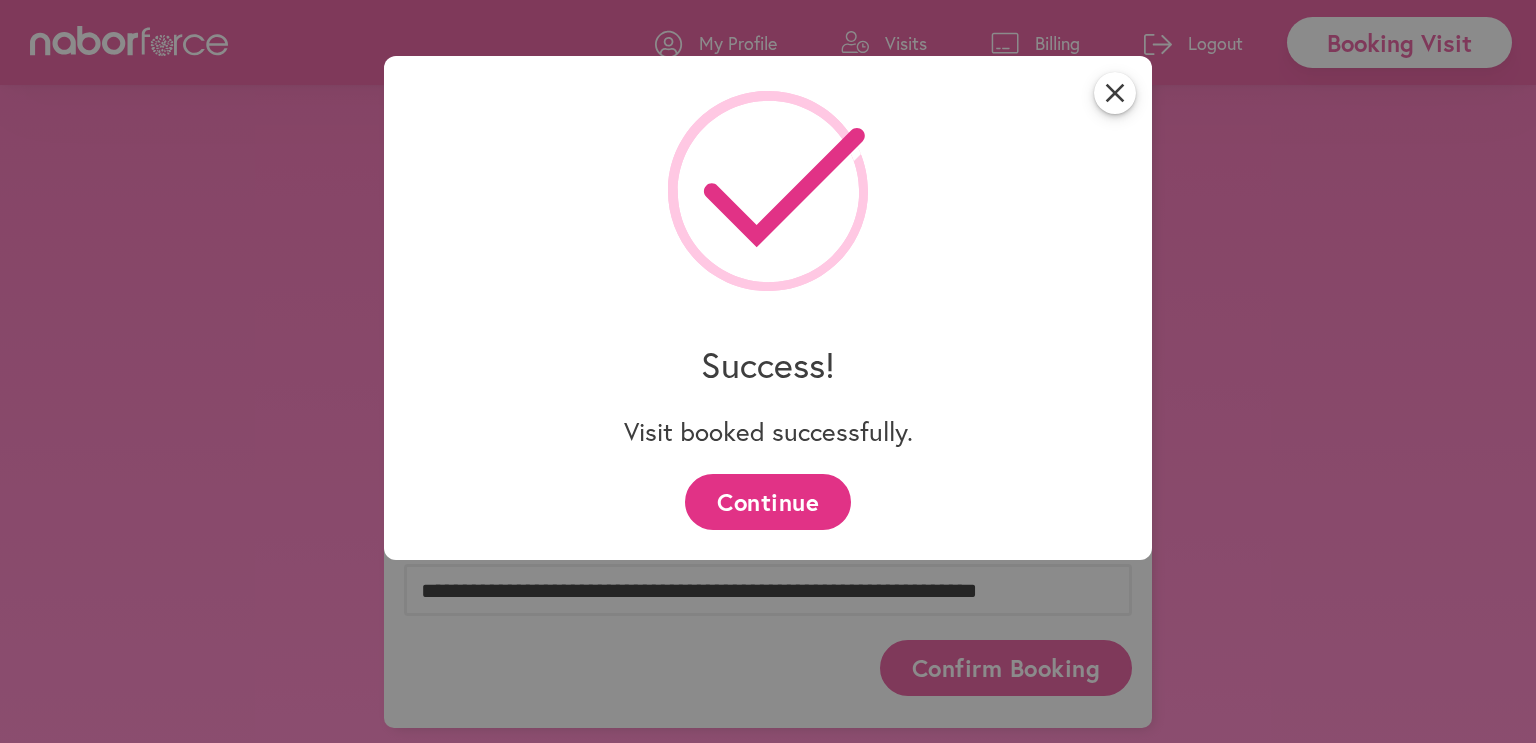 click on "Continue" at bounding box center [767, 501] 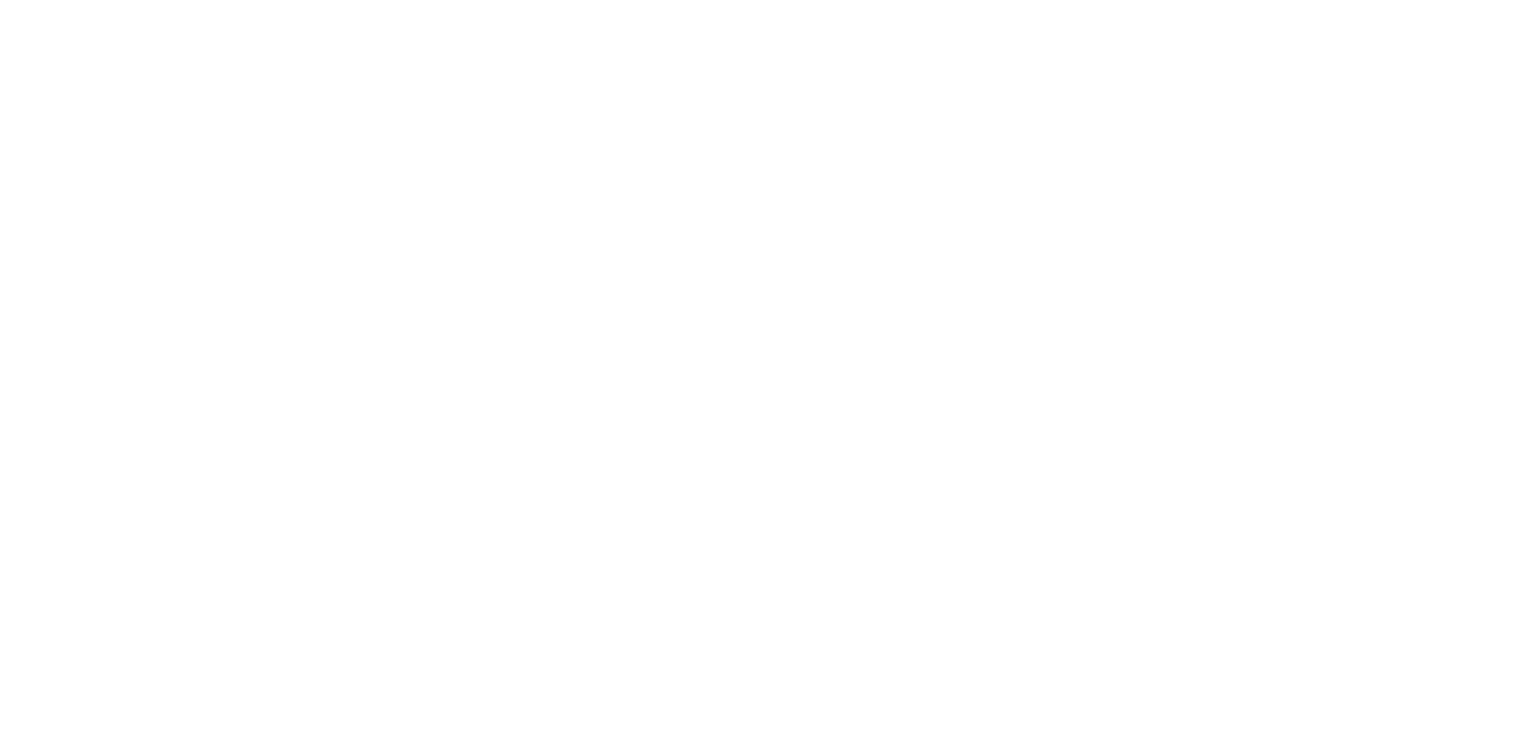 scroll, scrollTop: 0, scrollLeft: 0, axis: both 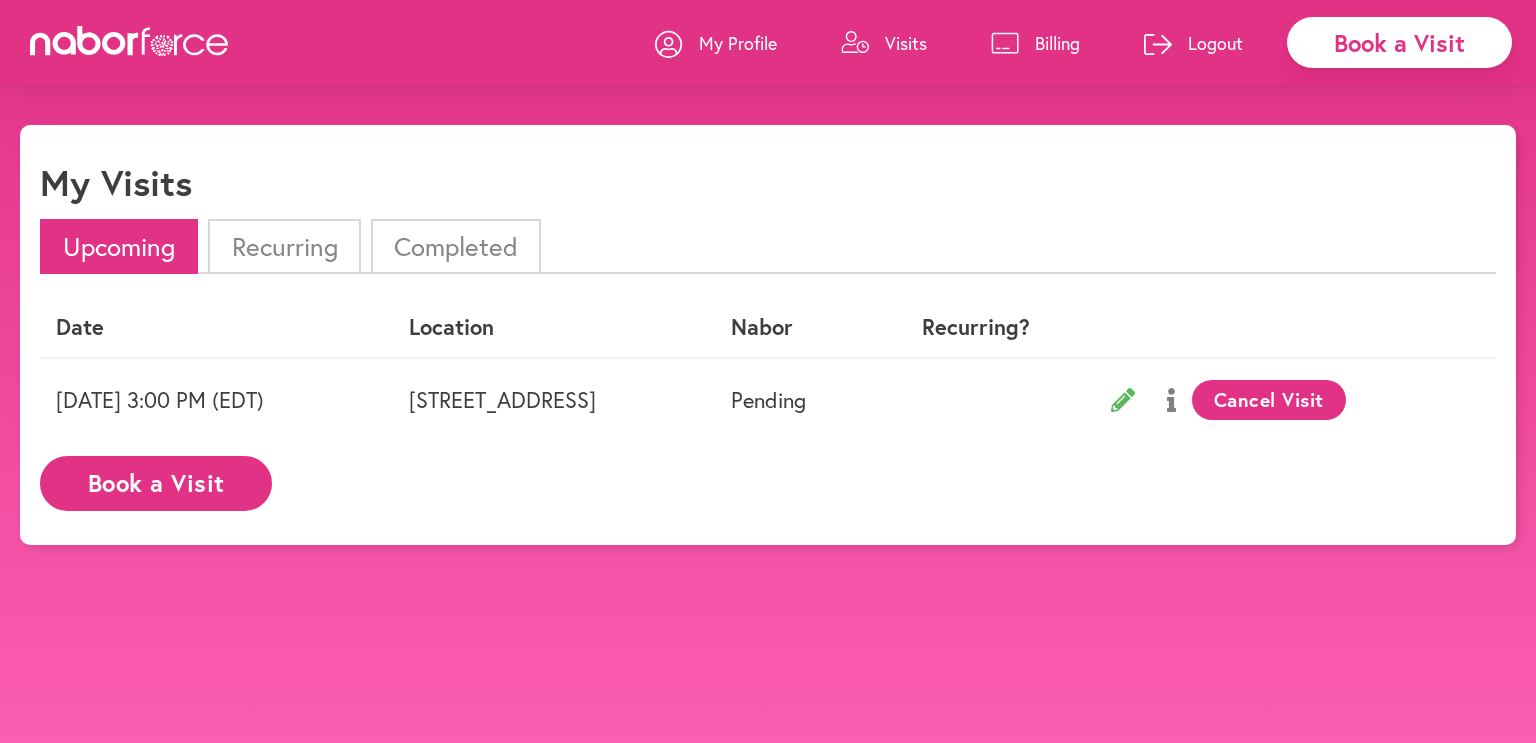click 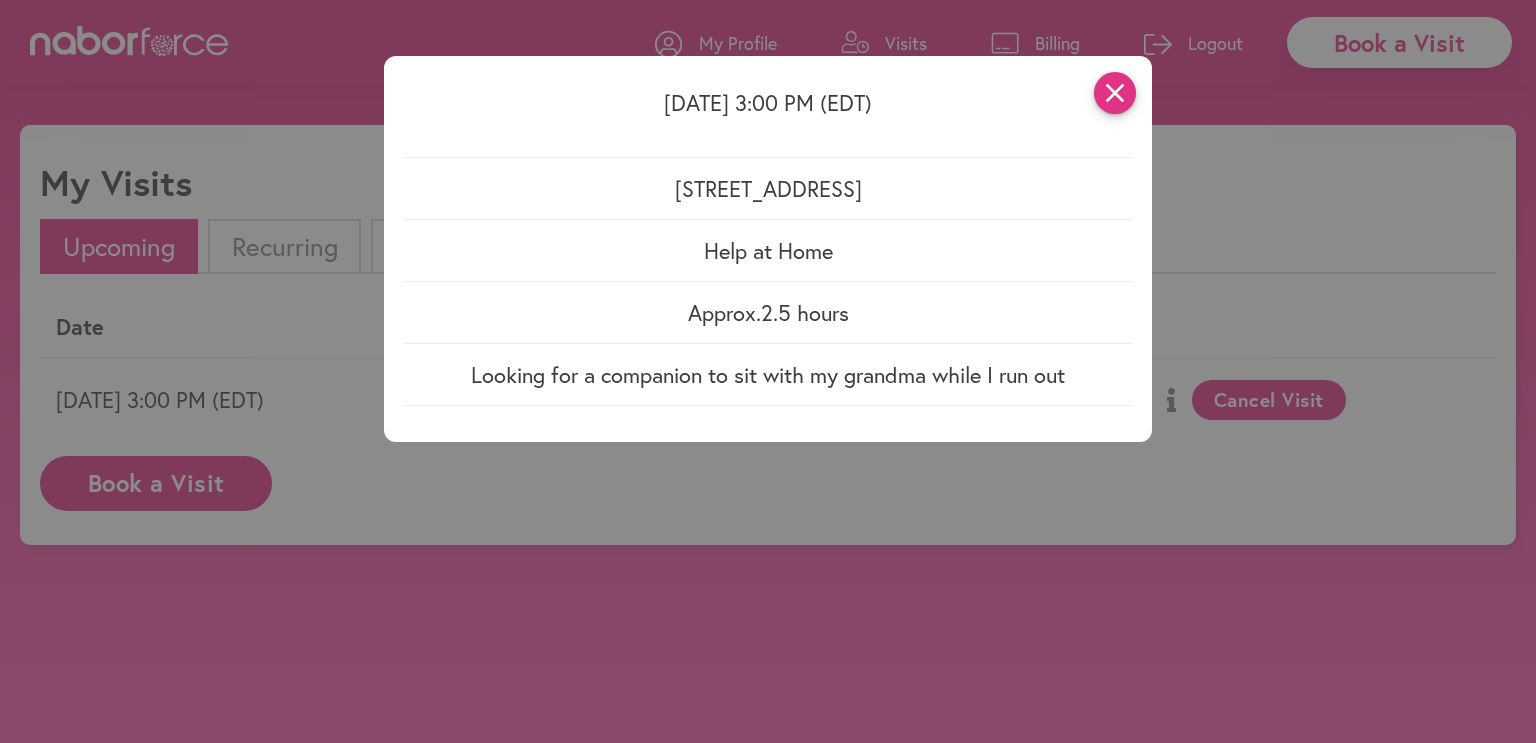 click on "close" at bounding box center (1115, 93) 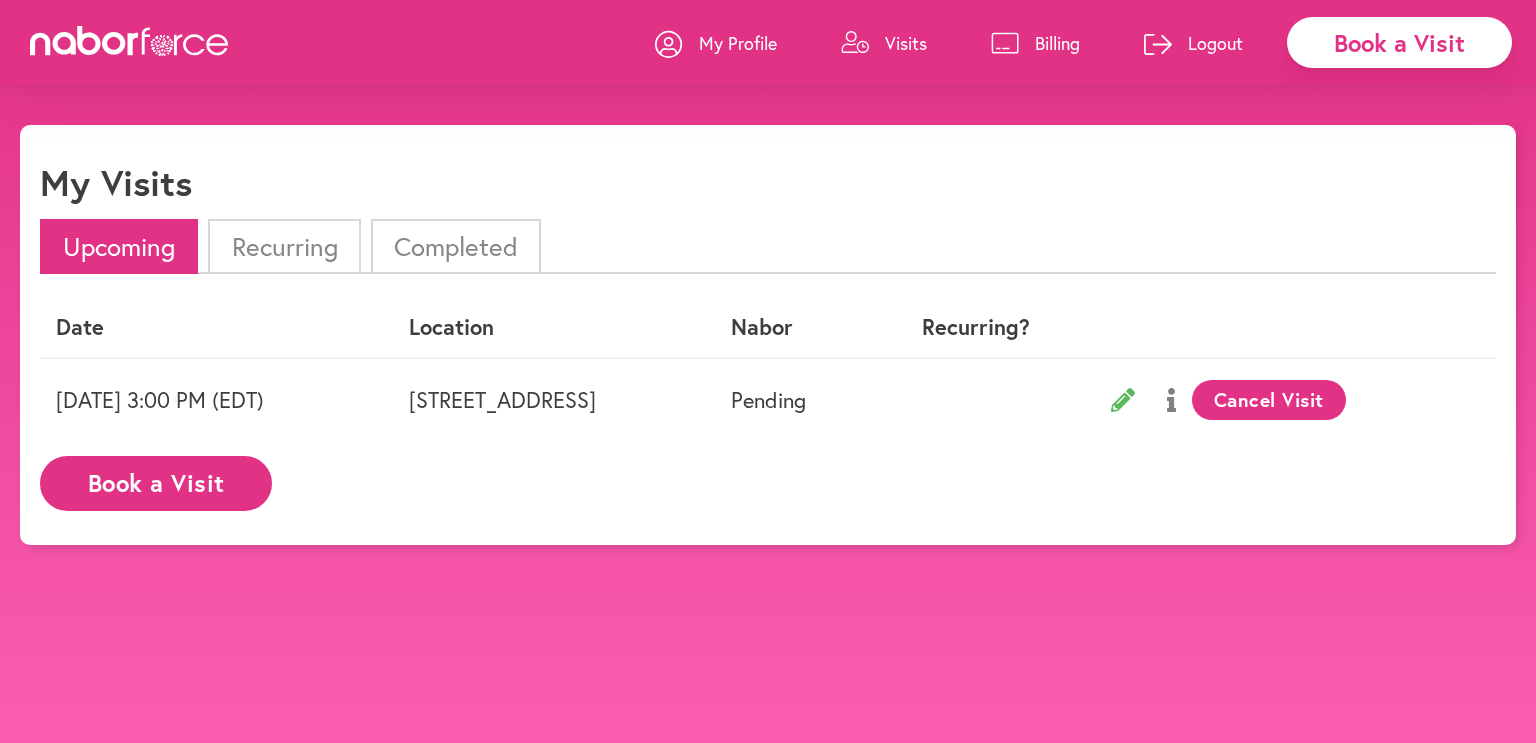 click on "Book a Visit" at bounding box center [156, 483] 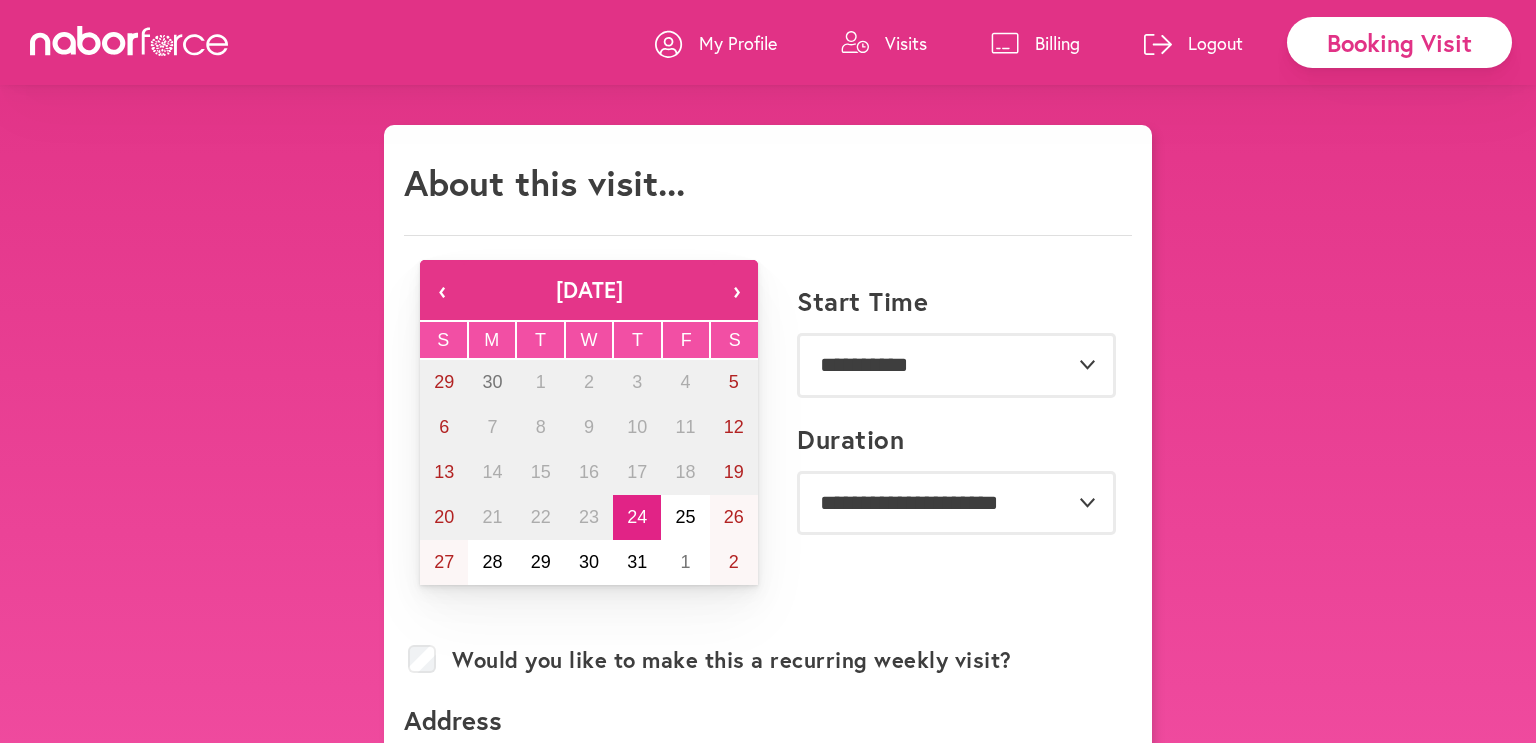 click on "Visits" at bounding box center (906, 43) 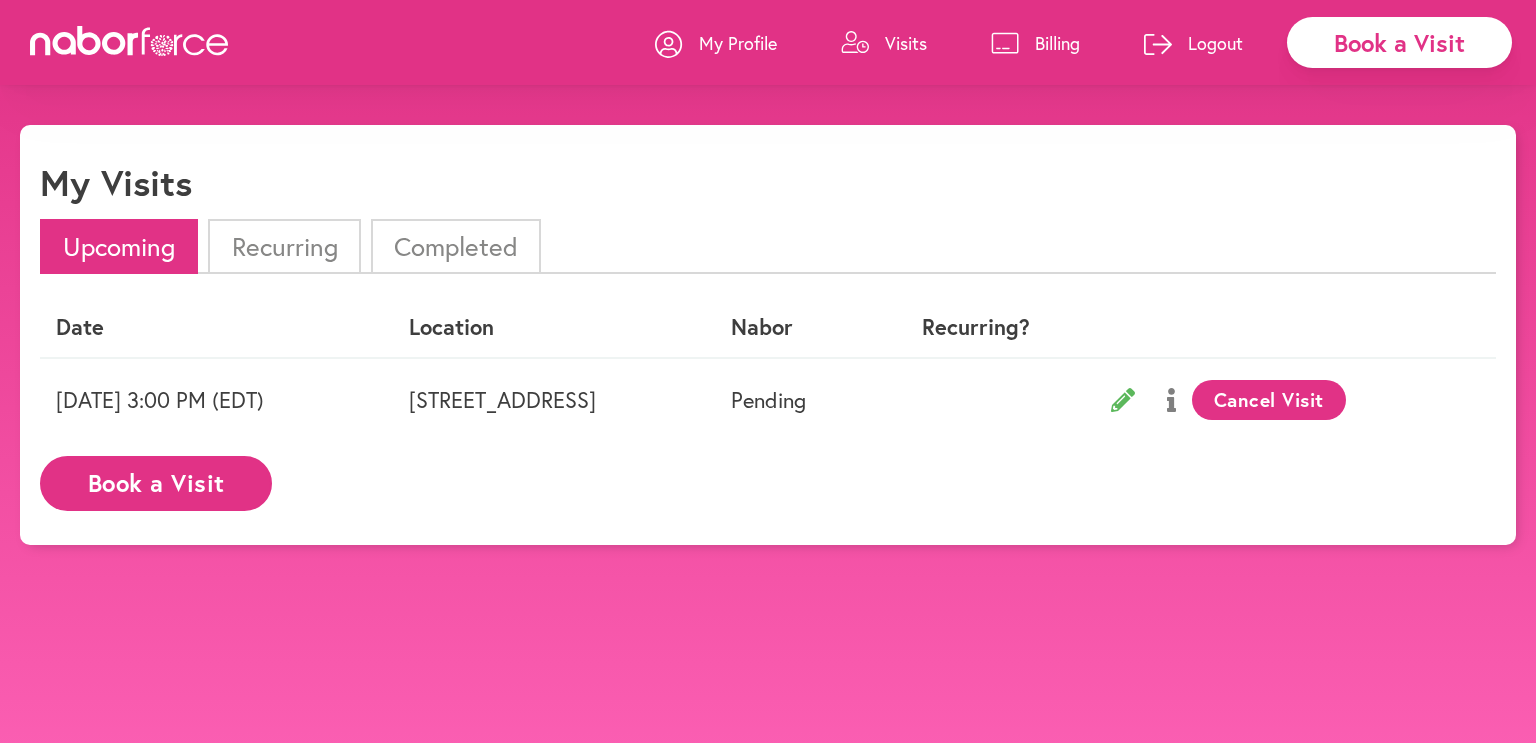 click on "Completed" at bounding box center (456, 246) 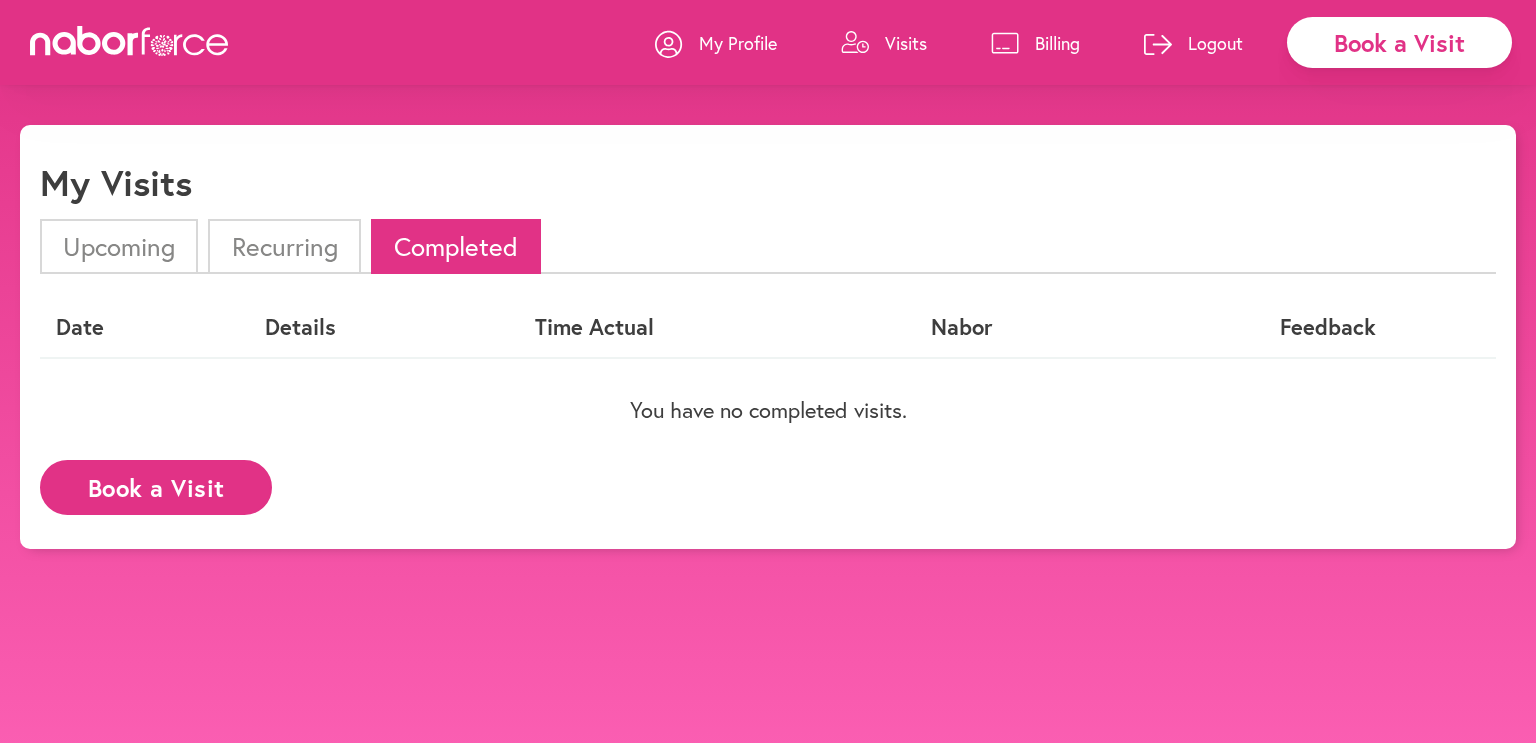 click on "Recurring" at bounding box center [284, 246] 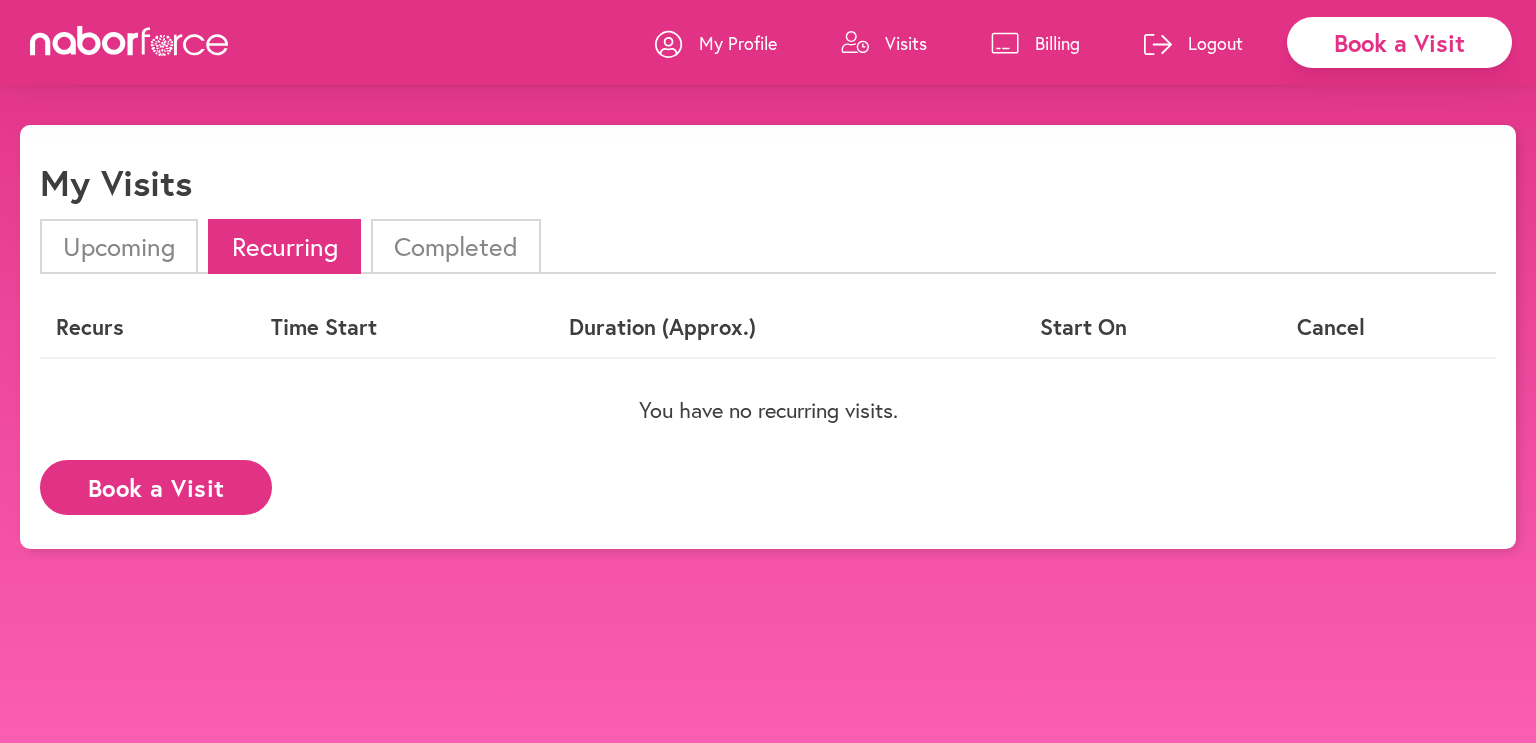 click on "Upcoming" at bounding box center (119, 246) 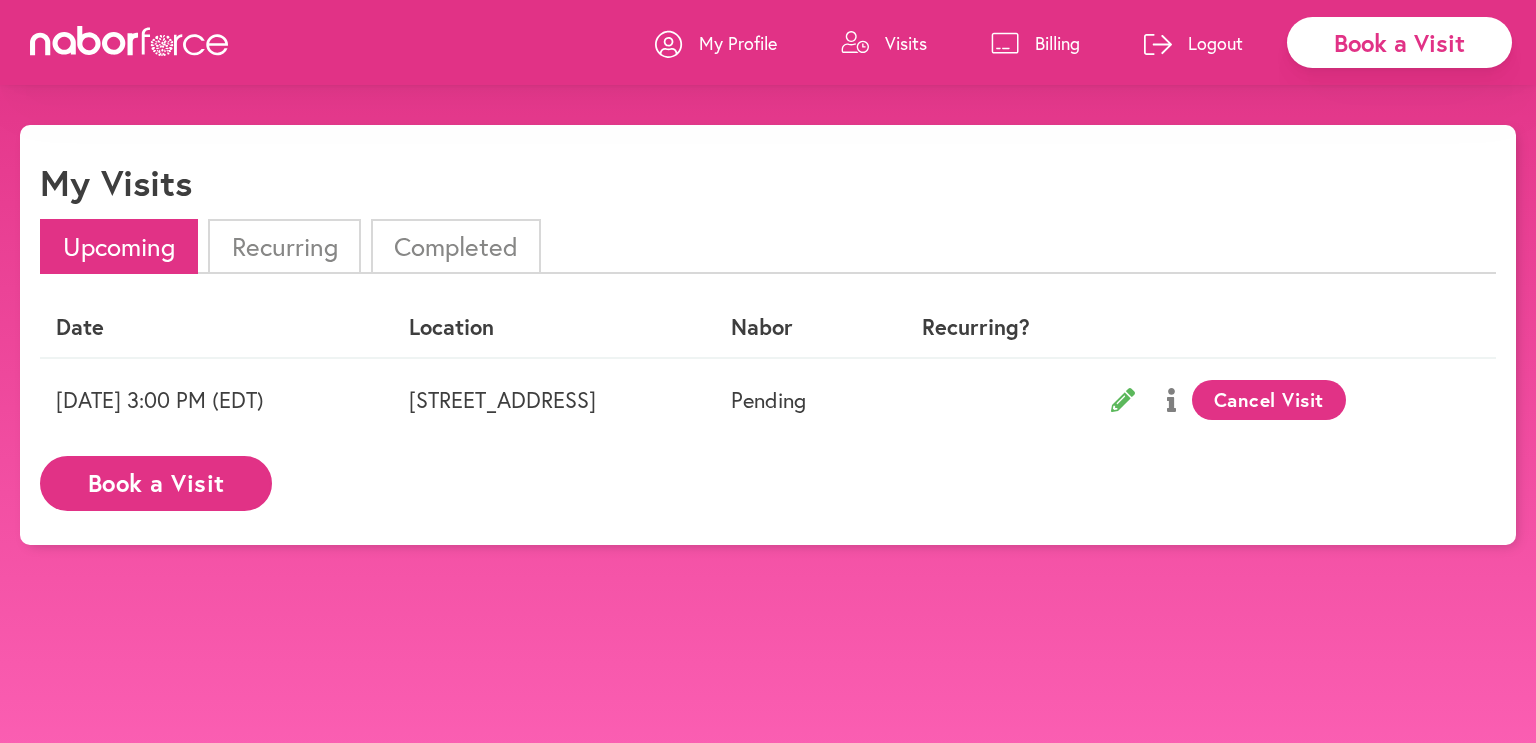 click on "Book a Visit" at bounding box center (1399, 42) 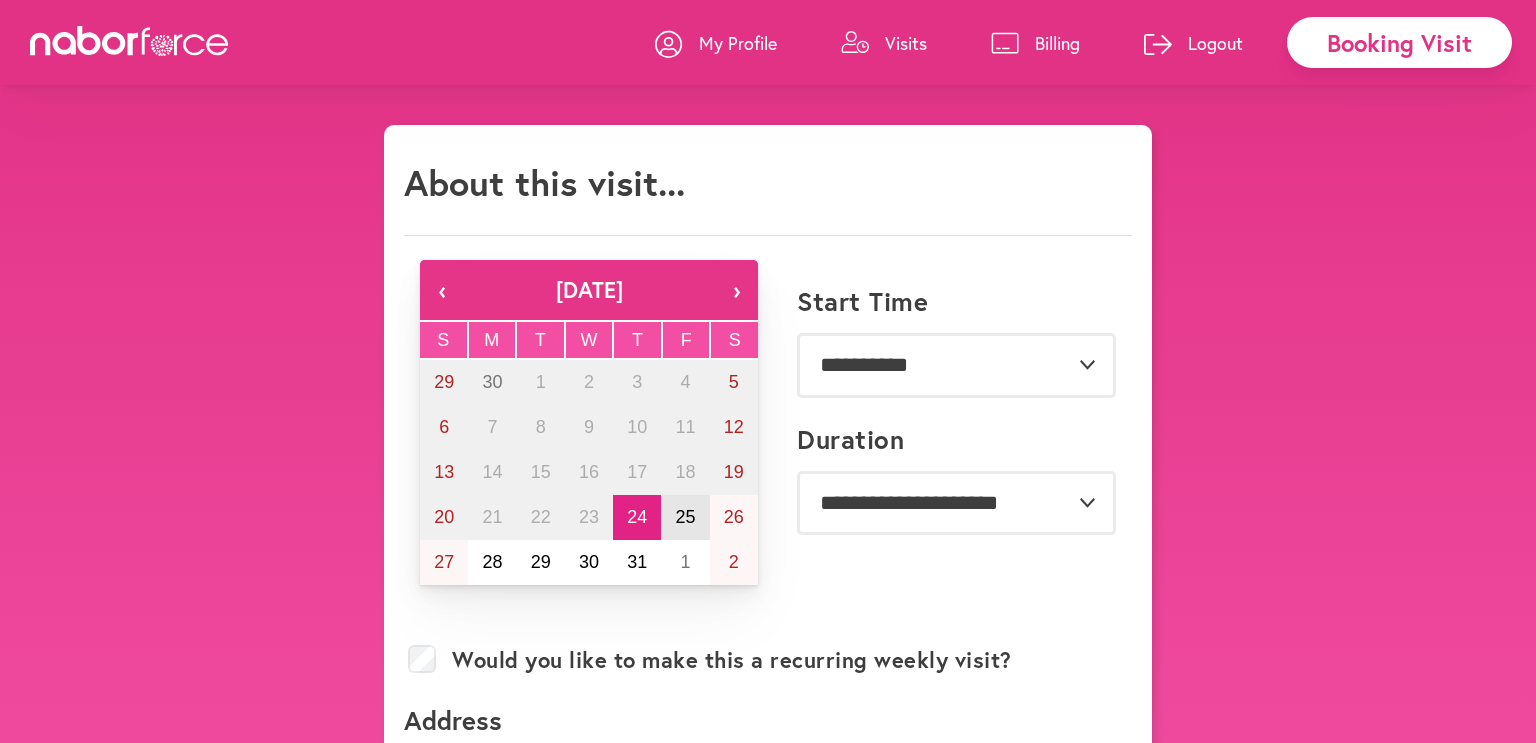 click on "25" at bounding box center [685, 517] 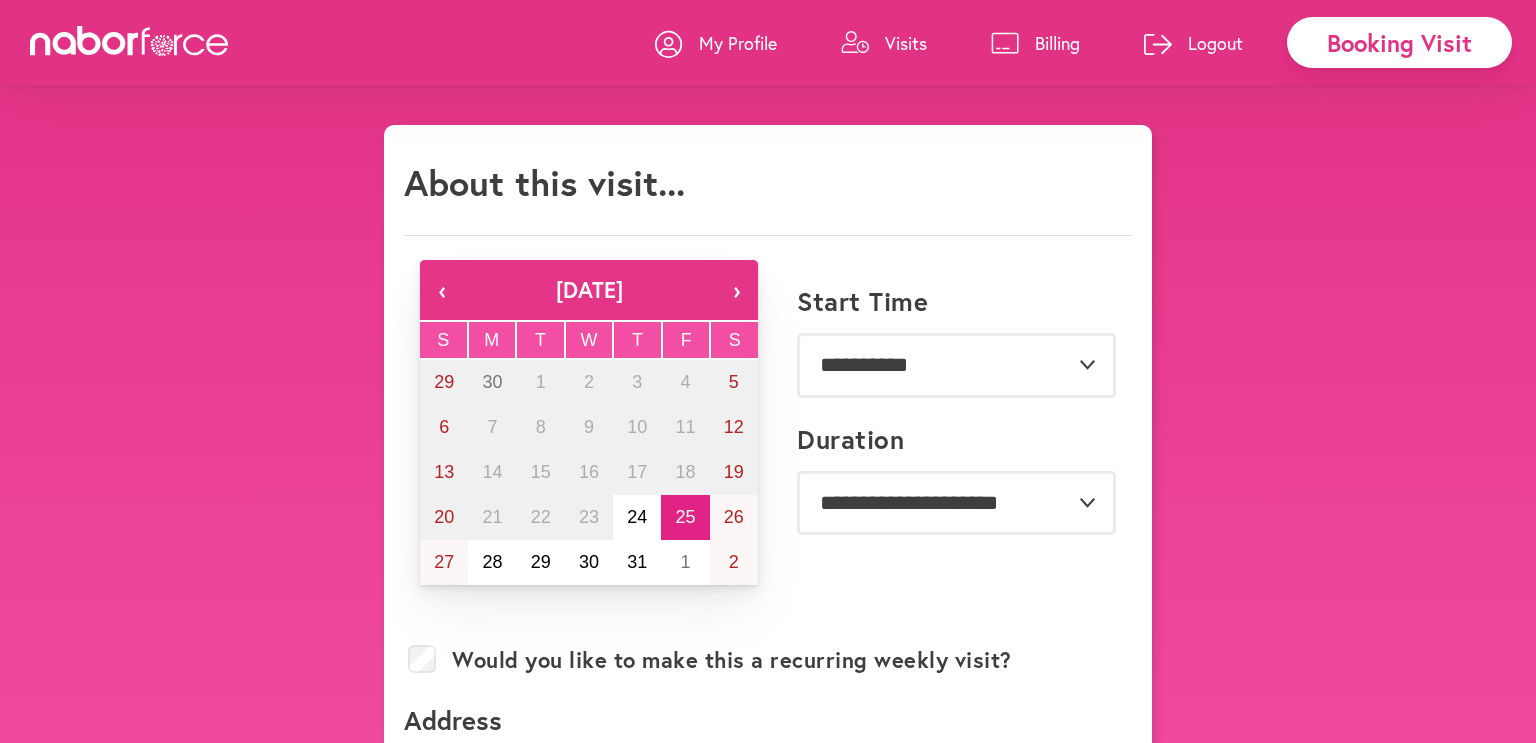 click on "Visits" at bounding box center (906, 43) 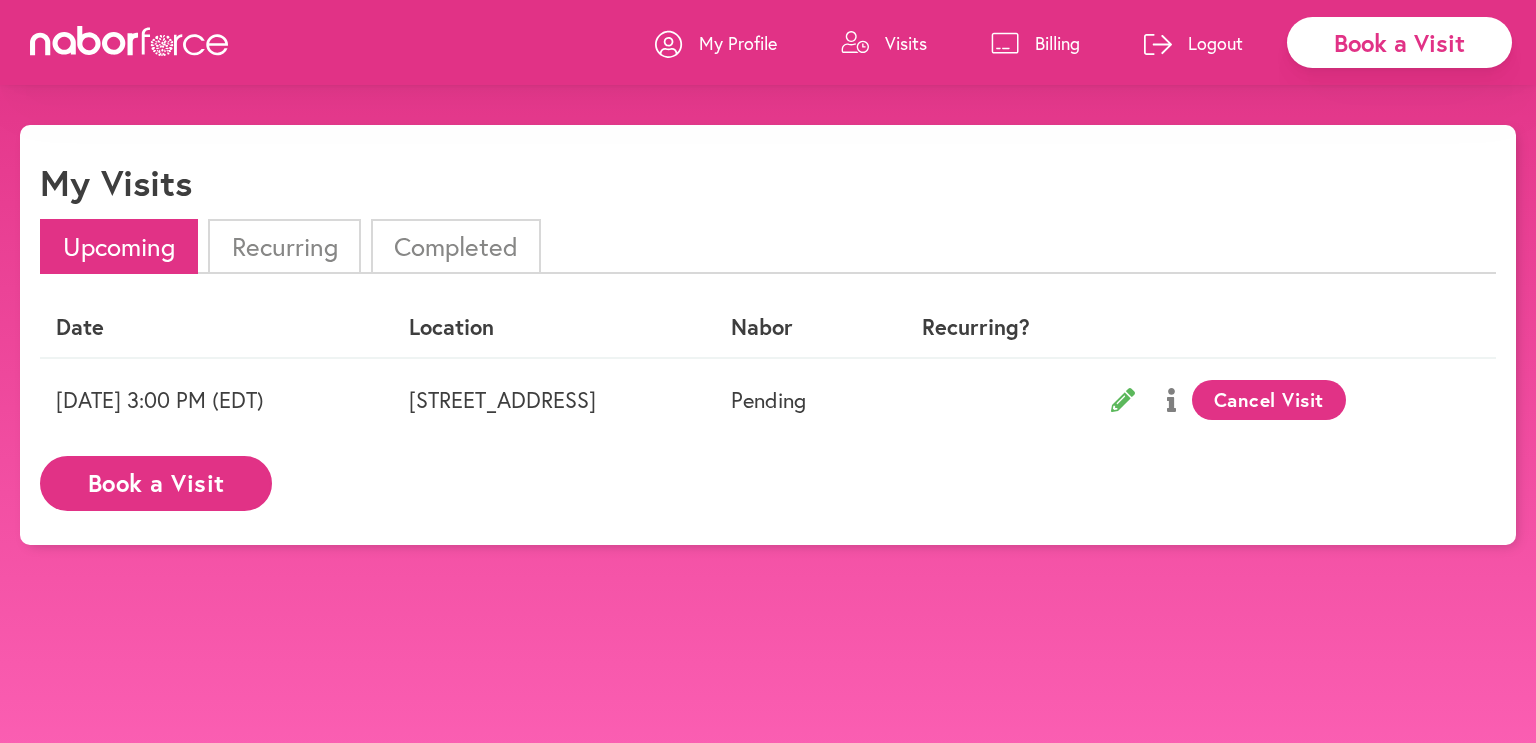 click on "[DATE] 3:00 PM (EDT)" at bounding box center [216, 399] 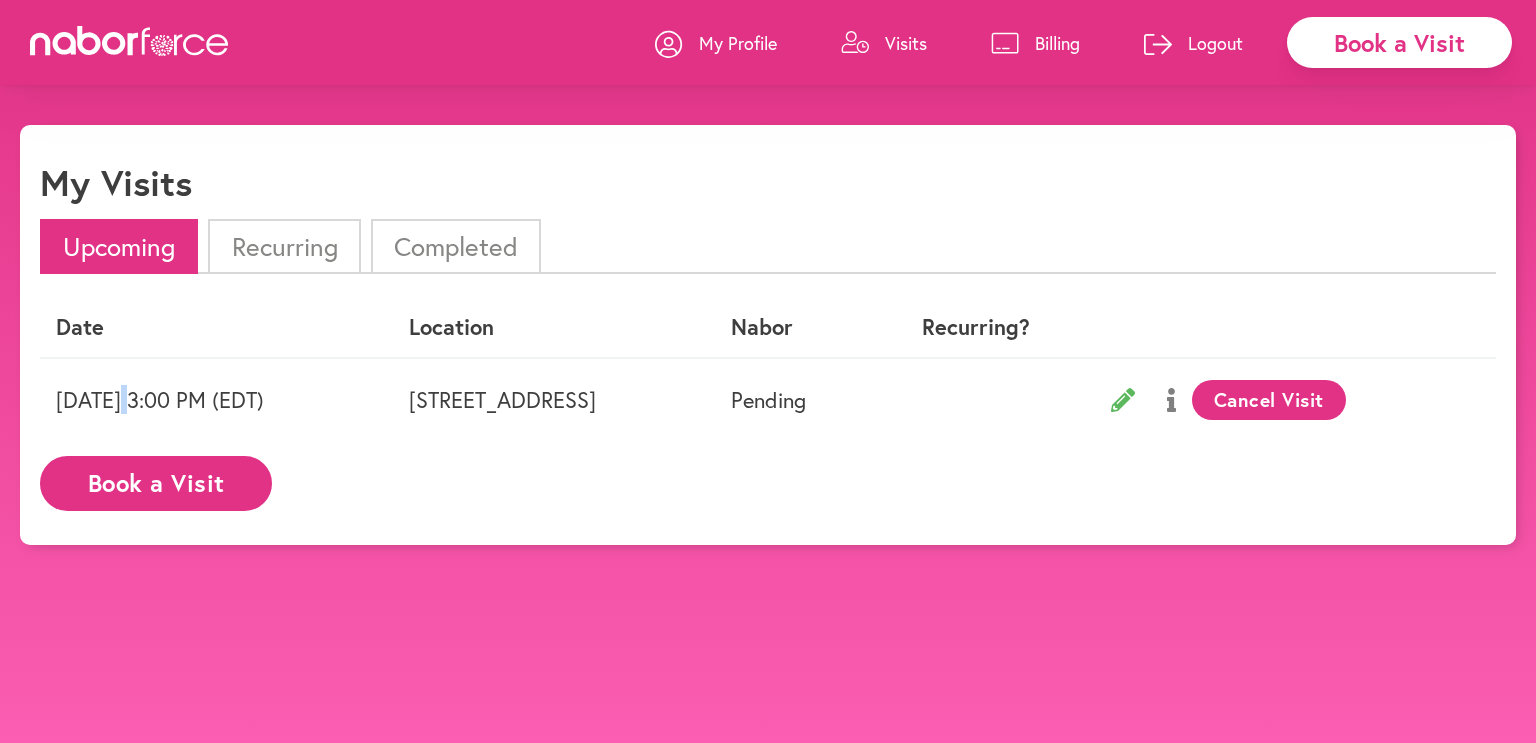 click on "[DATE] 3:00 PM (EDT)" at bounding box center (216, 399) 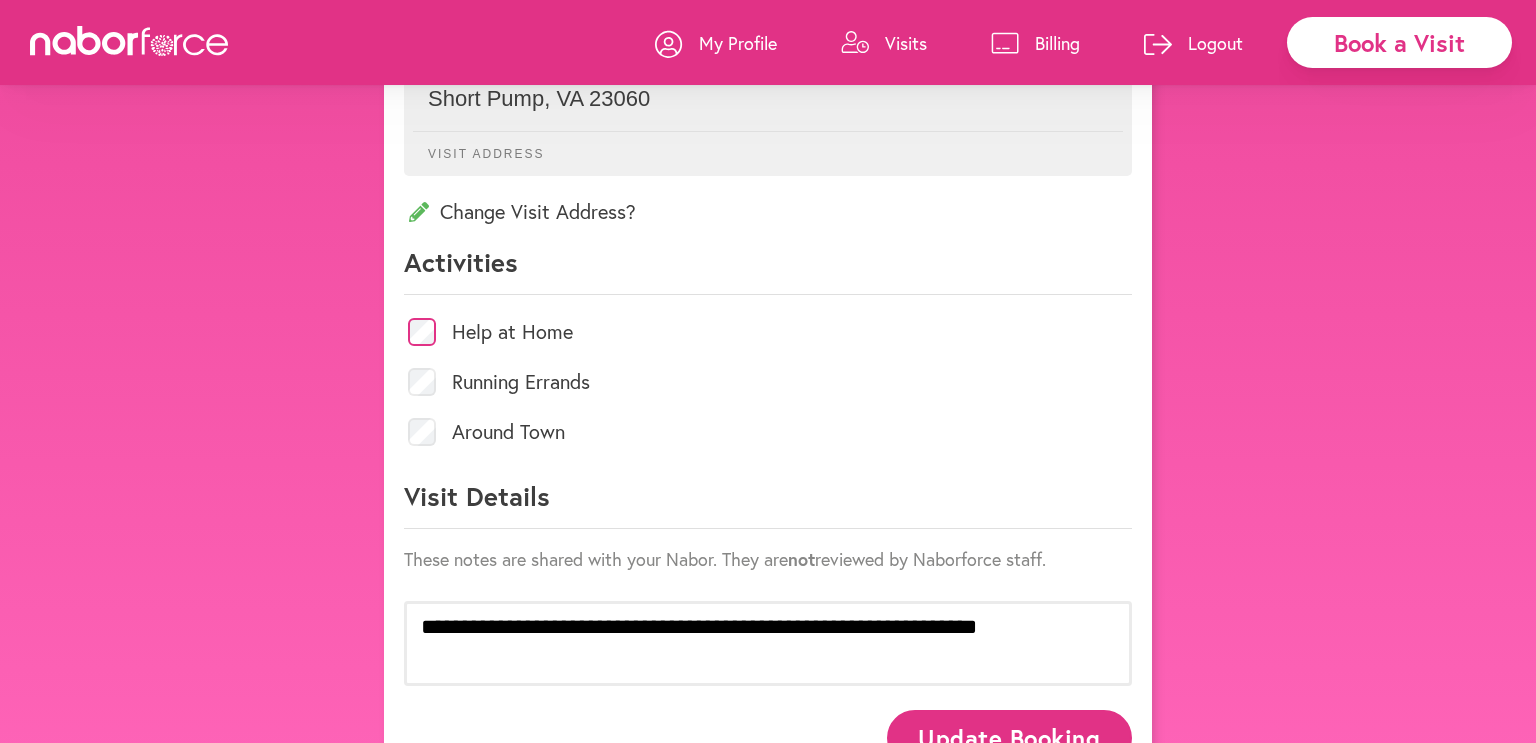 scroll, scrollTop: 764, scrollLeft: 0, axis: vertical 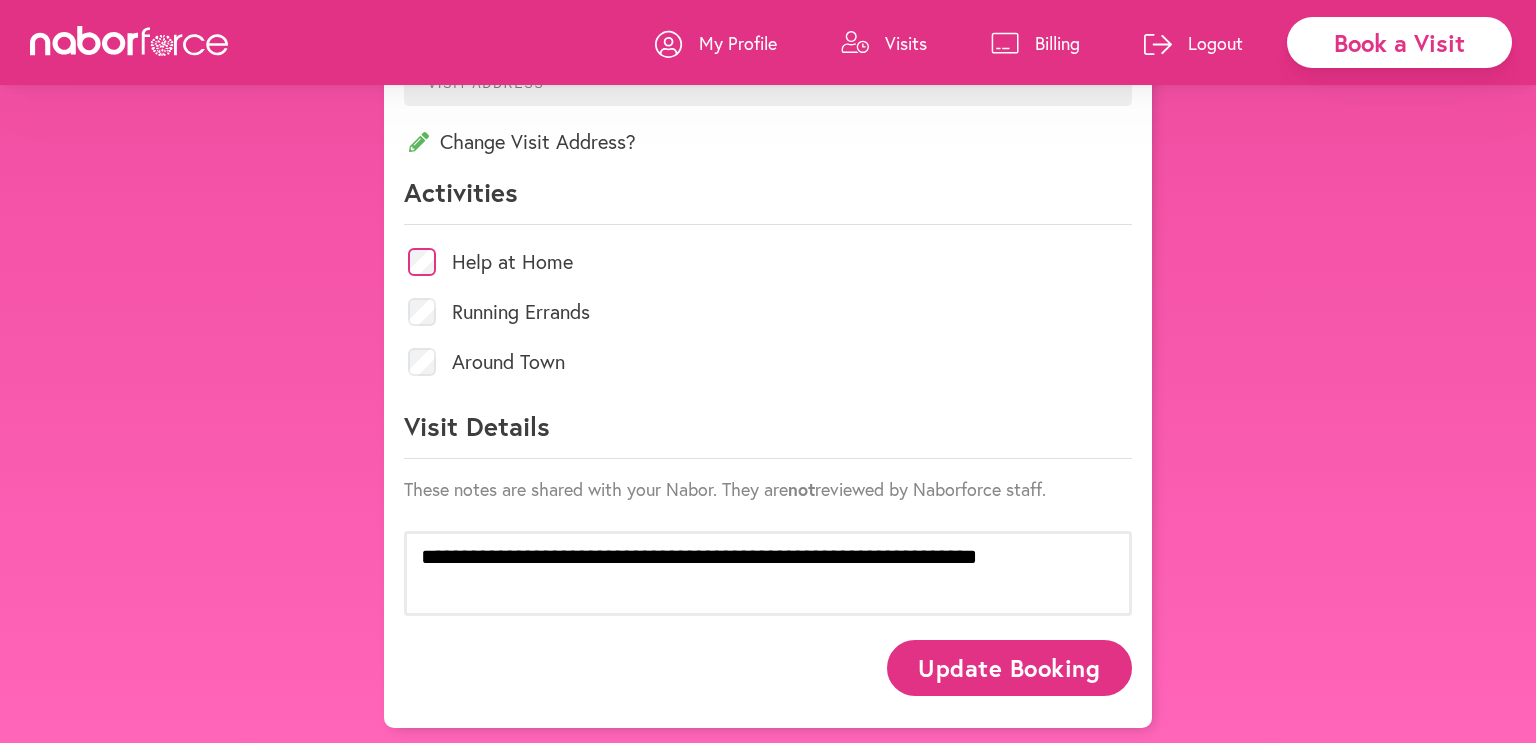 click on "Update Booking" at bounding box center [1009, 667] 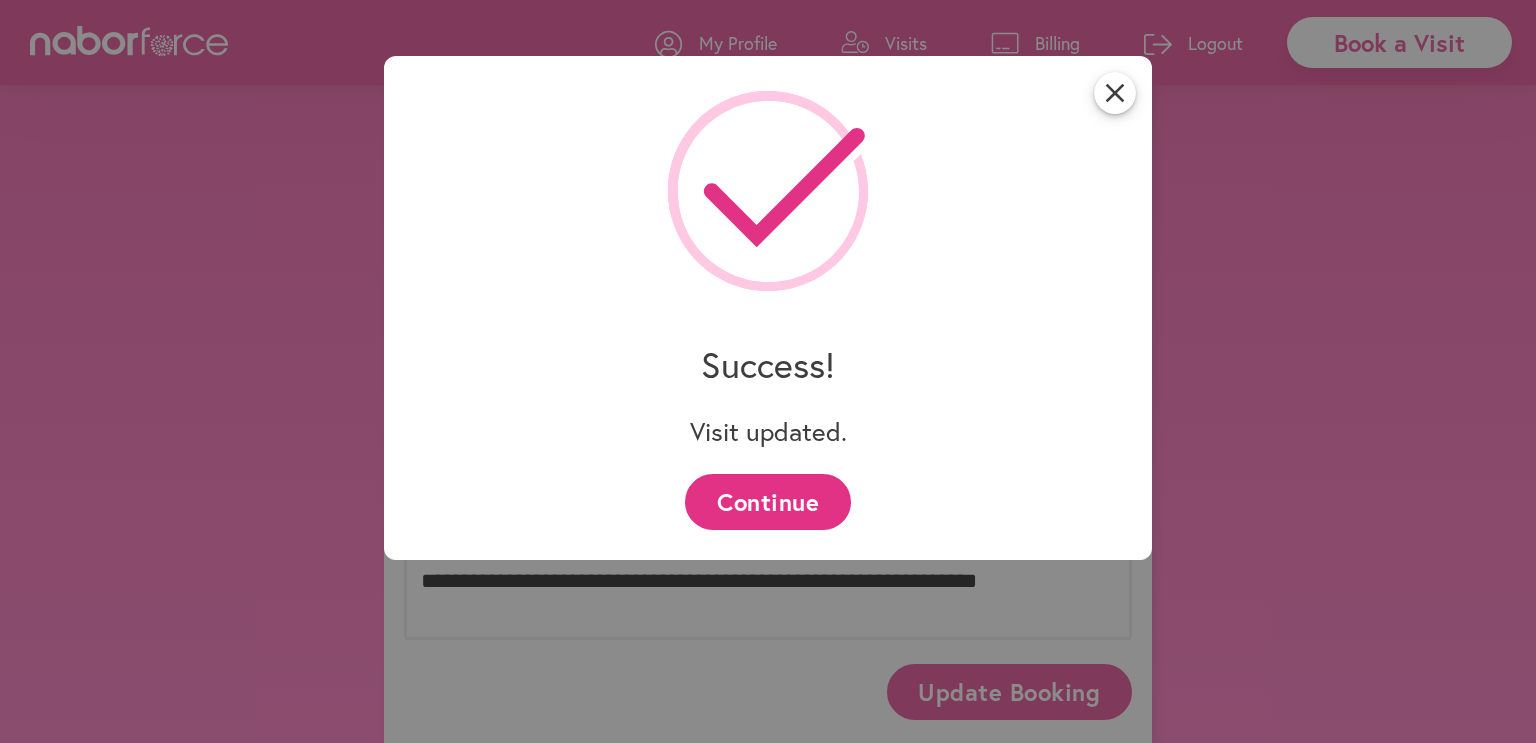 scroll, scrollTop: 764, scrollLeft: 0, axis: vertical 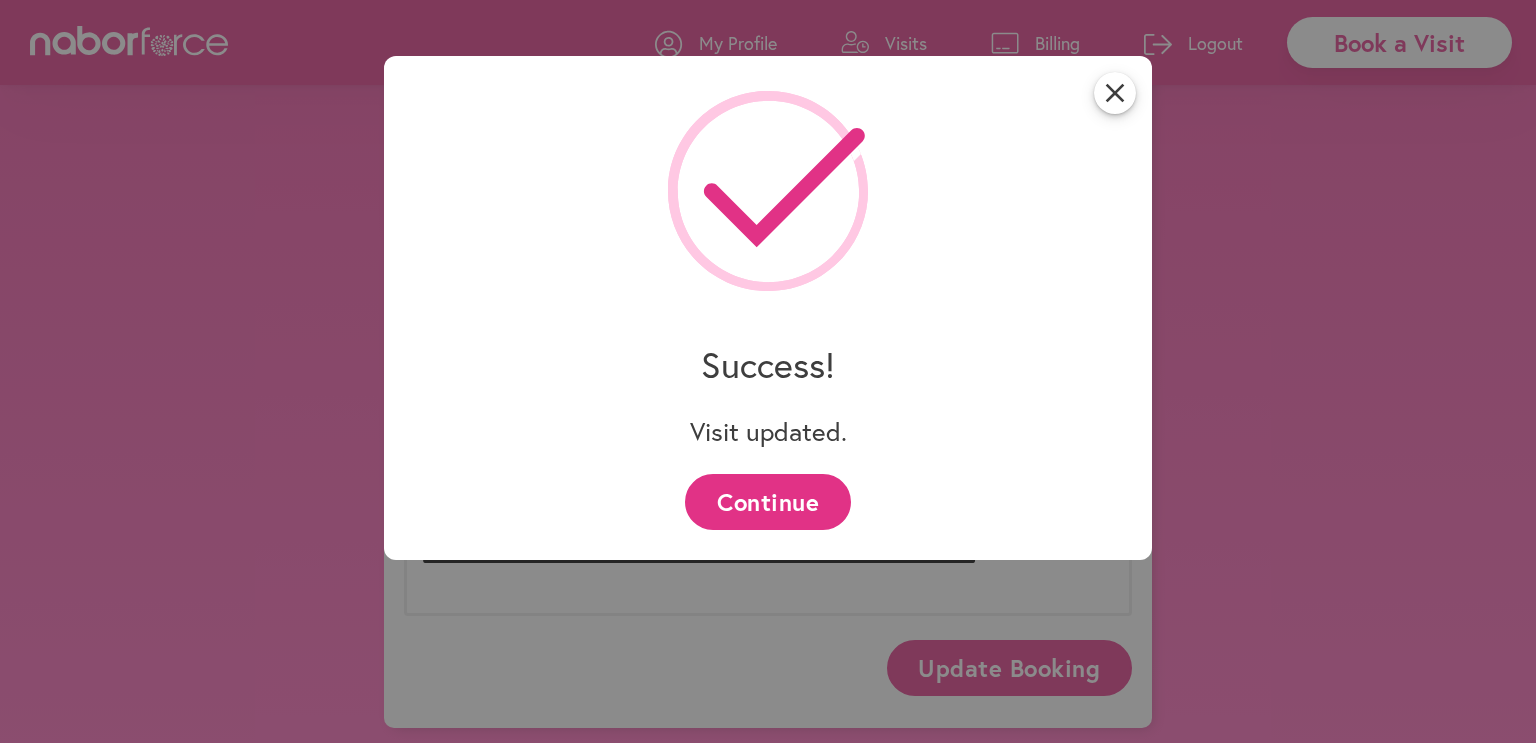 click on "Continue" at bounding box center (767, 501) 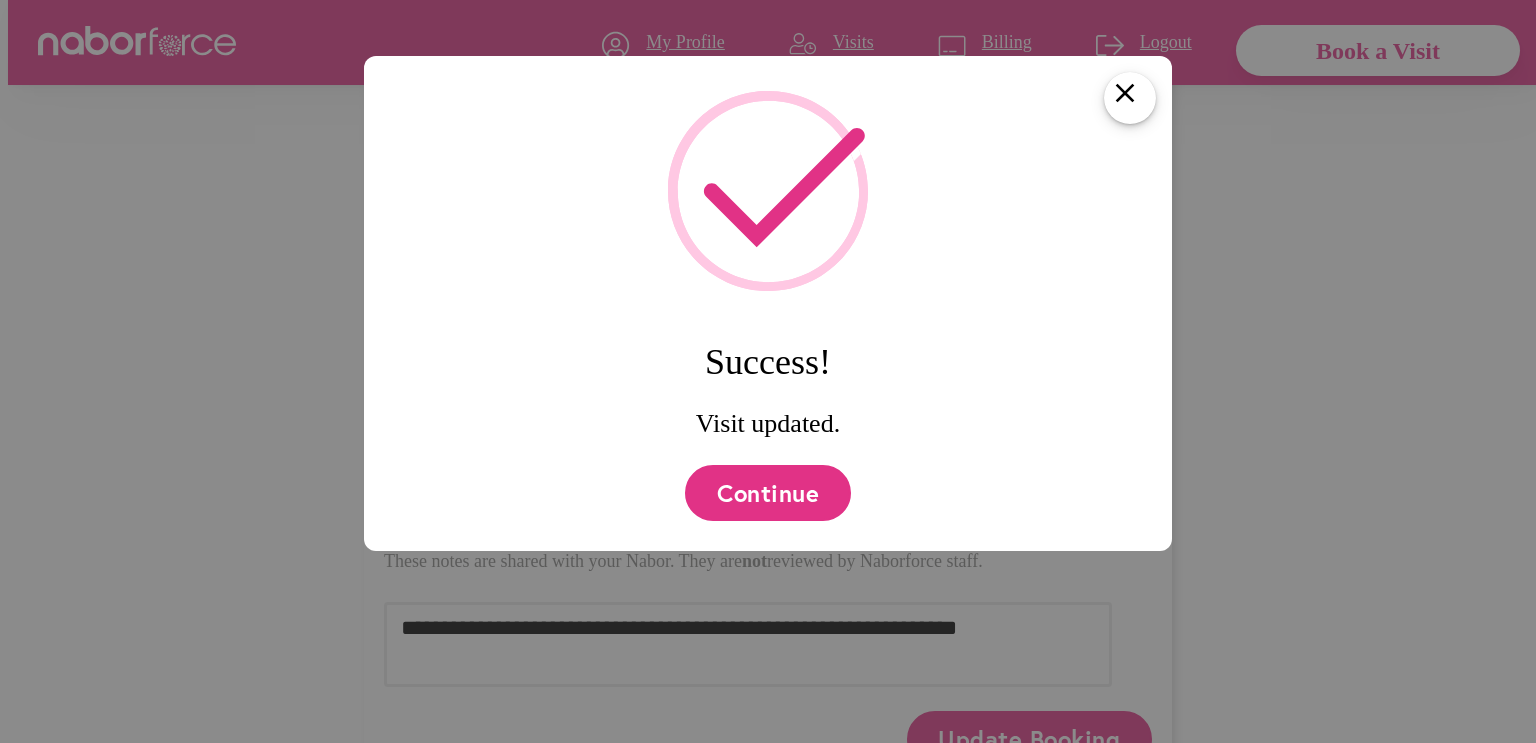 scroll, scrollTop: 0, scrollLeft: 0, axis: both 